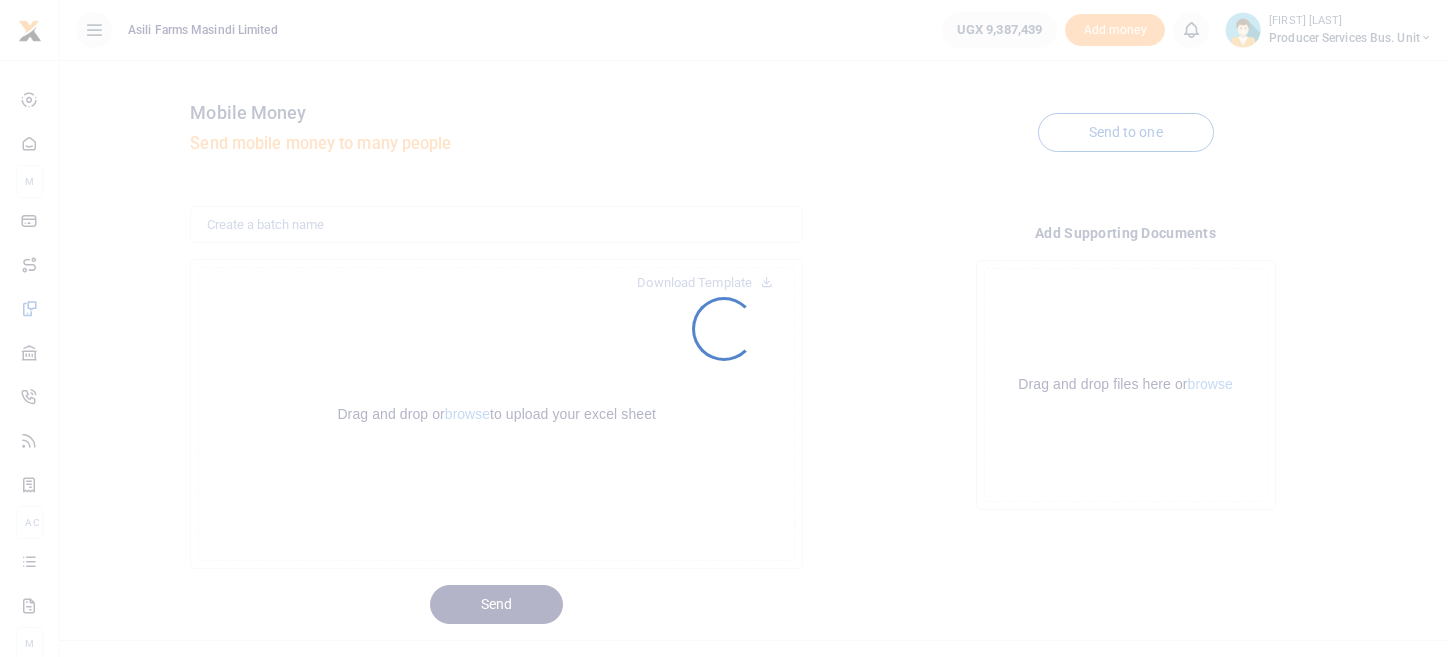 scroll, scrollTop: 0, scrollLeft: 0, axis: both 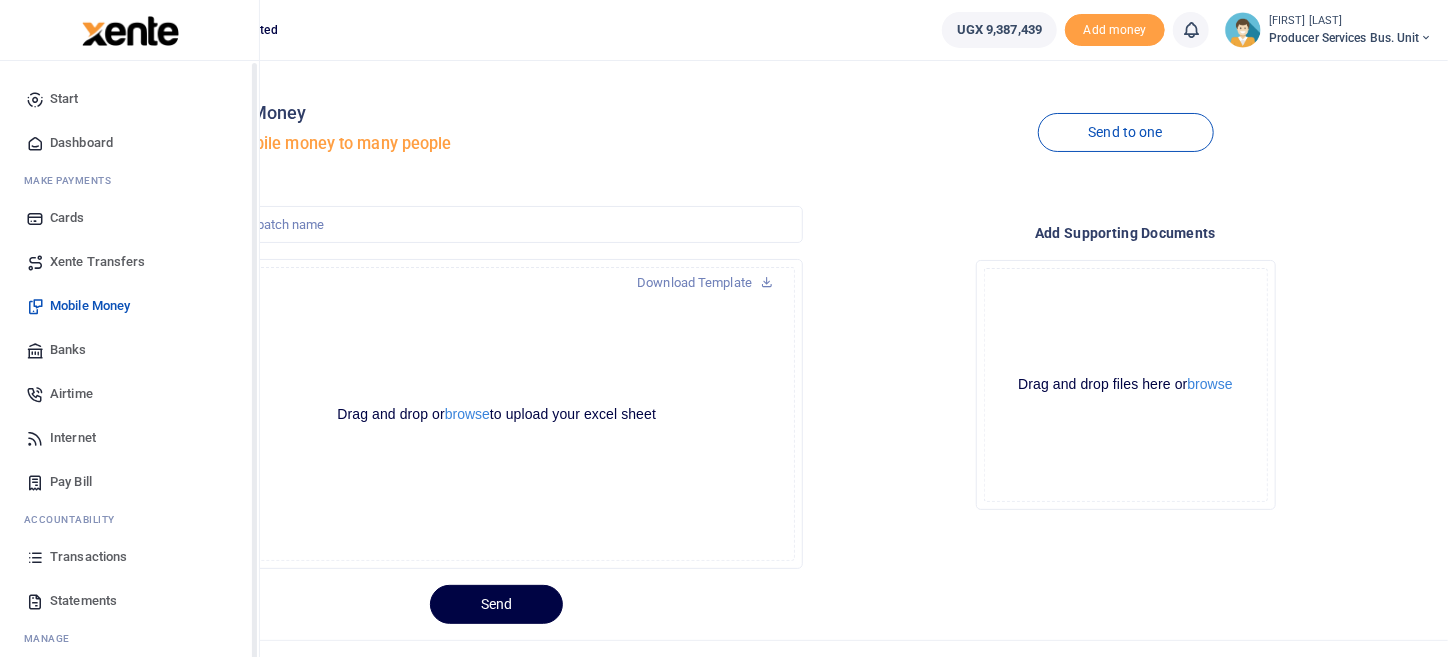 click on "Transactions" at bounding box center [88, 557] 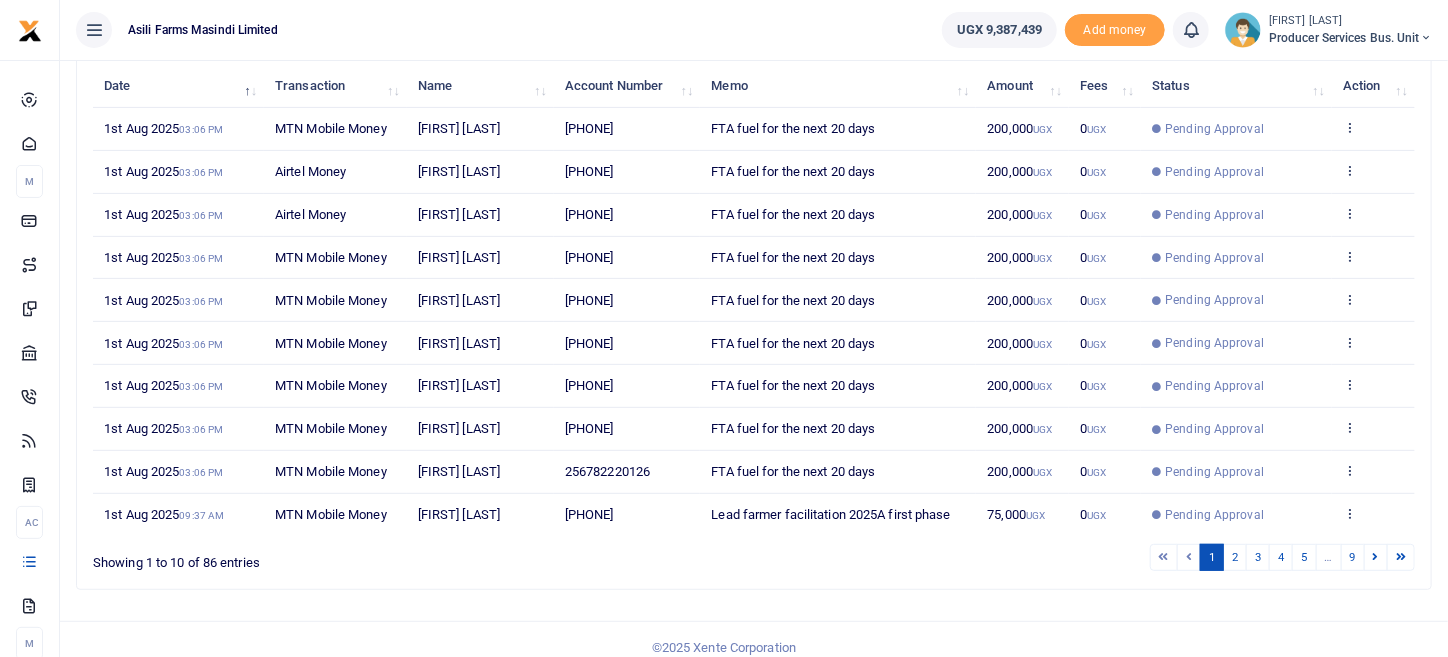 scroll, scrollTop: 258, scrollLeft: 0, axis: vertical 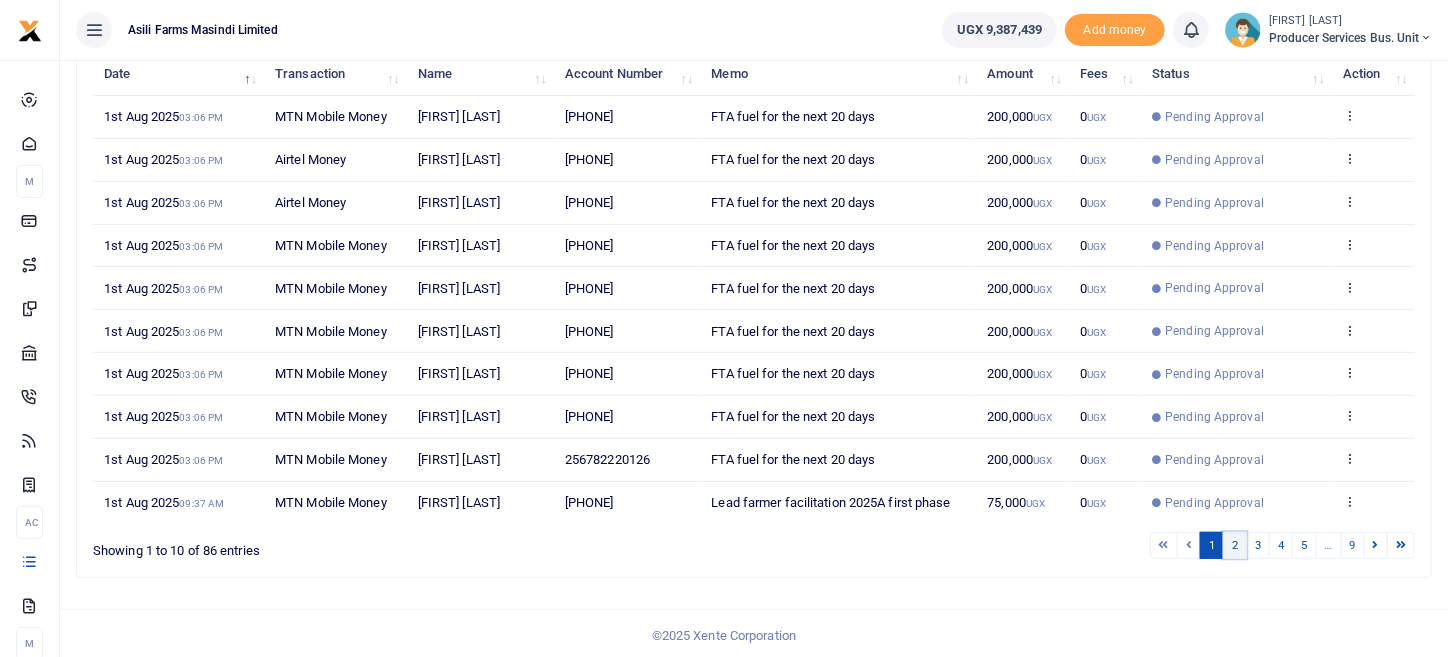 click on "2" at bounding box center [1235, 545] 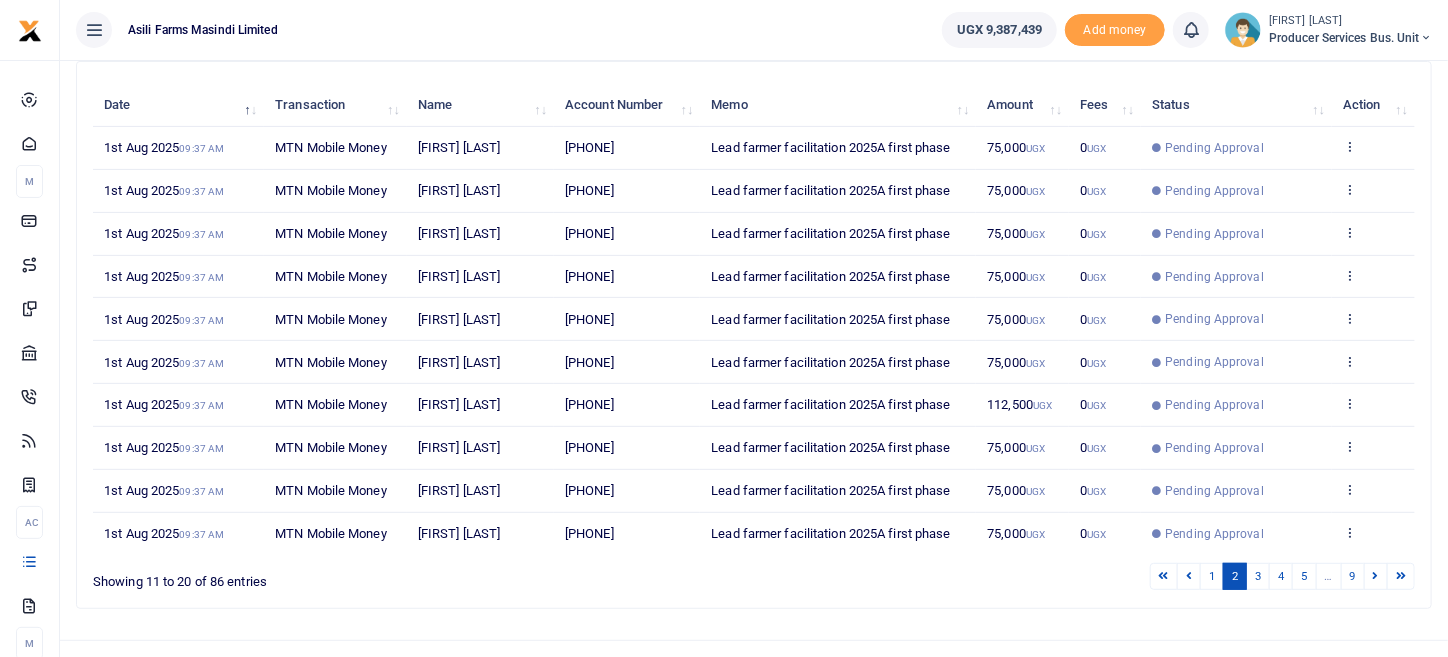 scroll, scrollTop: 258, scrollLeft: 0, axis: vertical 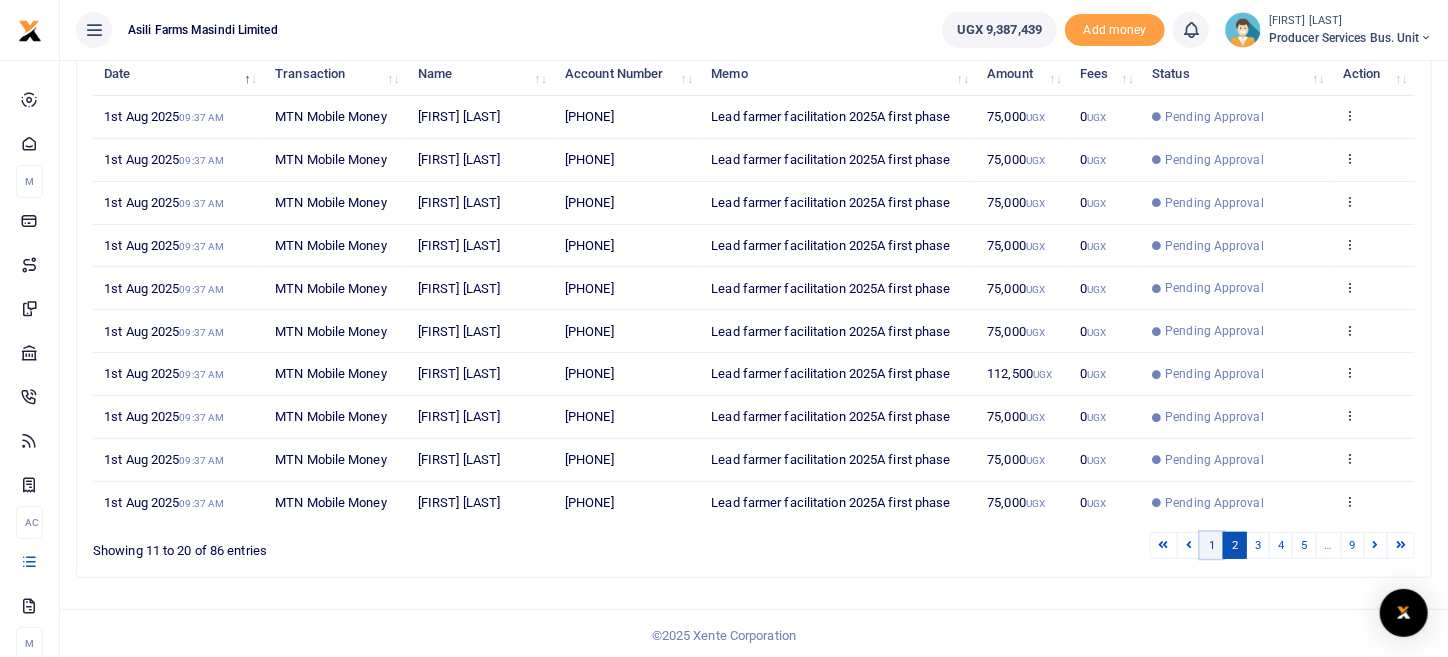 click on "1" at bounding box center (1212, 545) 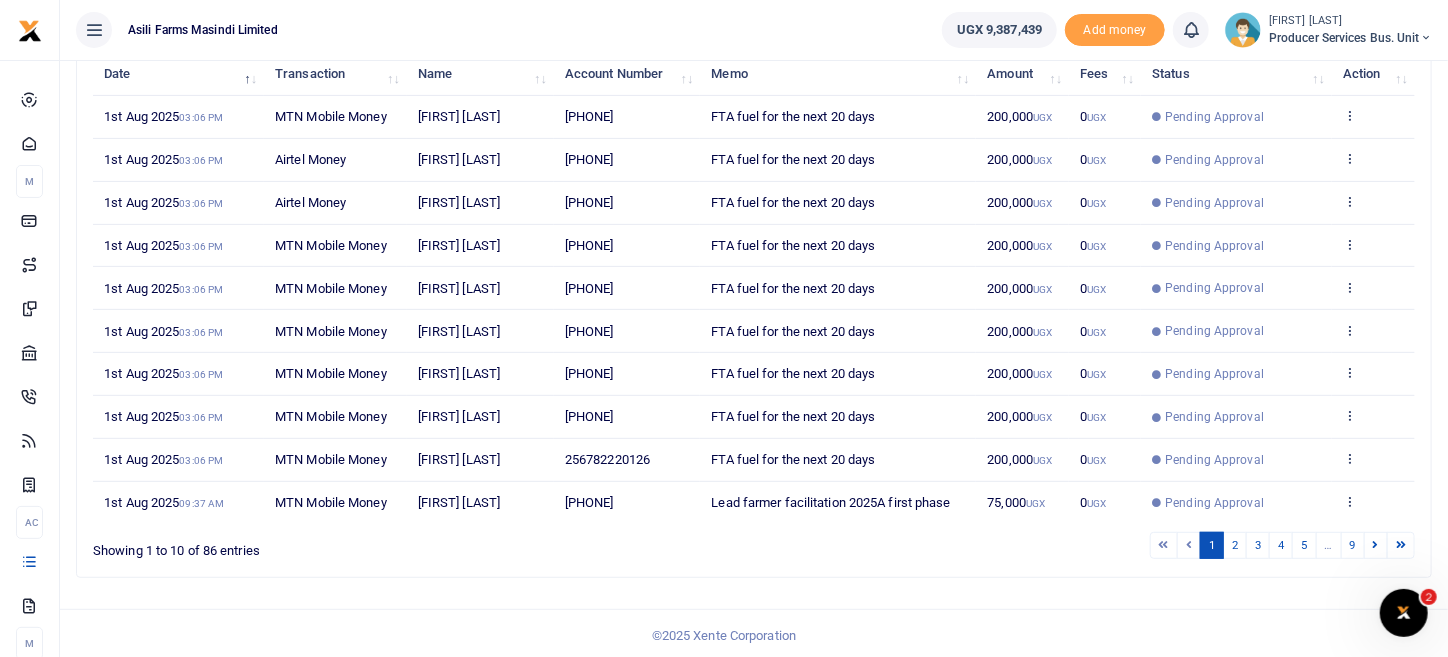 scroll, scrollTop: 0, scrollLeft: 0, axis: both 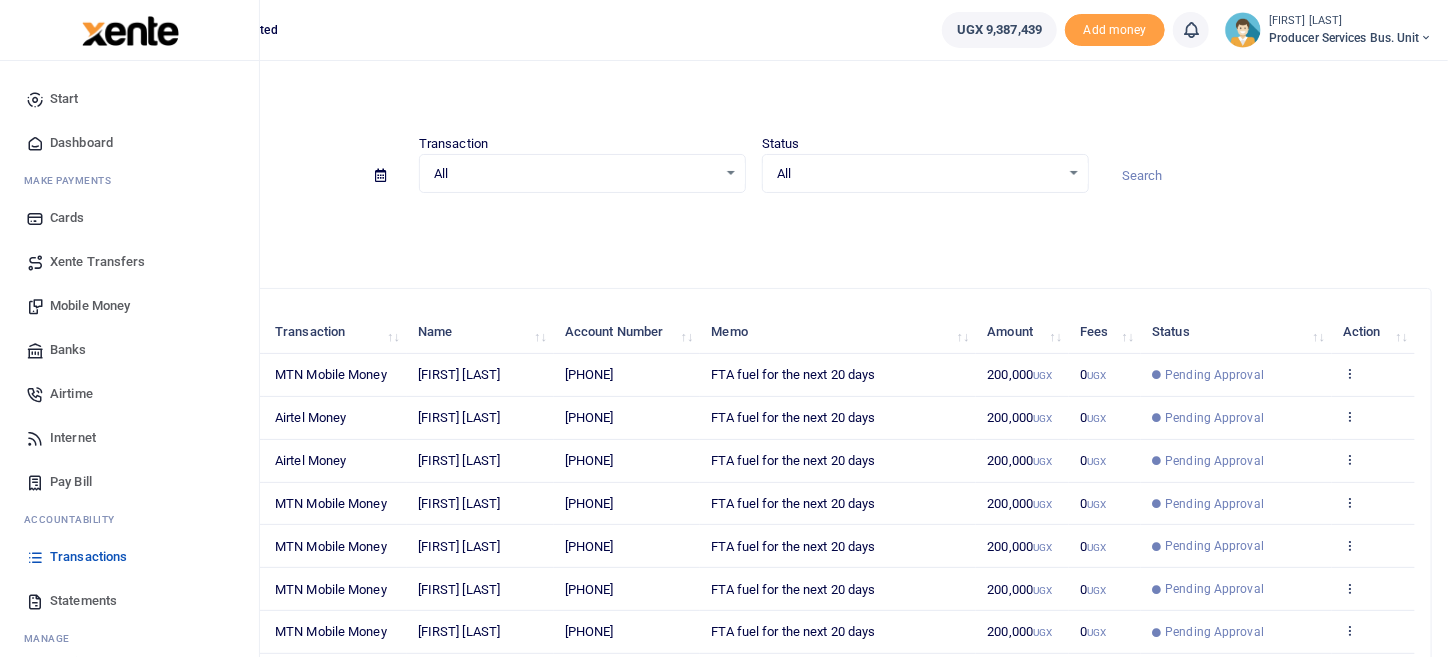 click on "Mobile Money" at bounding box center (129, 306) 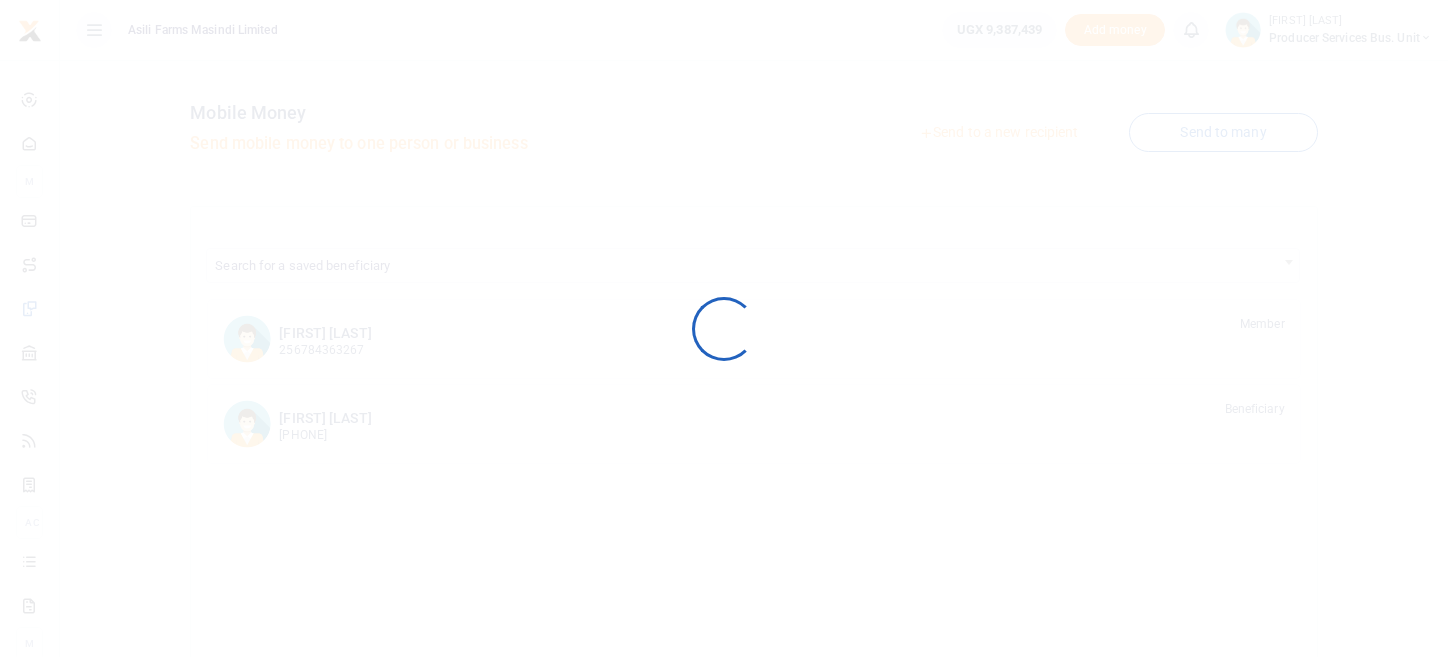 scroll, scrollTop: 0, scrollLeft: 0, axis: both 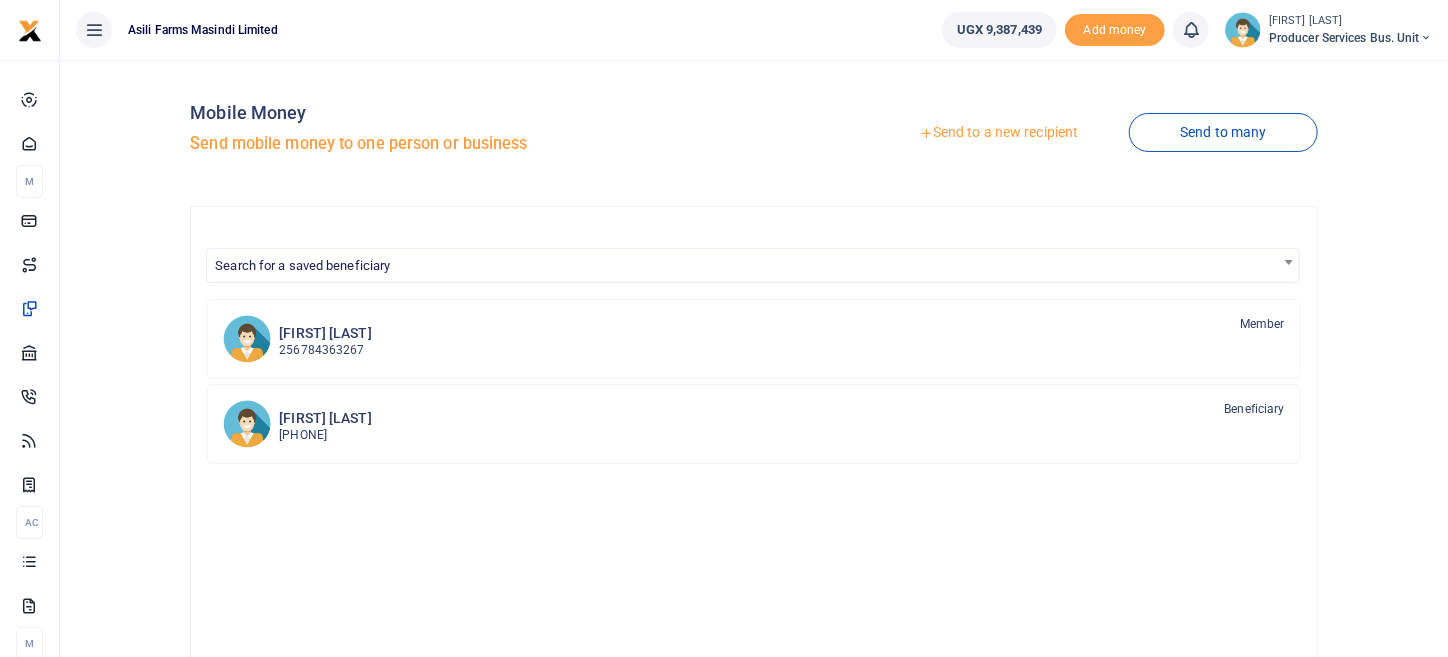 click on "Send to many" at bounding box center (1223, 132) 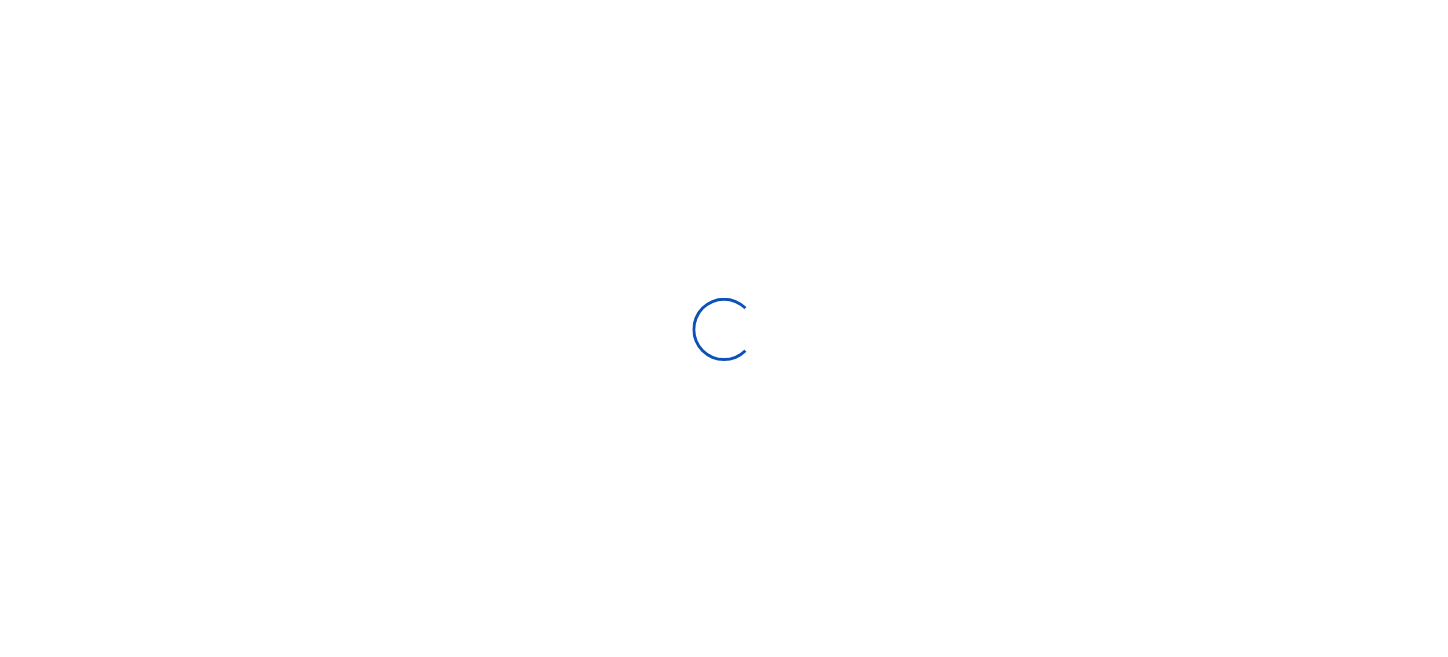 scroll, scrollTop: 0, scrollLeft: 0, axis: both 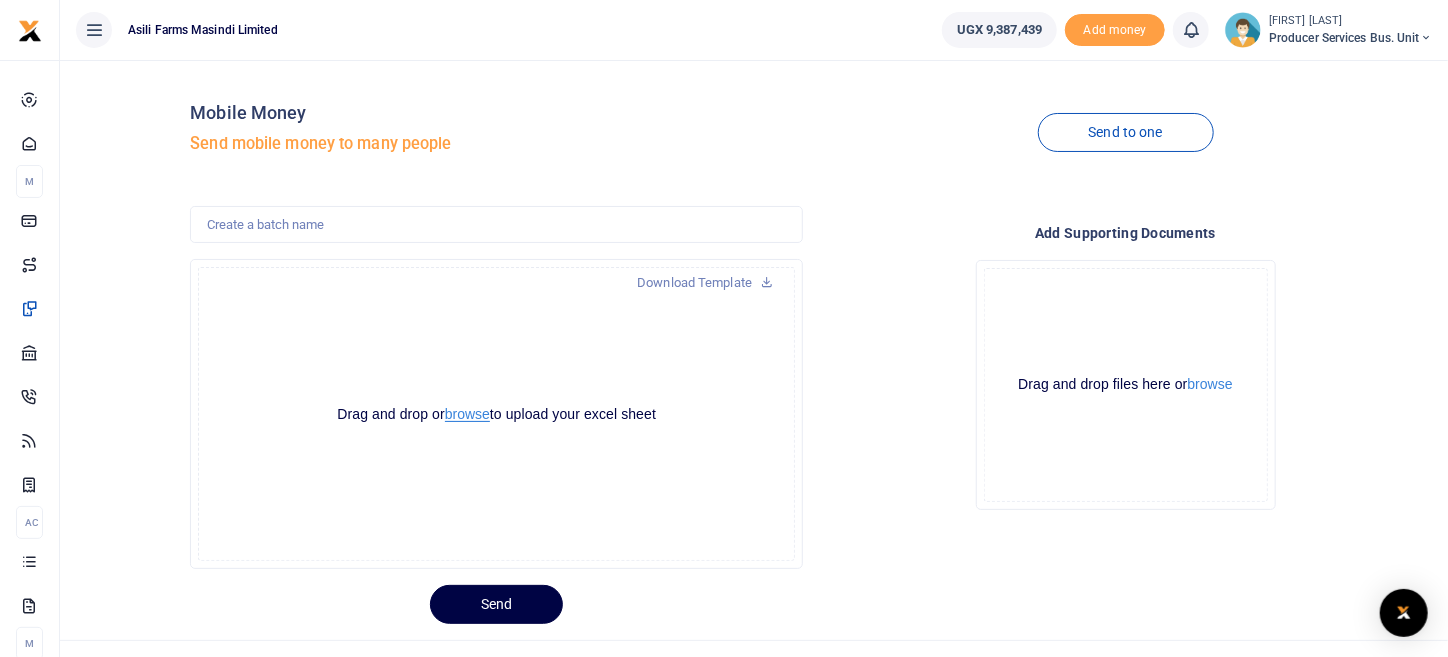 click on "browse" at bounding box center [467, 414] 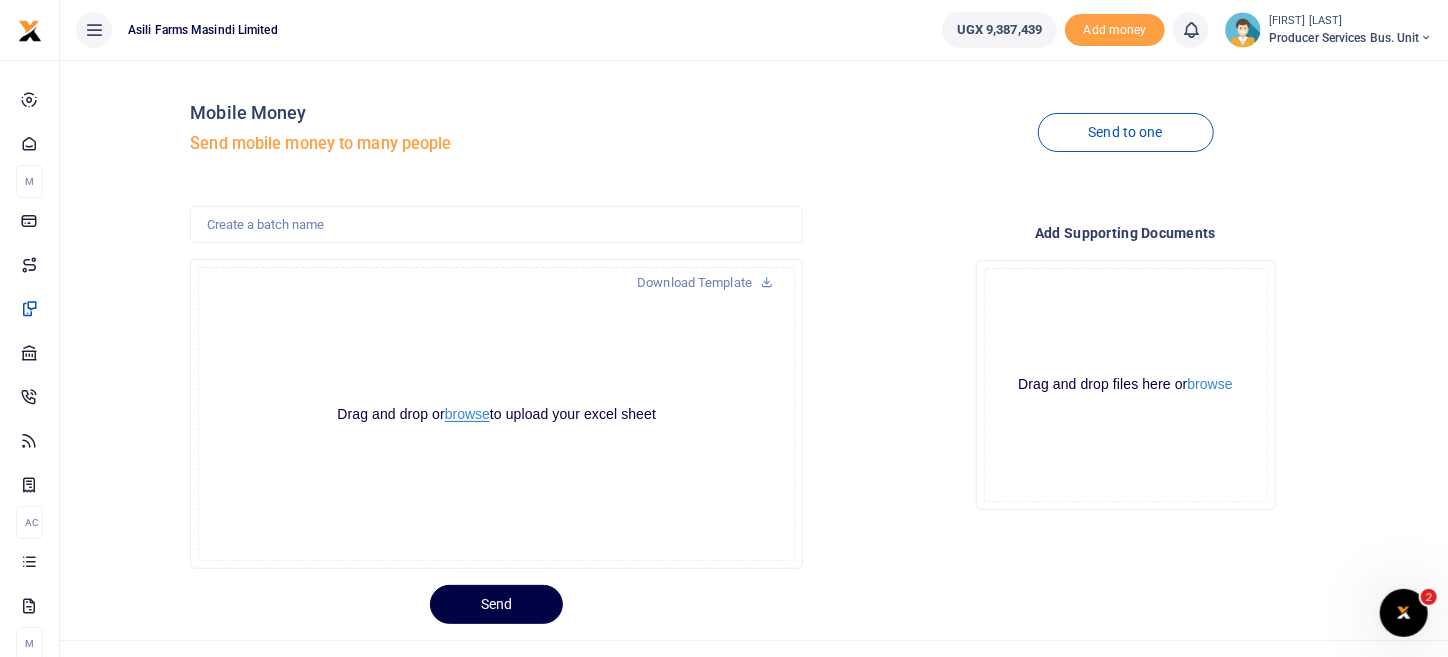scroll, scrollTop: 0, scrollLeft: 0, axis: both 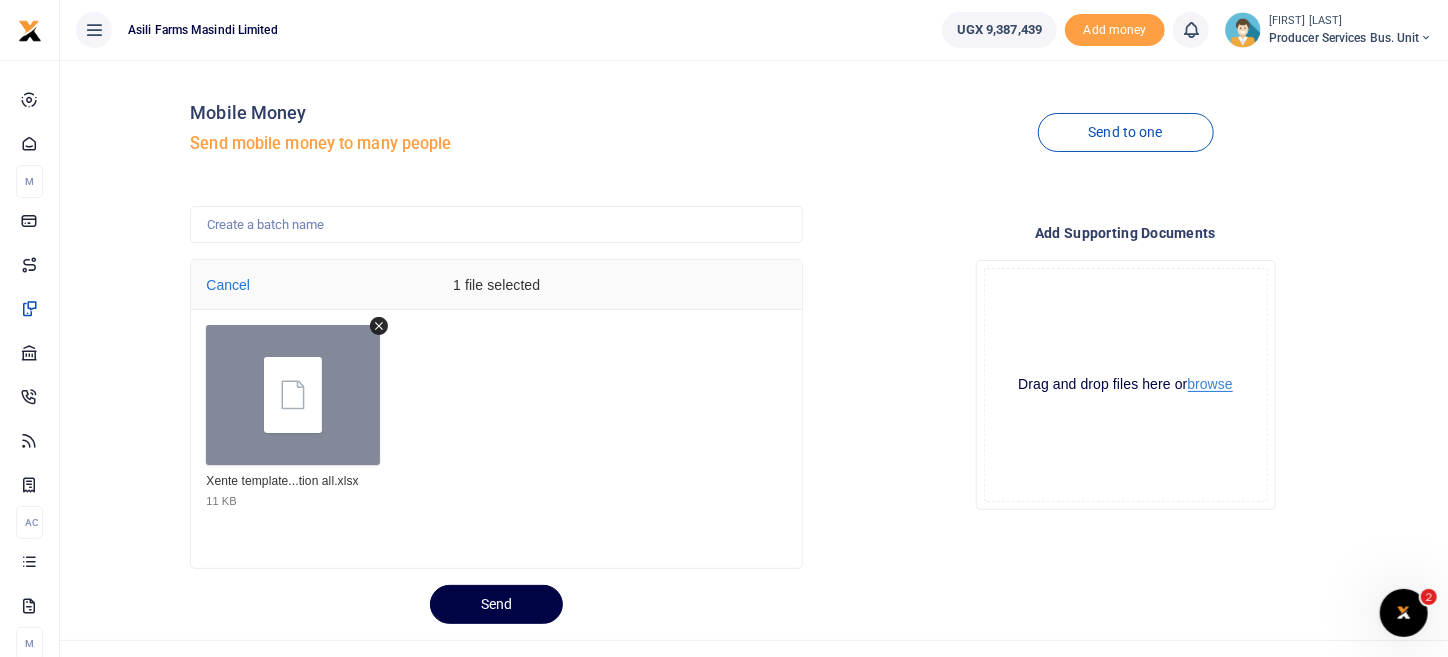 click on "browse" at bounding box center [1210, 384] 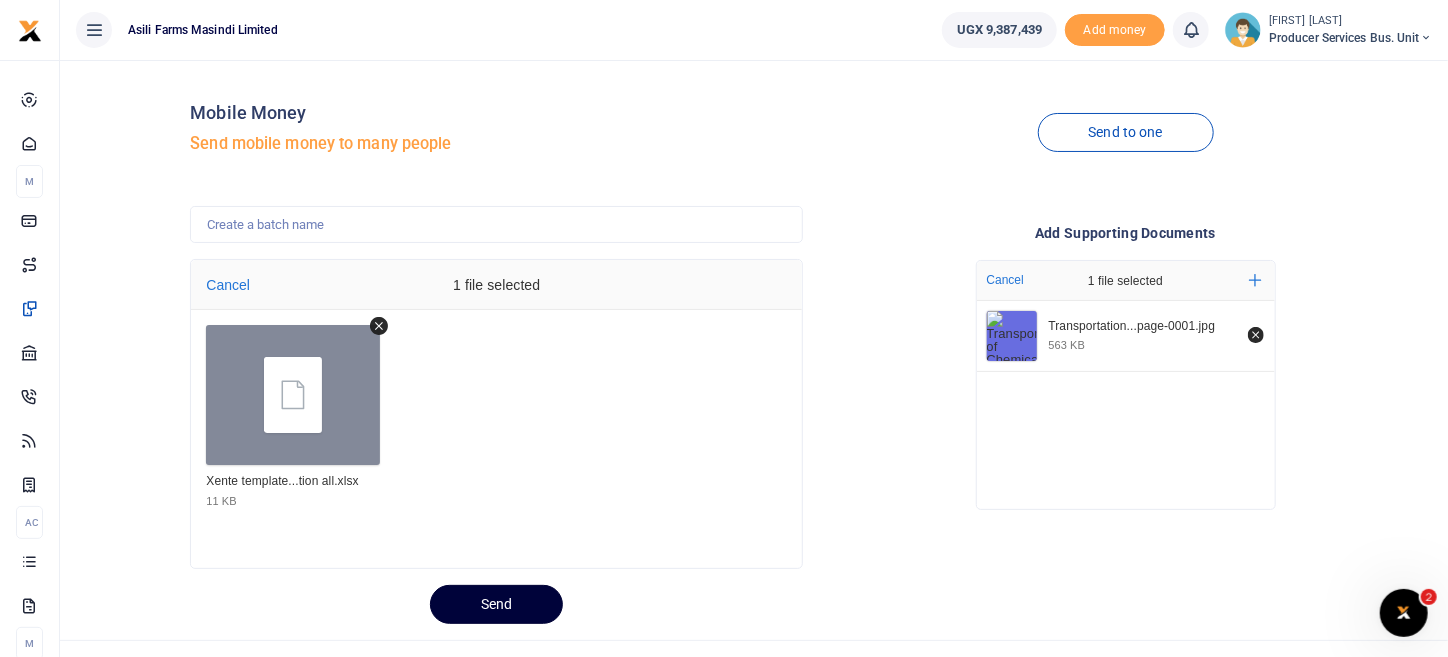 click on "Send" at bounding box center (496, 604) 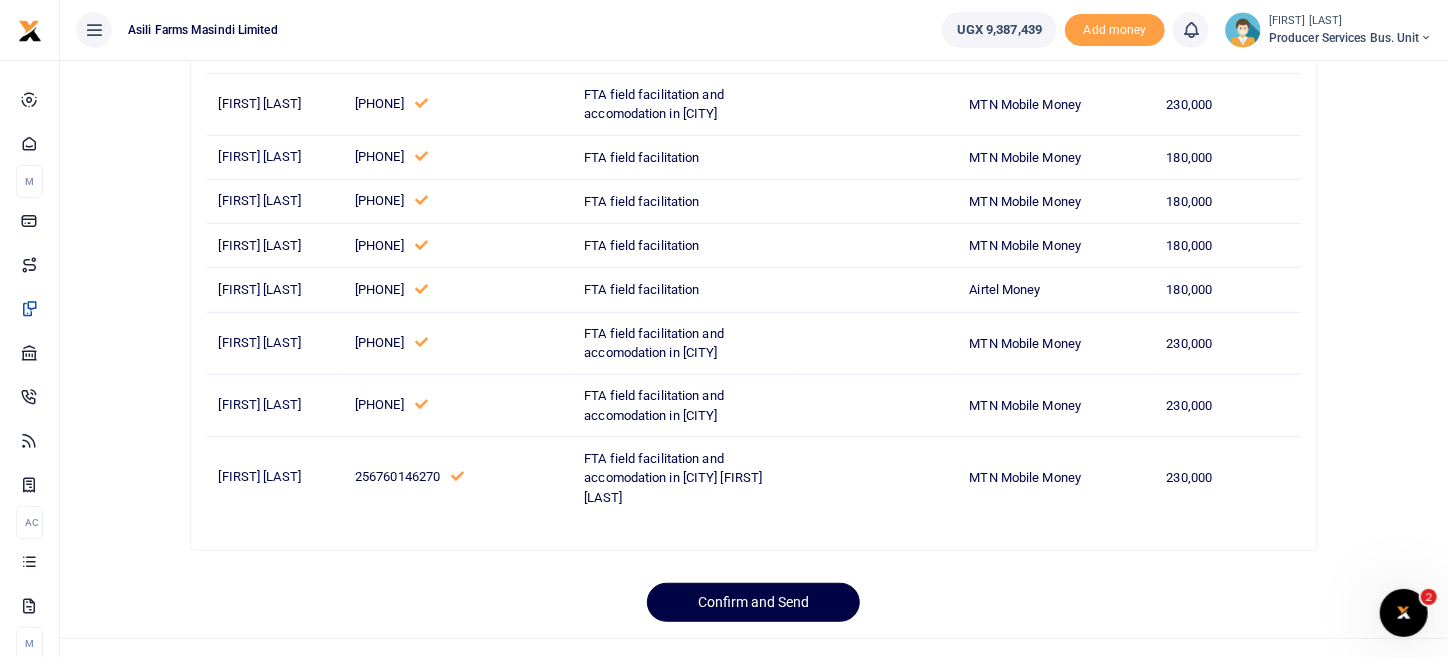 scroll, scrollTop: 391, scrollLeft: 0, axis: vertical 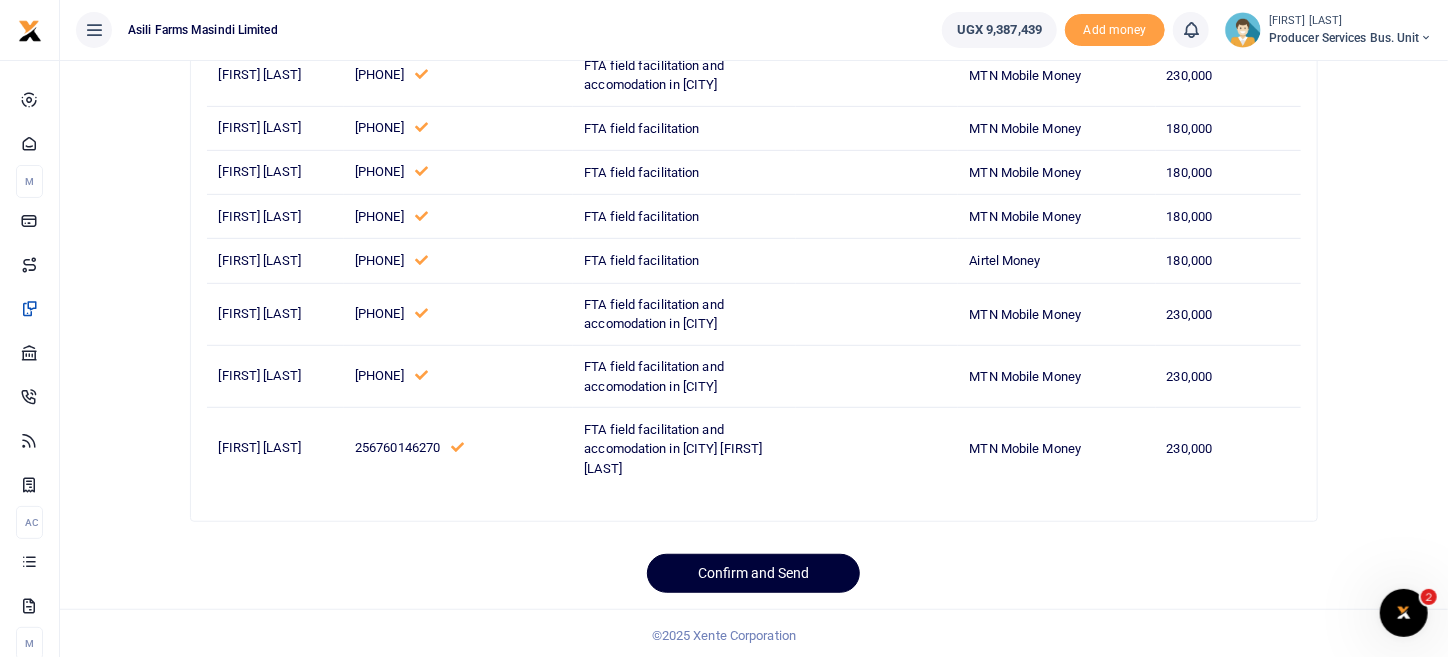 click on "Confirm and Send" at bounding box center (753, 573) 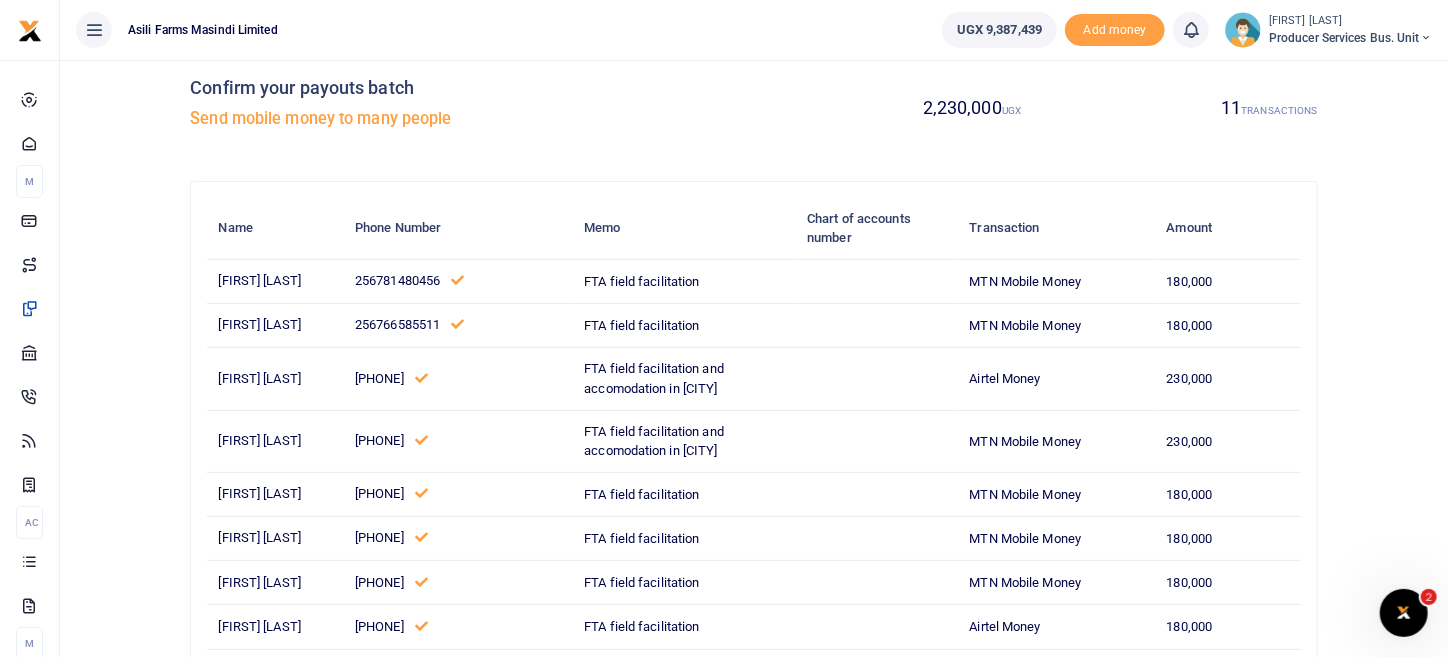 scroll, scrollTop: 0, scrollLeft: 0, axis: both 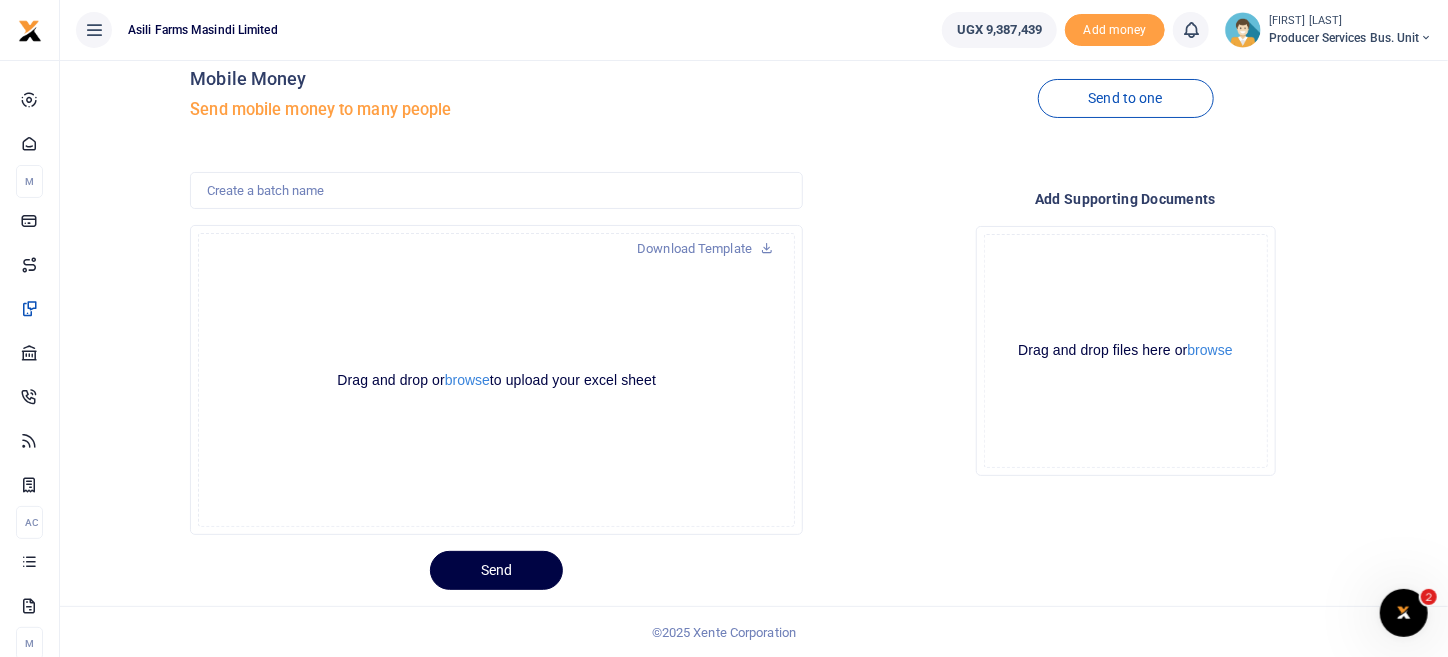click on "Drop your files here Drag and drop files here or  browse Powered by  Uppy" at bounding box center (1125, 351) 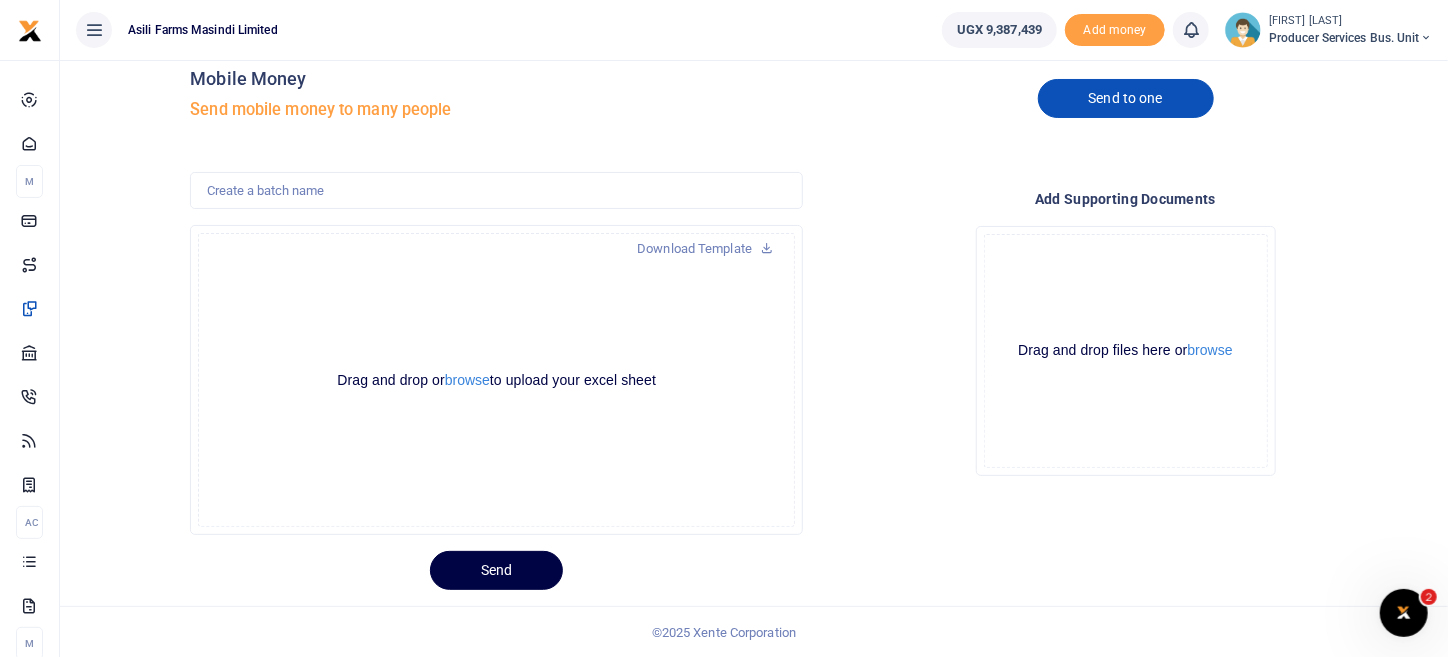 click on "Send to one" at bounding box center (1126, 98) 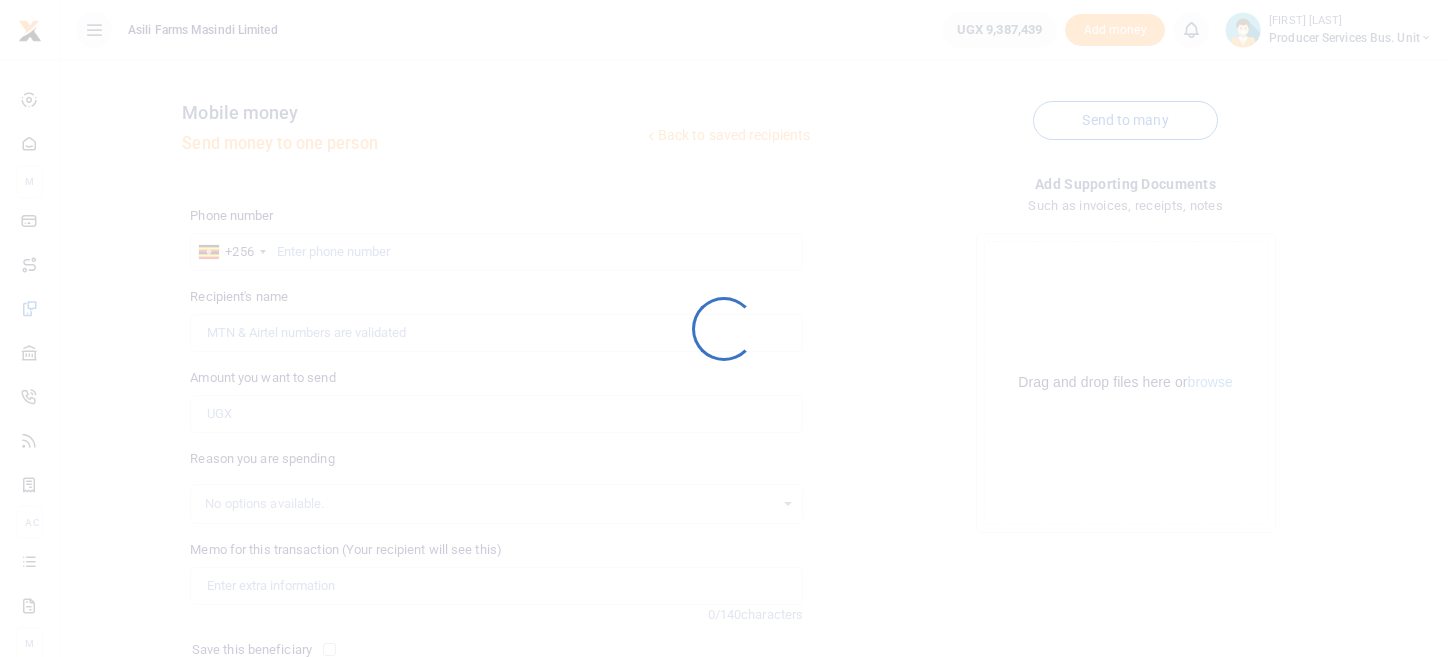 scroll, scrollTop: 0, scrollLeft: 0, axis: both 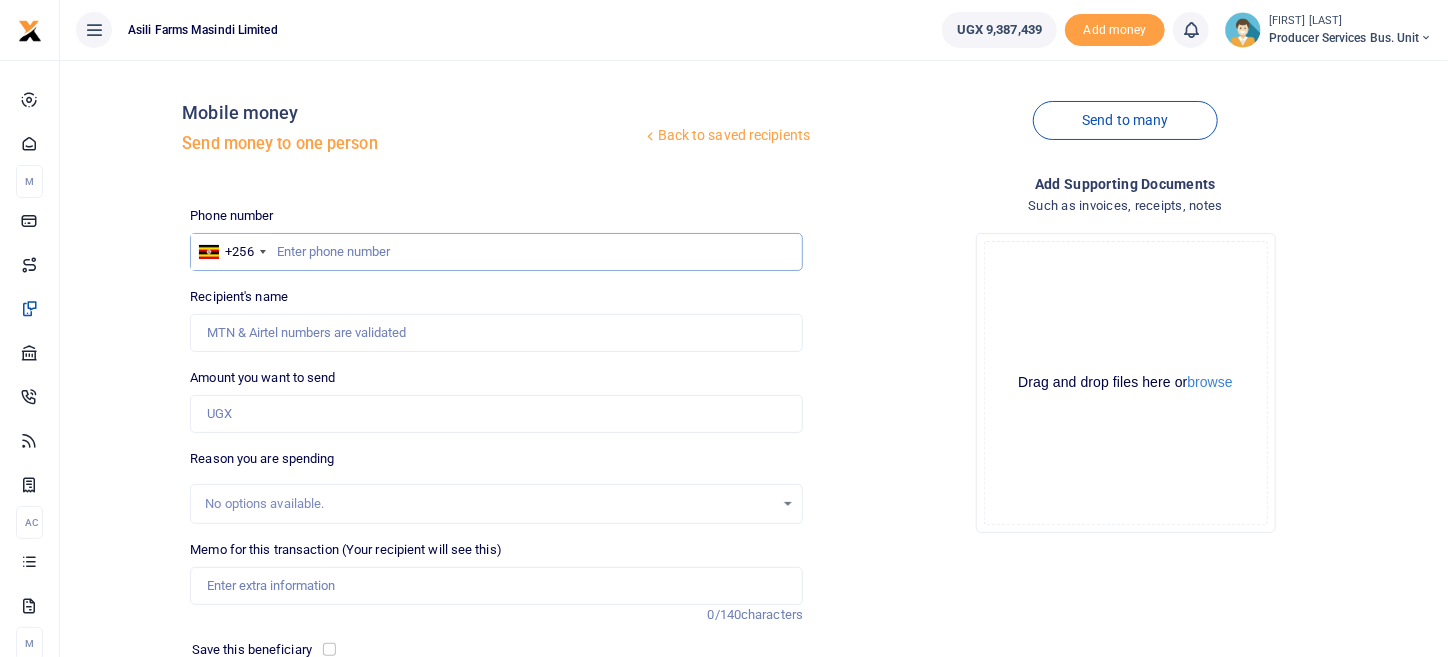 click at bounding box center [496, 252] 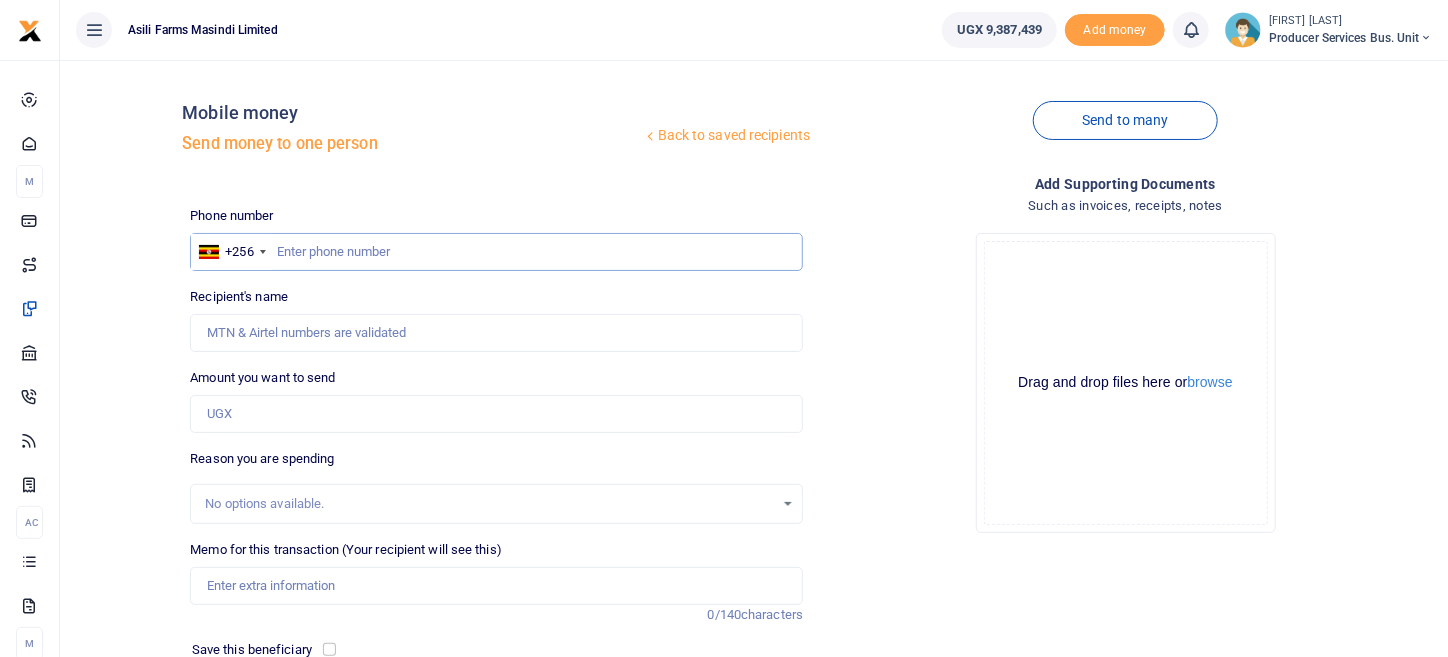 paste on "0760230204" 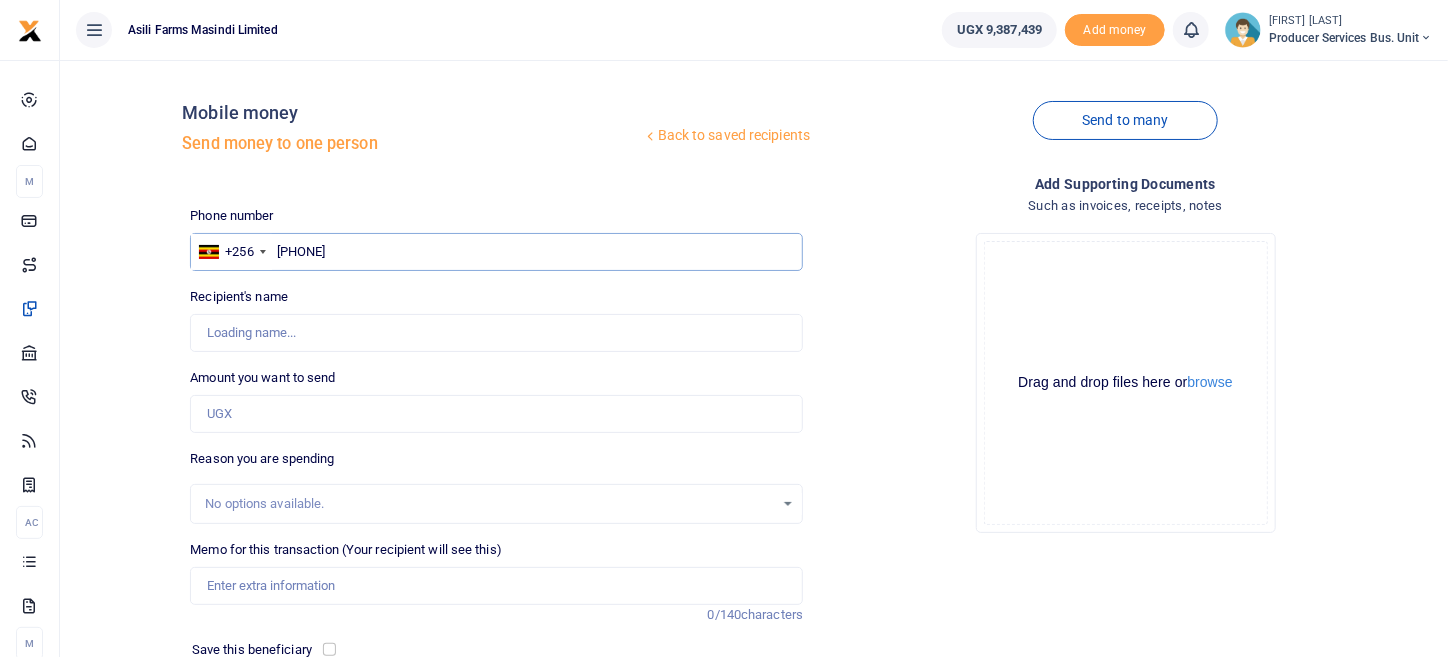 type on "Aramanthan Asaba" 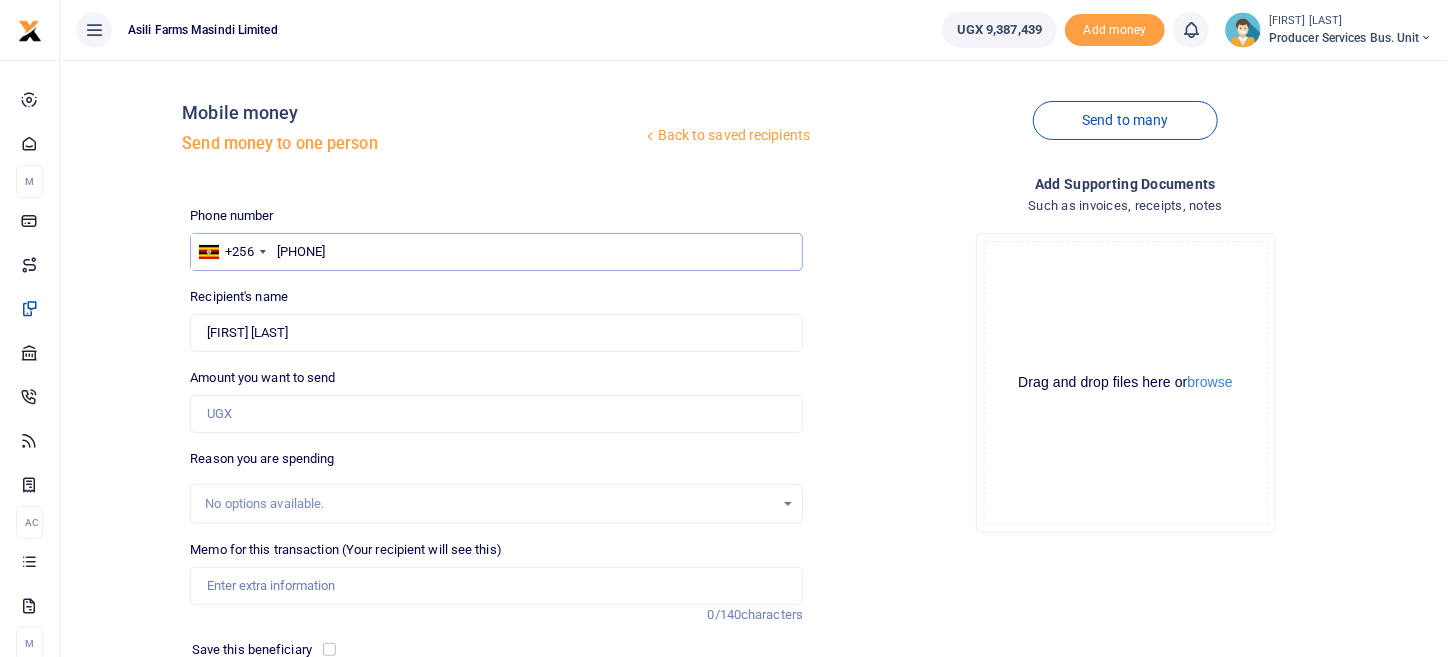 type on "0760230204" 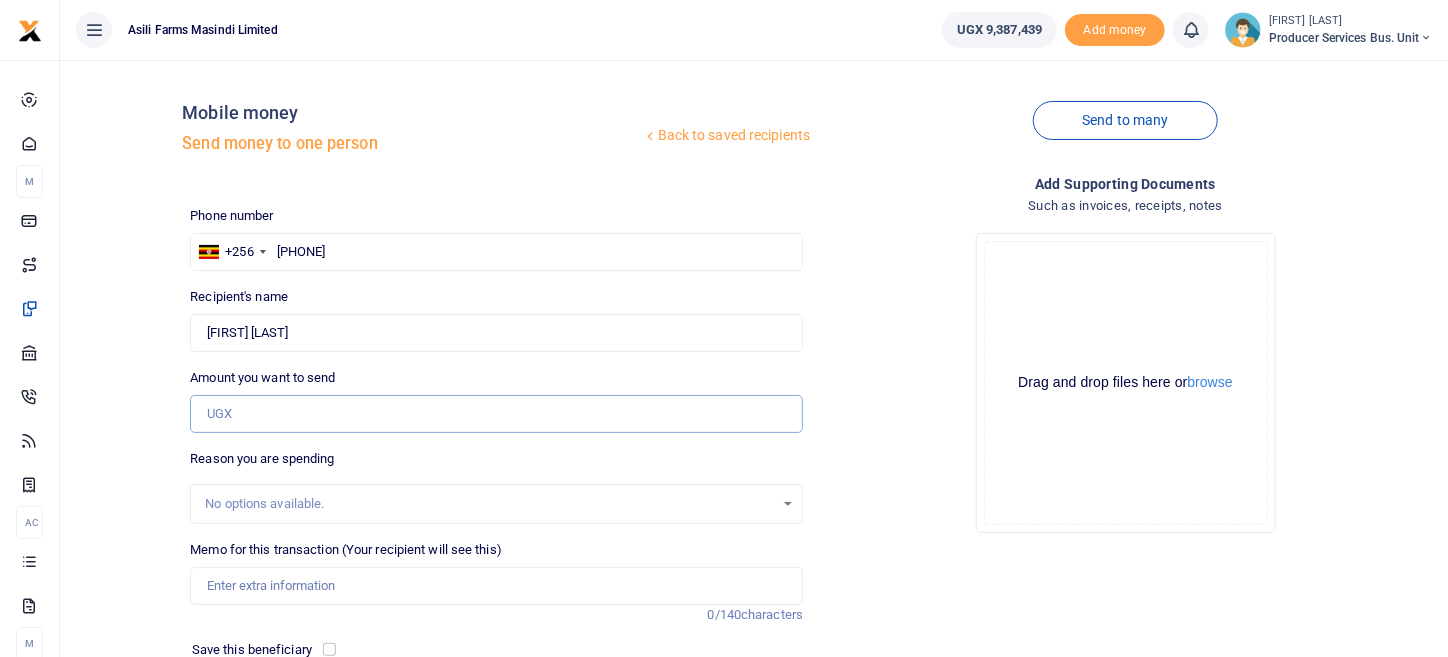 click on "Amount you want to send" at bounding box center [496, 414] 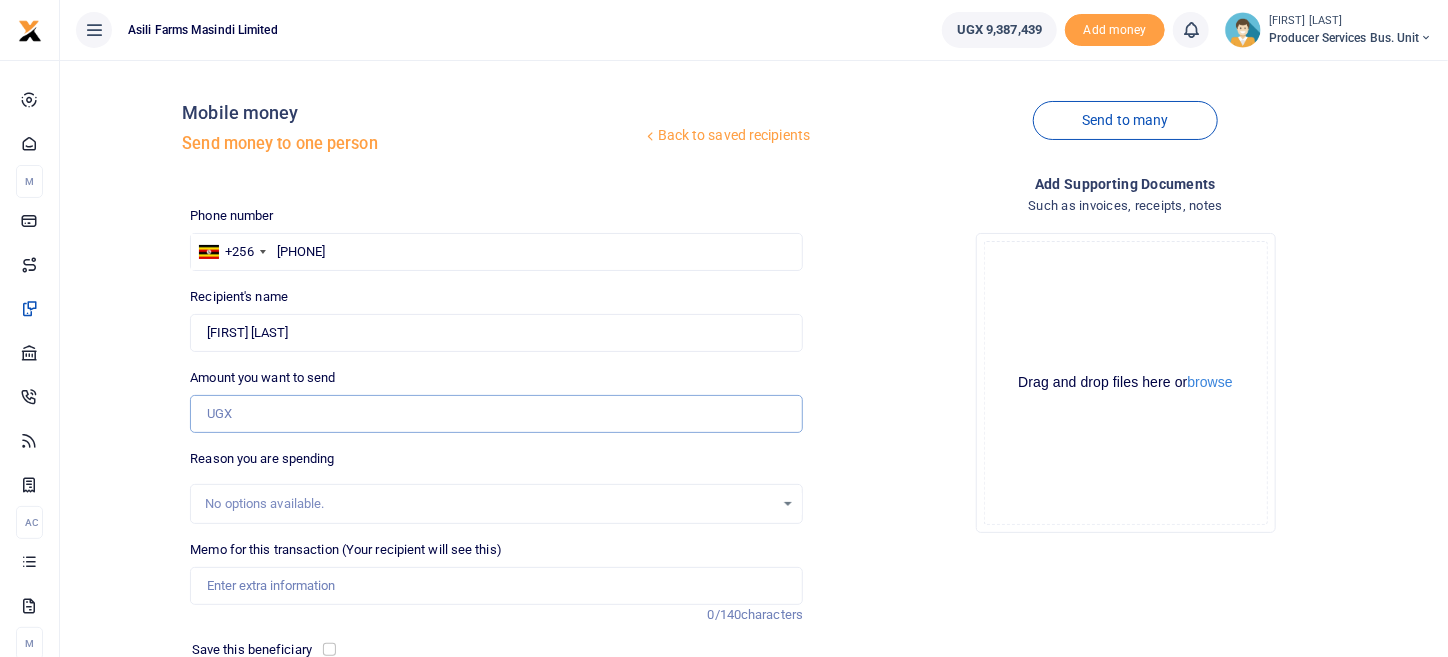 click on "Amount you want to send" at bounding box center (496, 414) 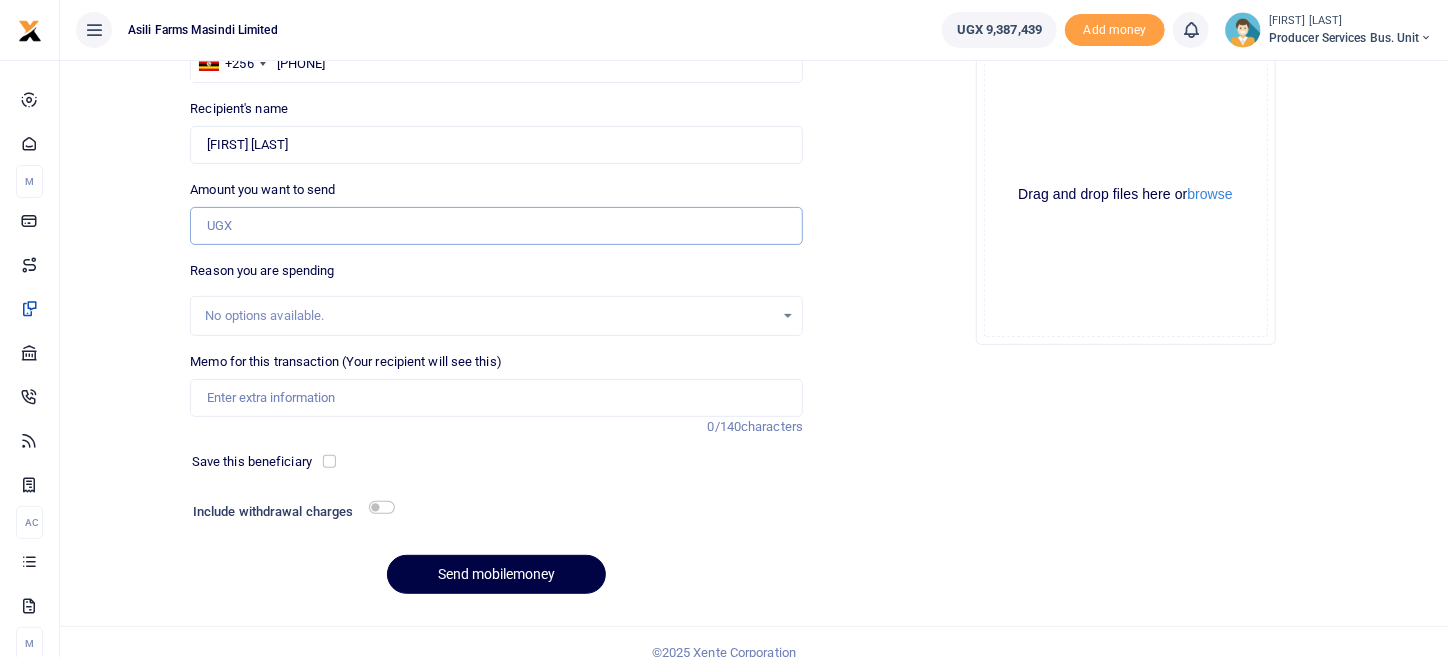 scroll, scrollTop: 200, scrollLeft: 0, axis: vertical 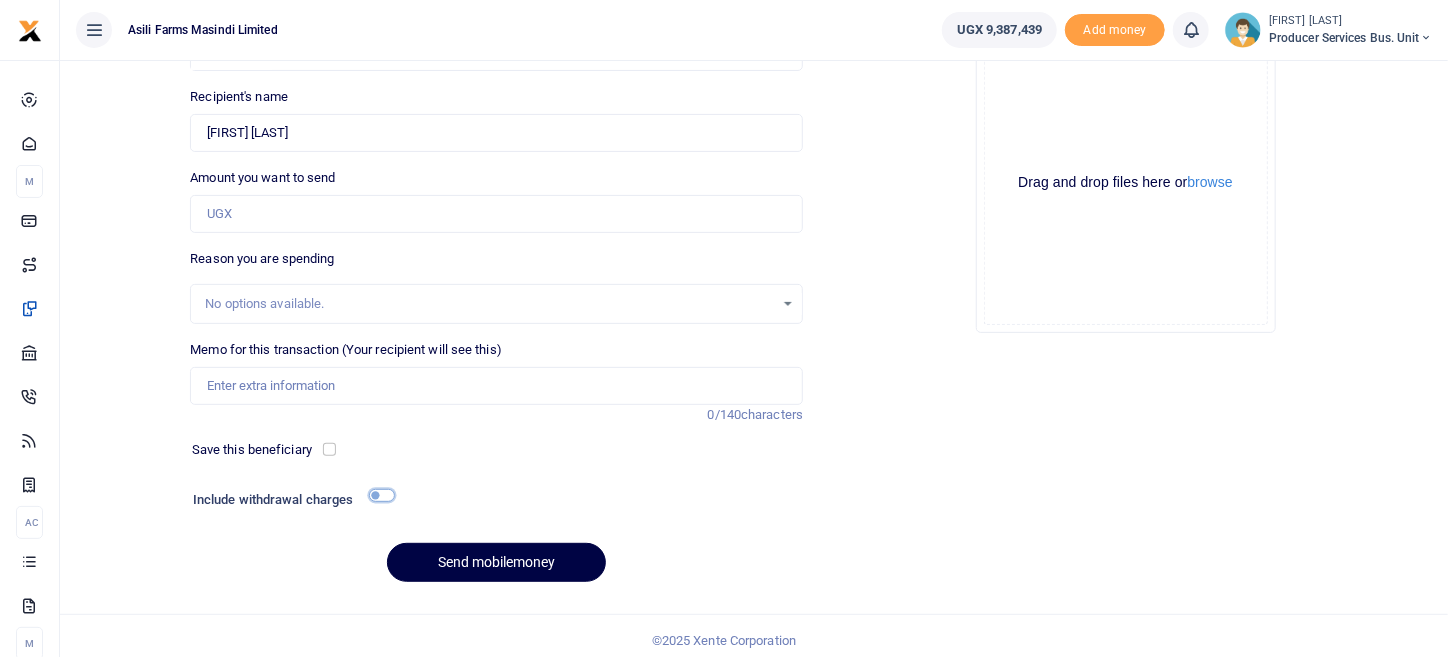 click at bounding box center [382, 495] 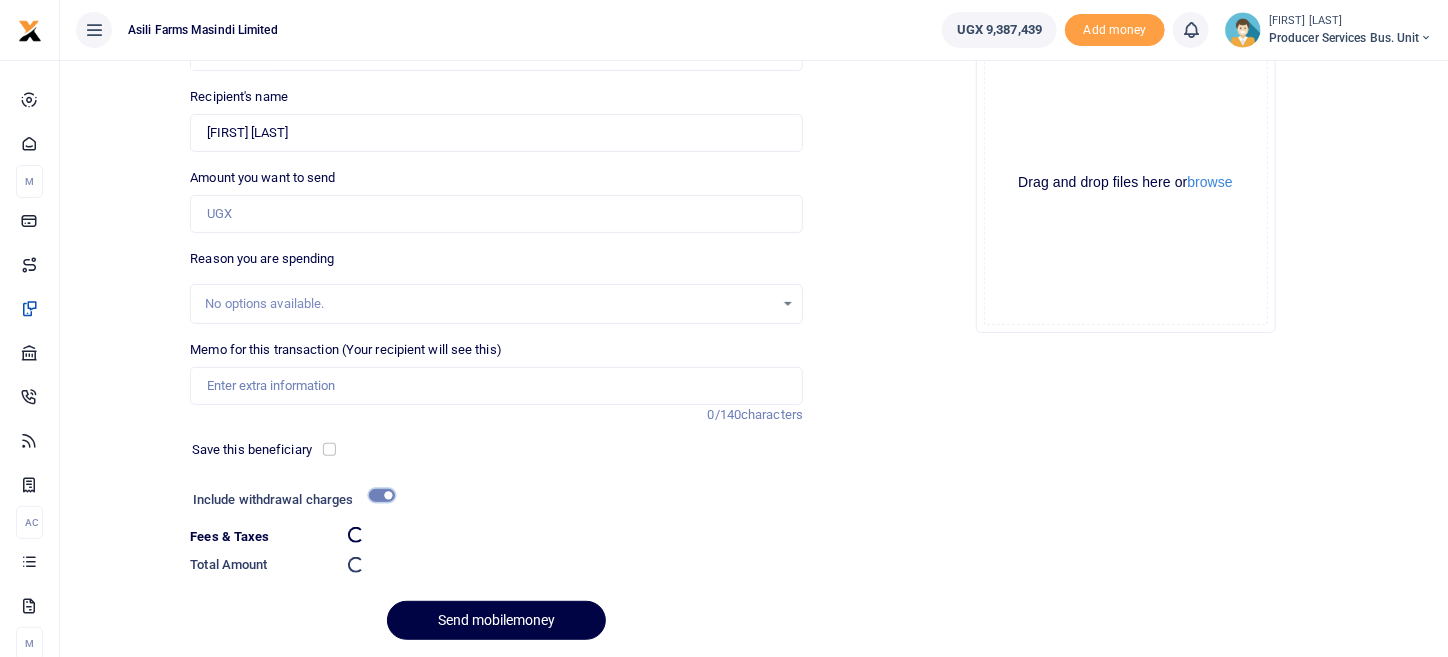 checkbox on "false" 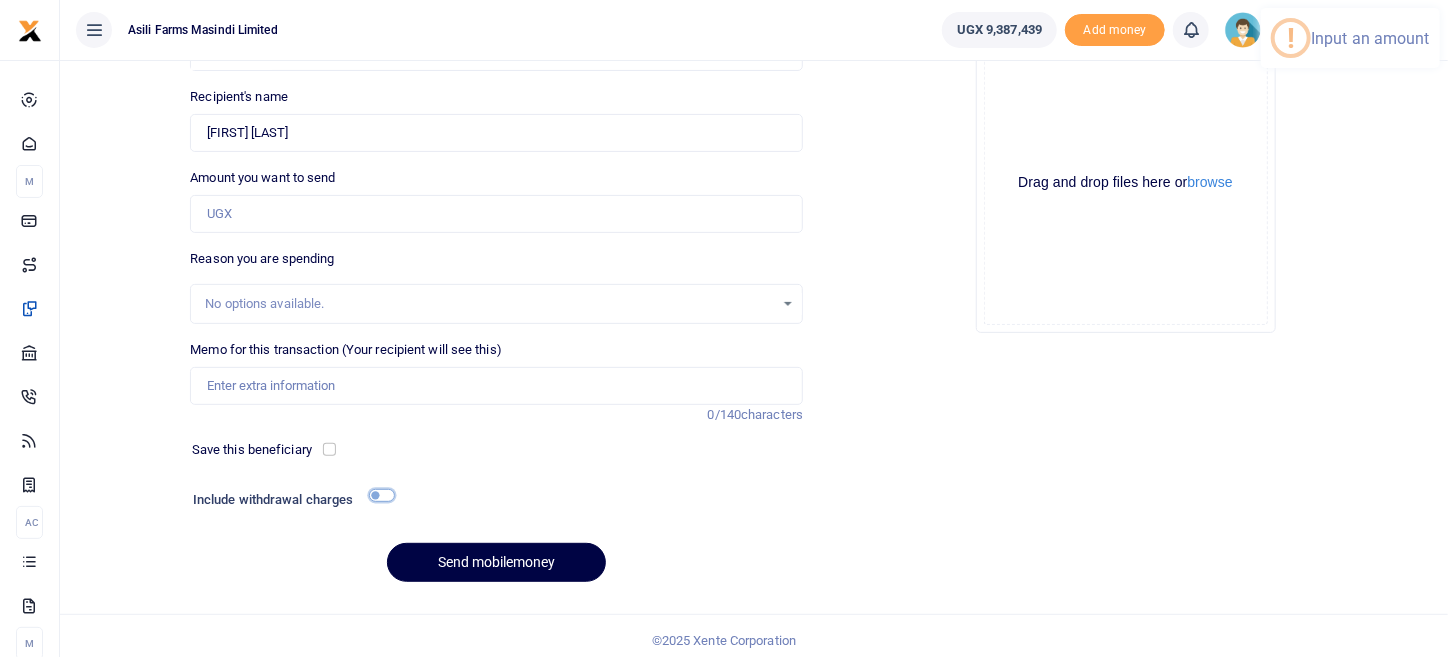 scroll, scrollTop: 0, scrollLeft: 0, axis: both 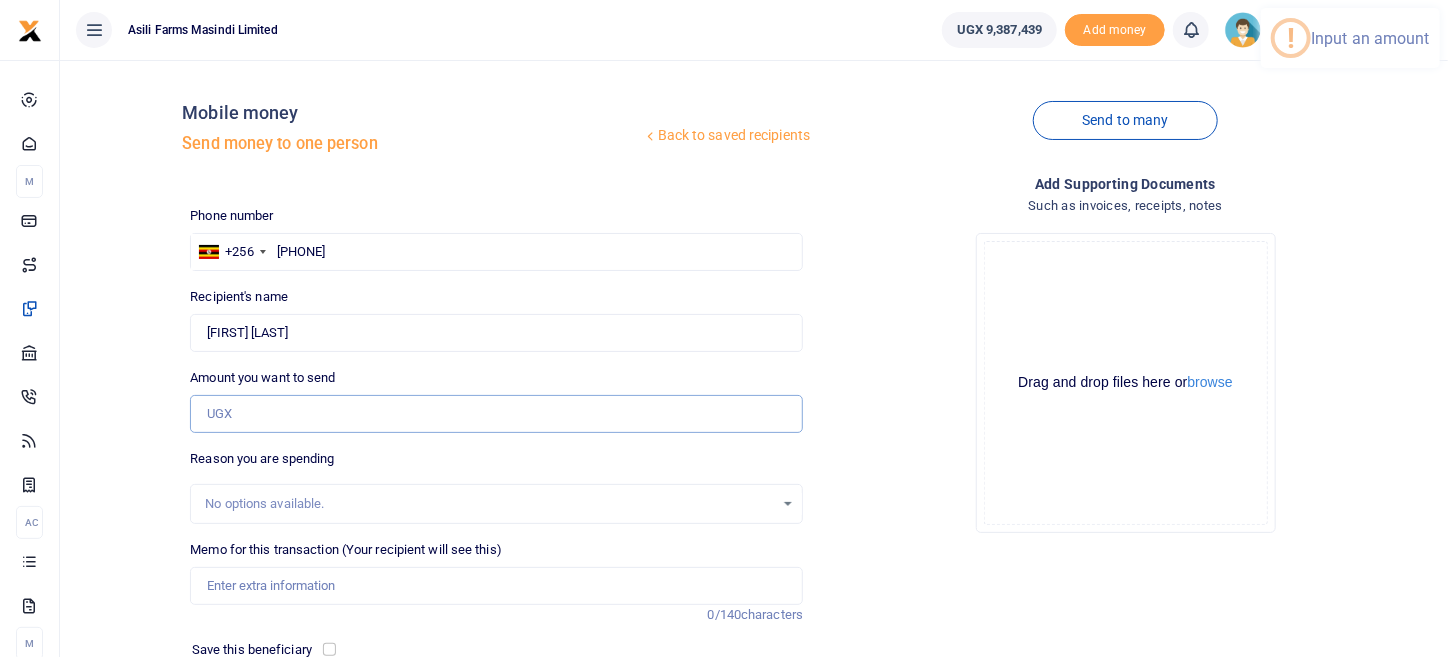 click on "Amount you want to send" at bounding box center (496, 414) 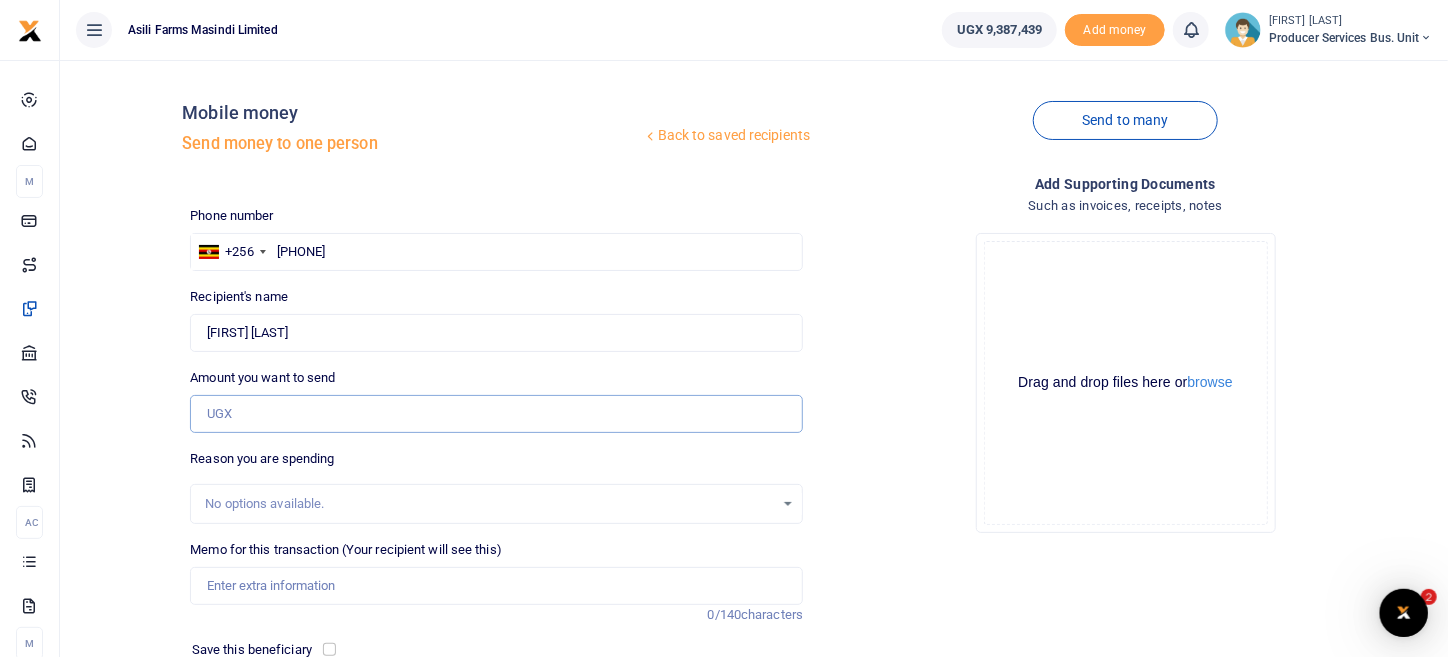 scroll, scrollTop: 0, scrollLeft: 0, axis: both 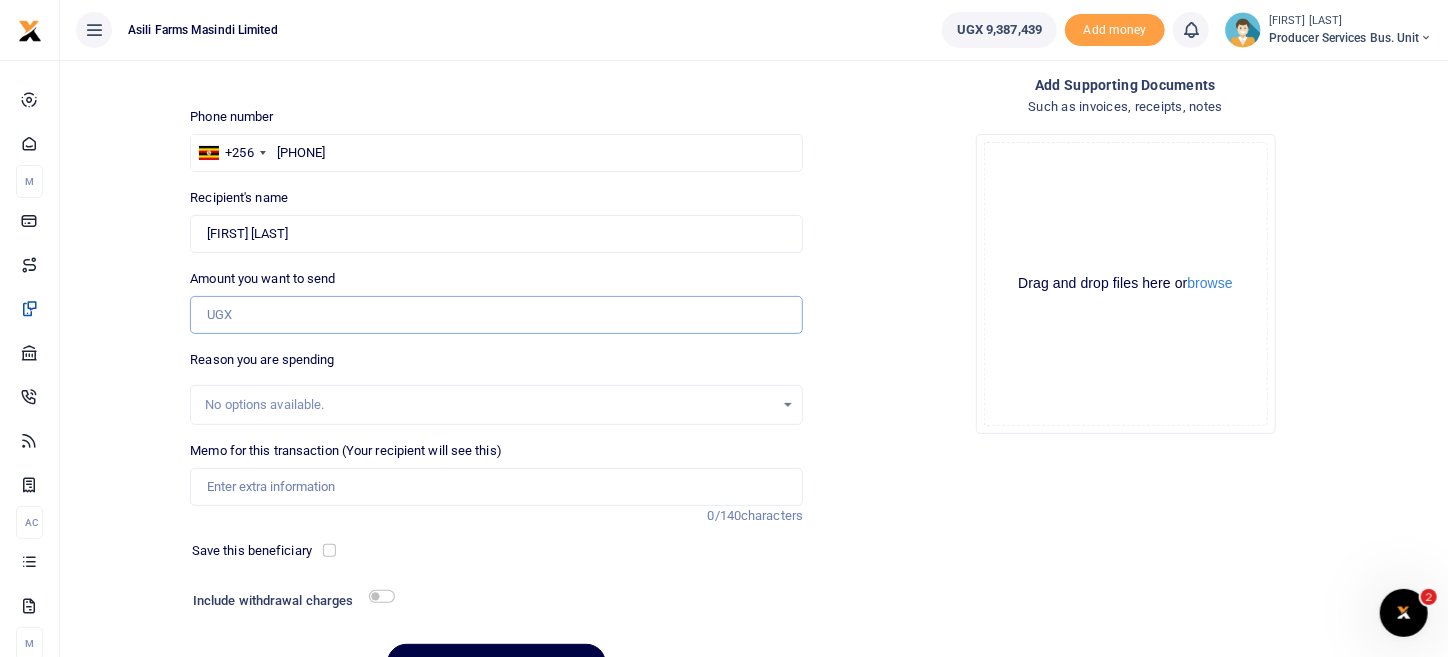 click on "Amount you want to send" at bounding box center (496, 315) 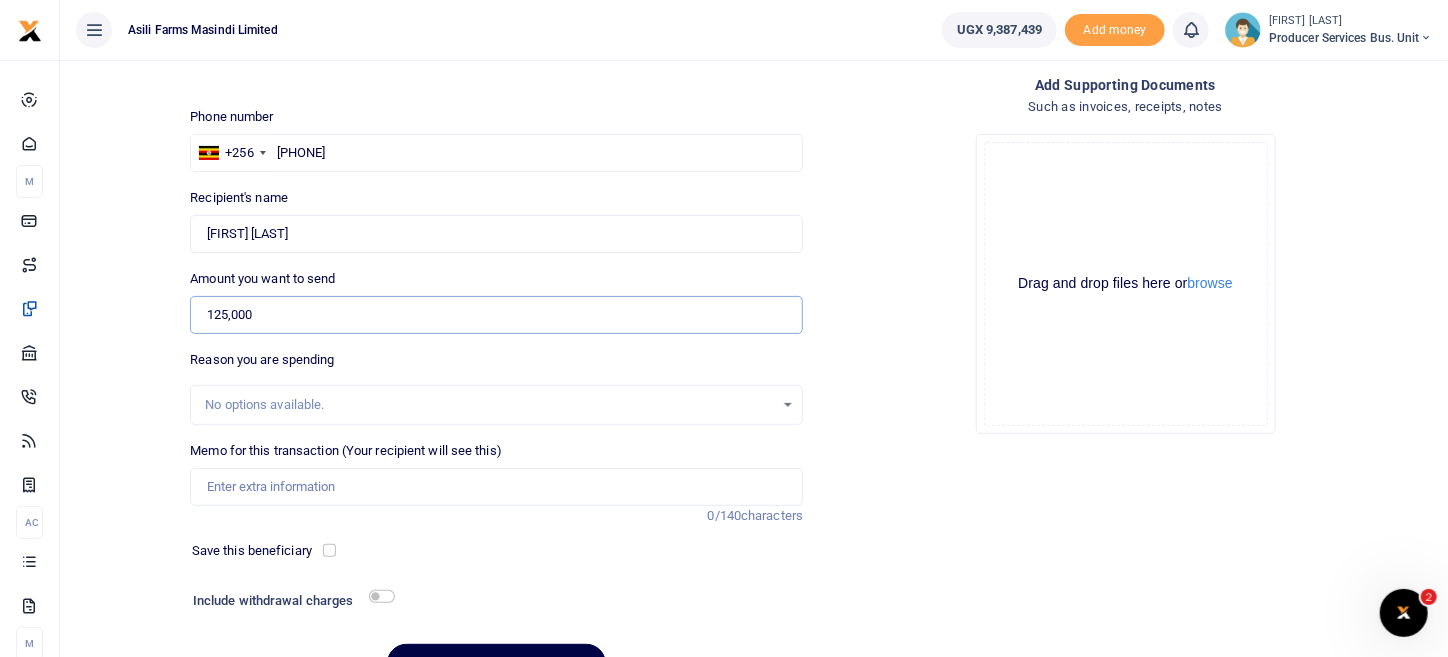 type on "125,000" 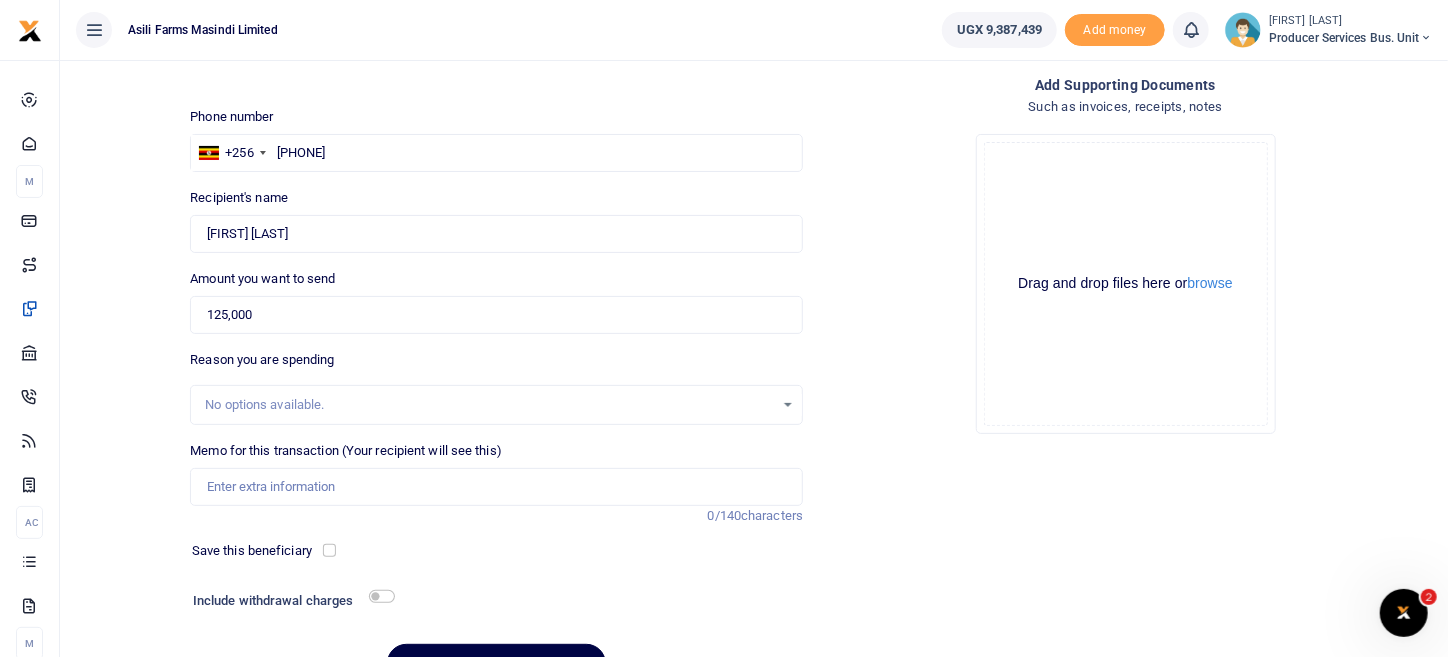 click on "Add supporting Documents
Such as invoices, receipts, notes
Drop your files here Drag and drop files here or  browse Powered by  Uppy" at bounding box center (1125, 387) 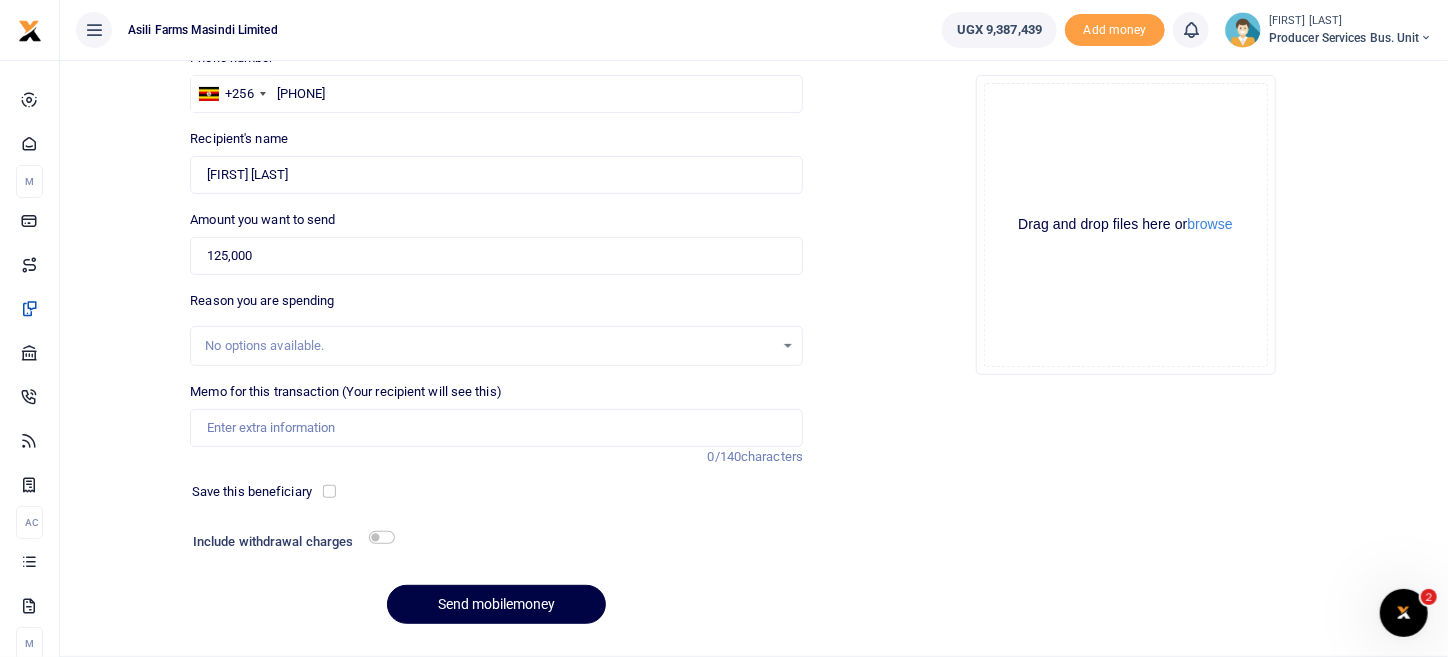 scroll, scrollTop: 208, scrollLeft: 0, axis: vertical 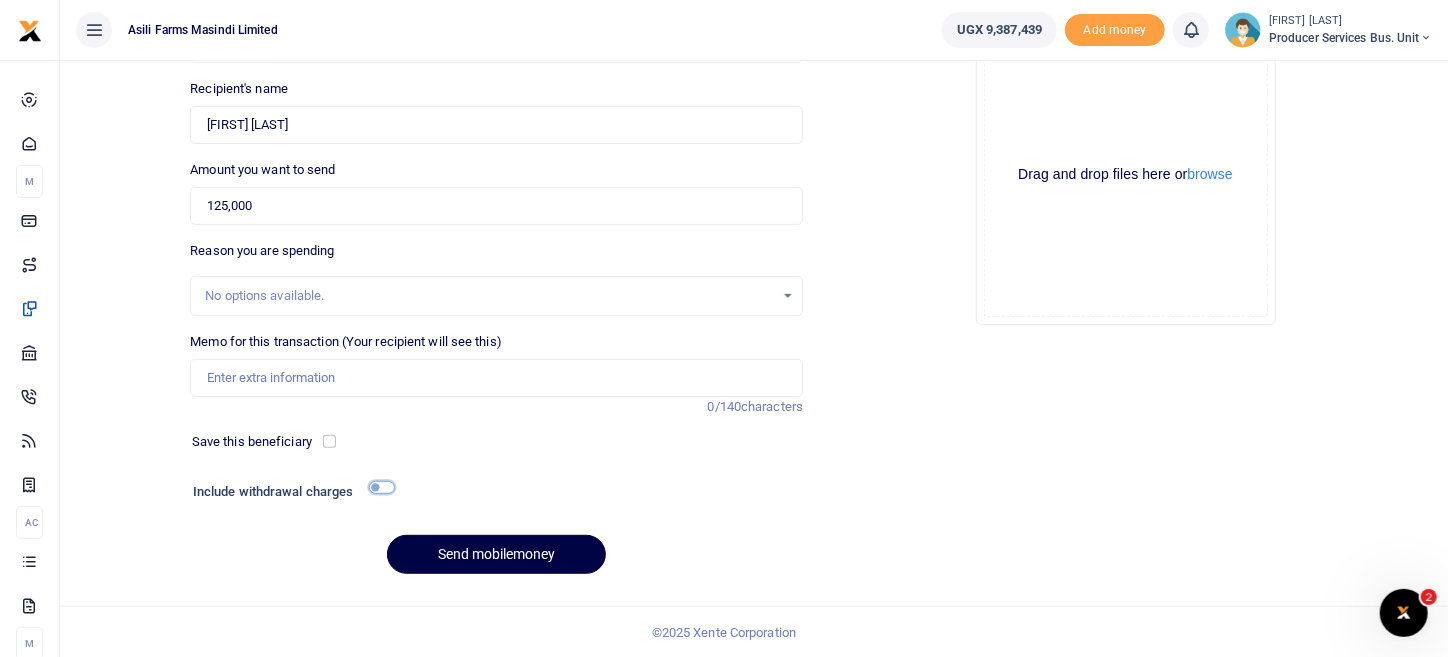 click at bounding box center [382, 487] 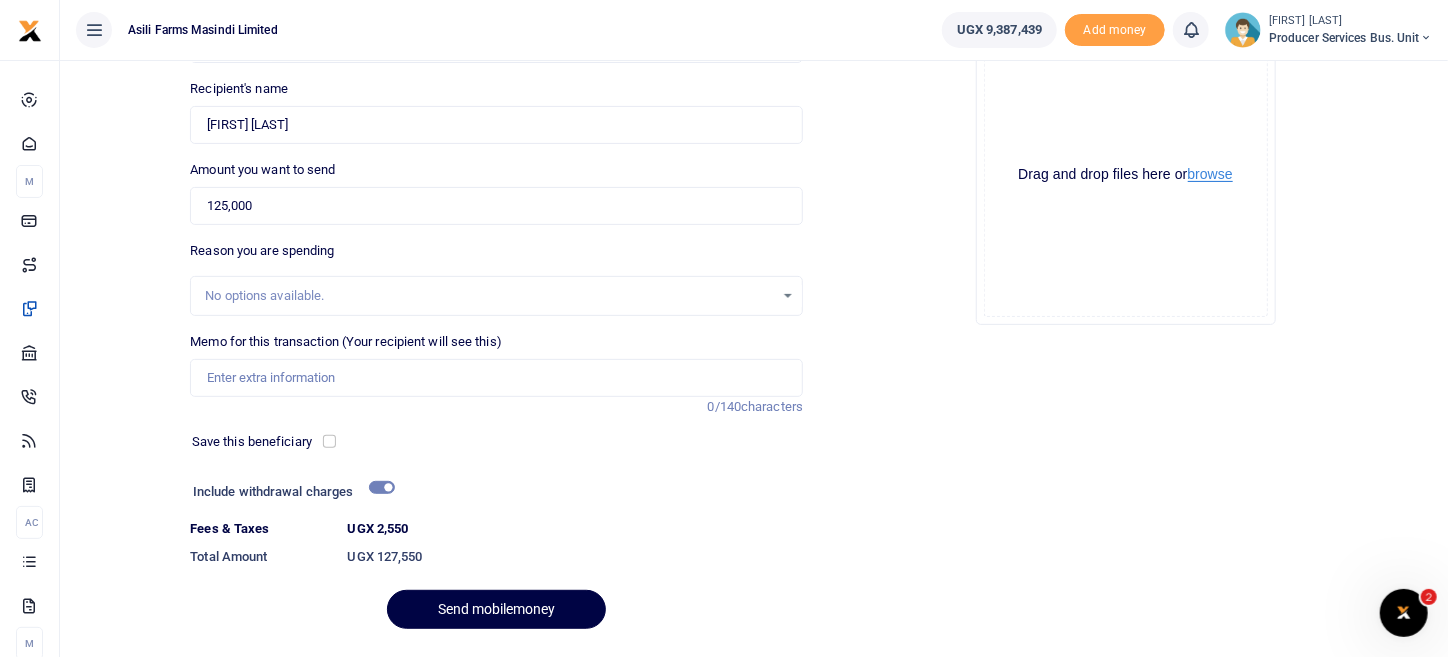 click on "browse" at bounding box center (1210, 174) 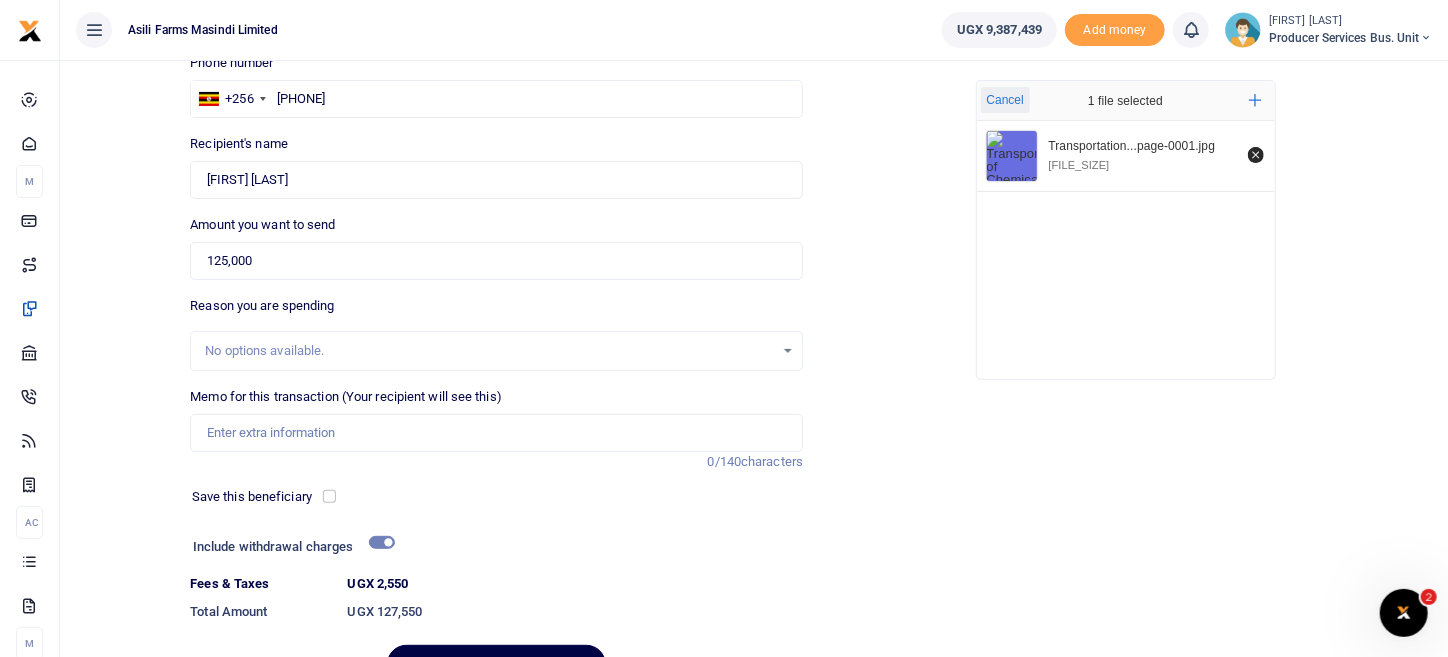 scroll, scrollTop: 0, scrollLeft: 0, axis: both 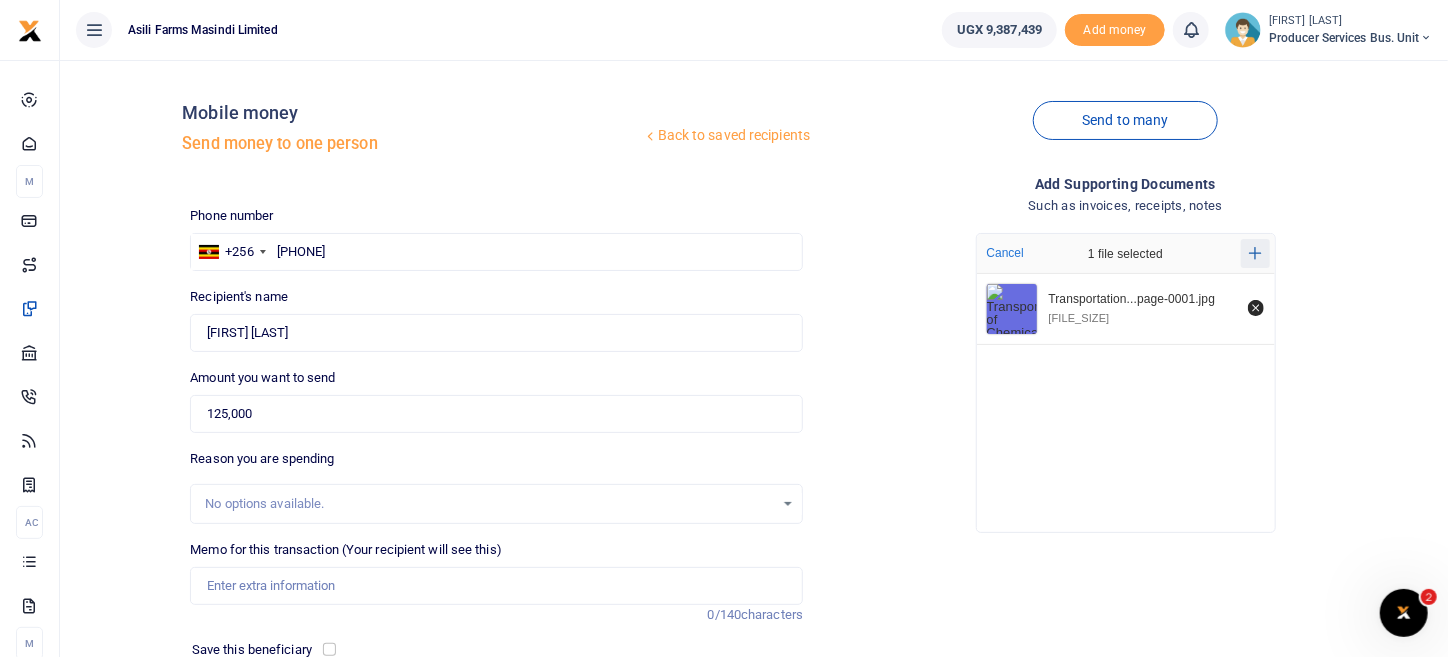 click 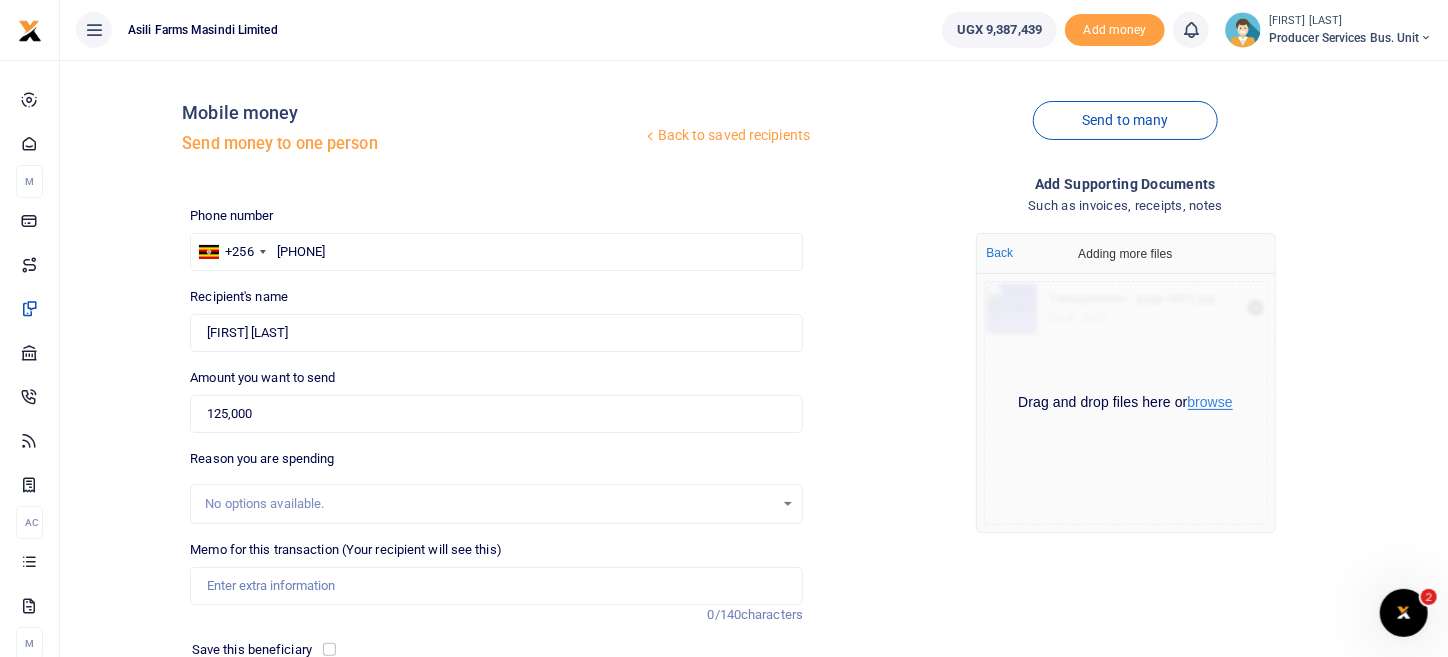click on "browse" at bounding box center (1210, 402) 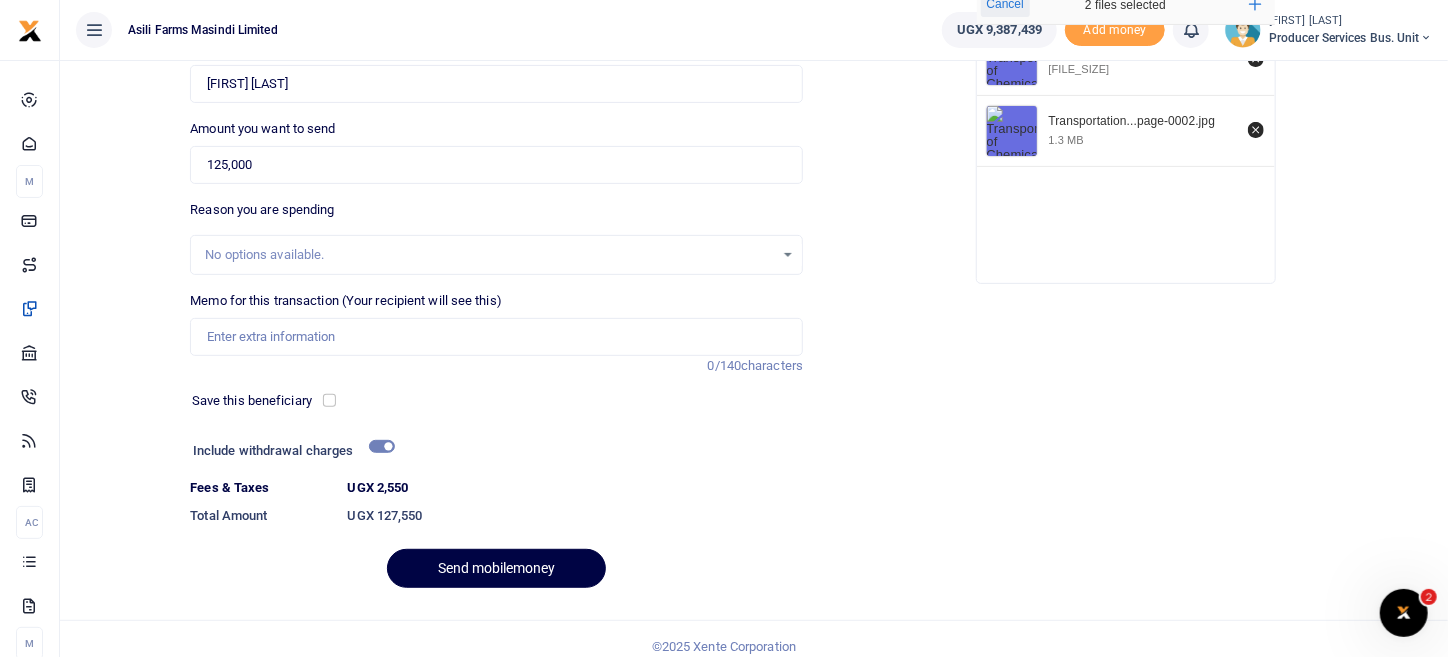 scroll, scrollTop: 262, scrollLeft: 0, axis: vertical 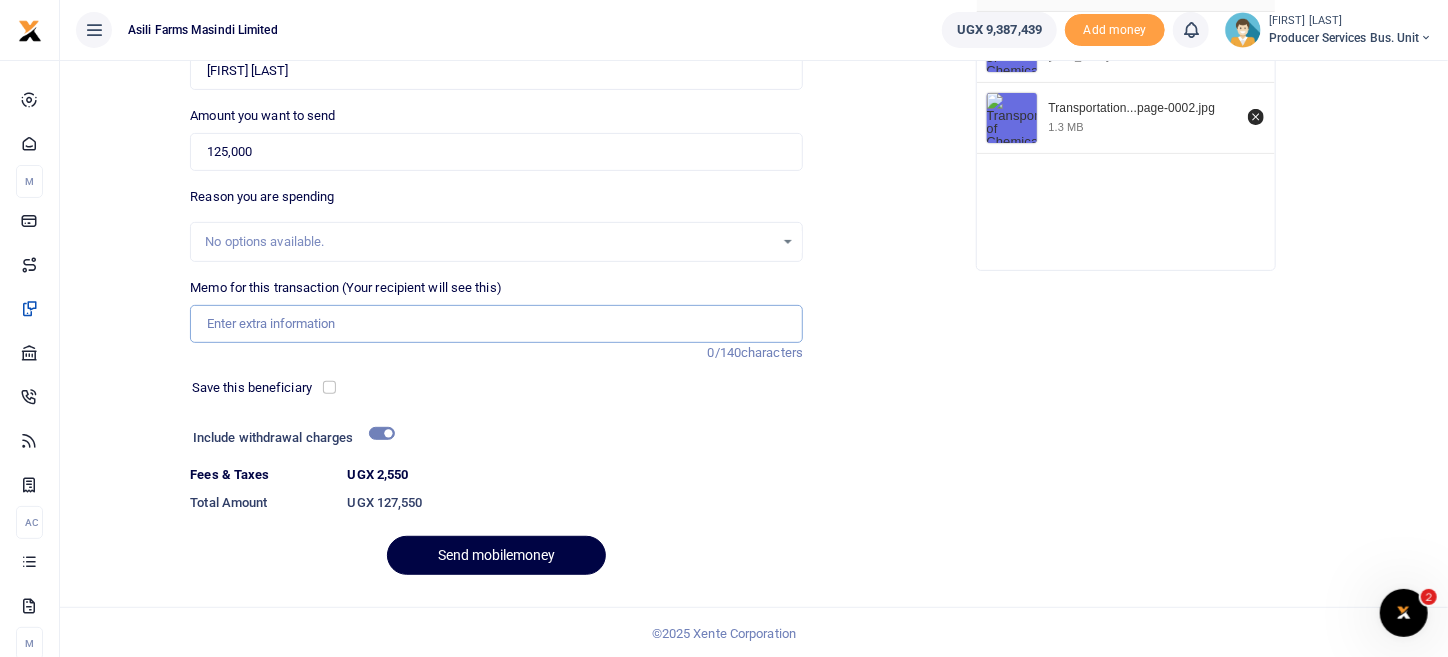 click on "Memo for this transaction (Your recipient will see this)" at bounding box center (496, 324) 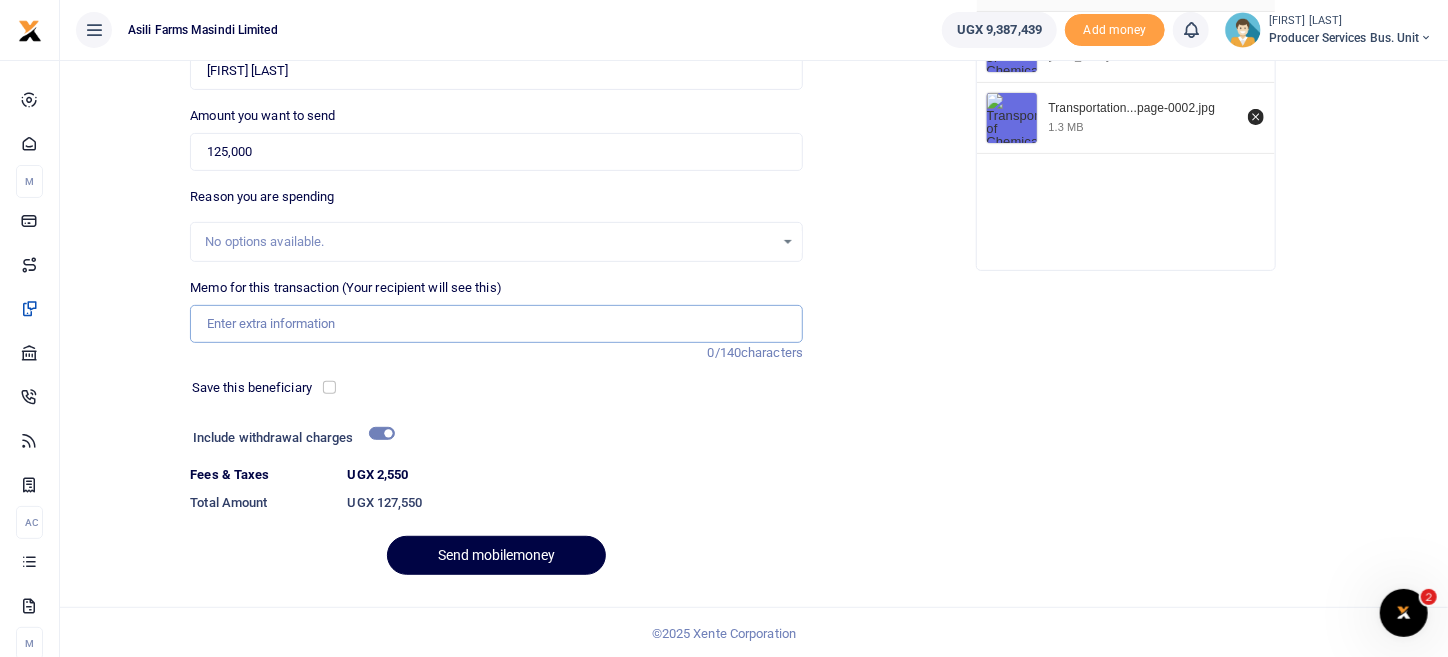 type on "B" 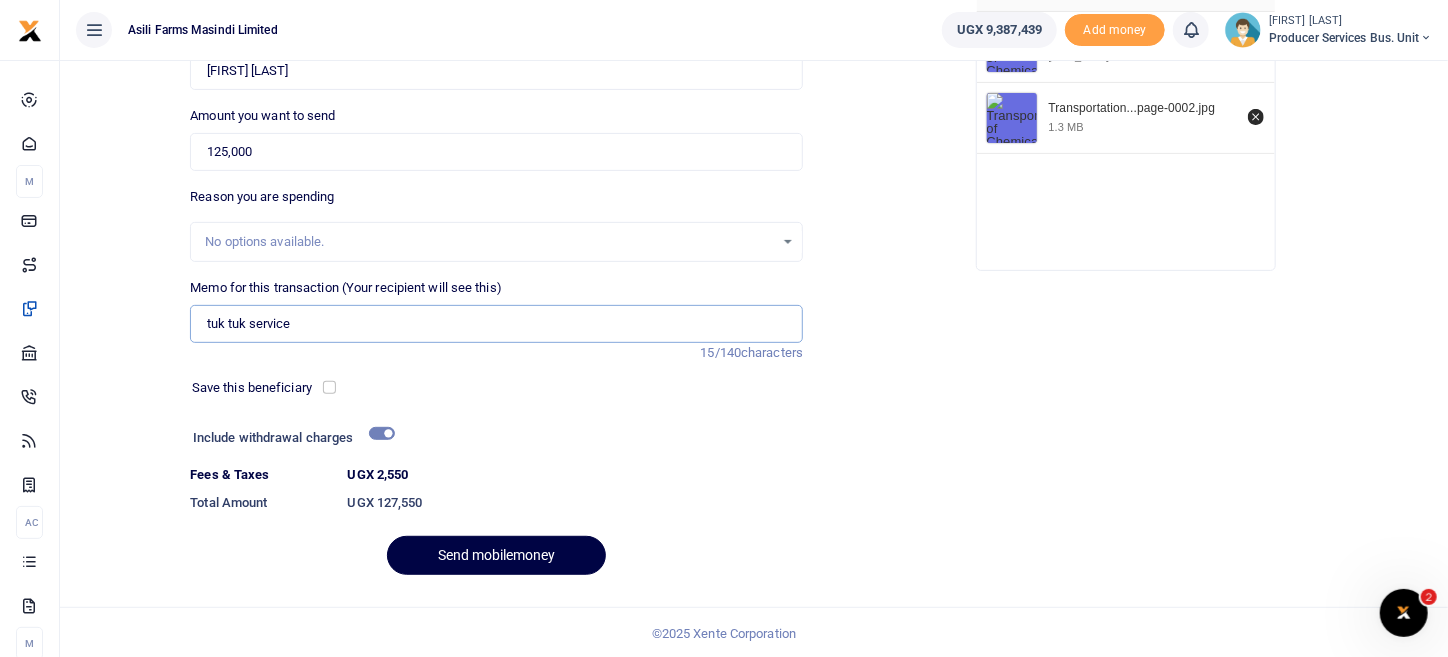 type on "Tuk Tuk service" 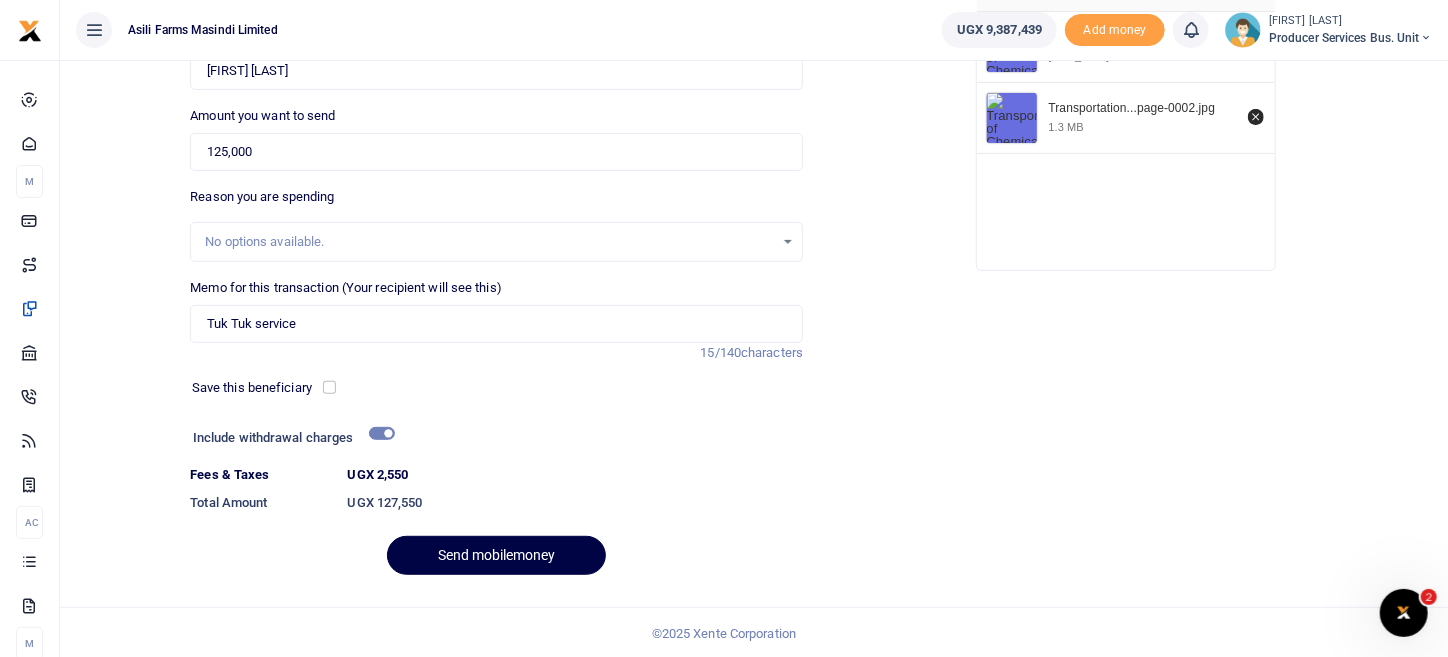 click on "Add supporting Documents
Such as invoices, receipts, notes
Drop your files here Cancel 2 files selected Add more Transportation...page-0001.jpg 563 KB Transportation...page-0002.jpg 1.3 MB" at bounding box center (1125, 251) 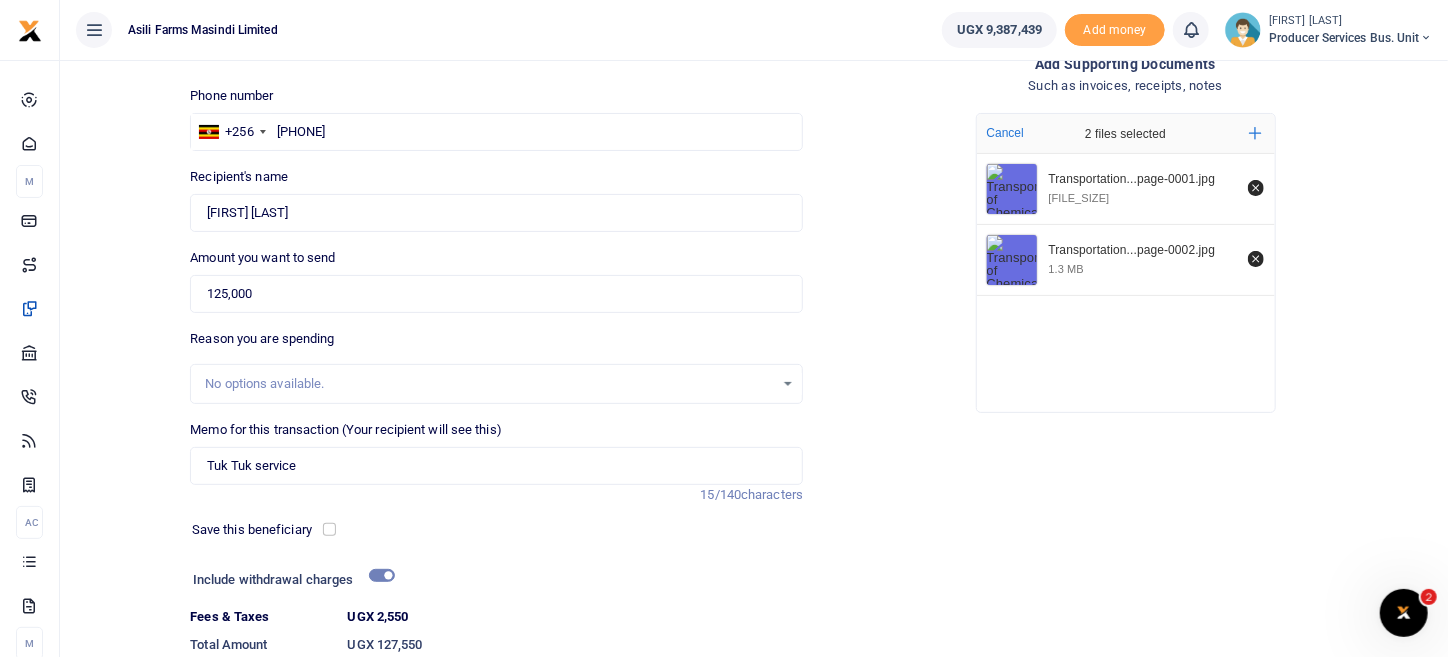 scroll, scrollTop: 262, scrollLeft: 0, axis: vertical 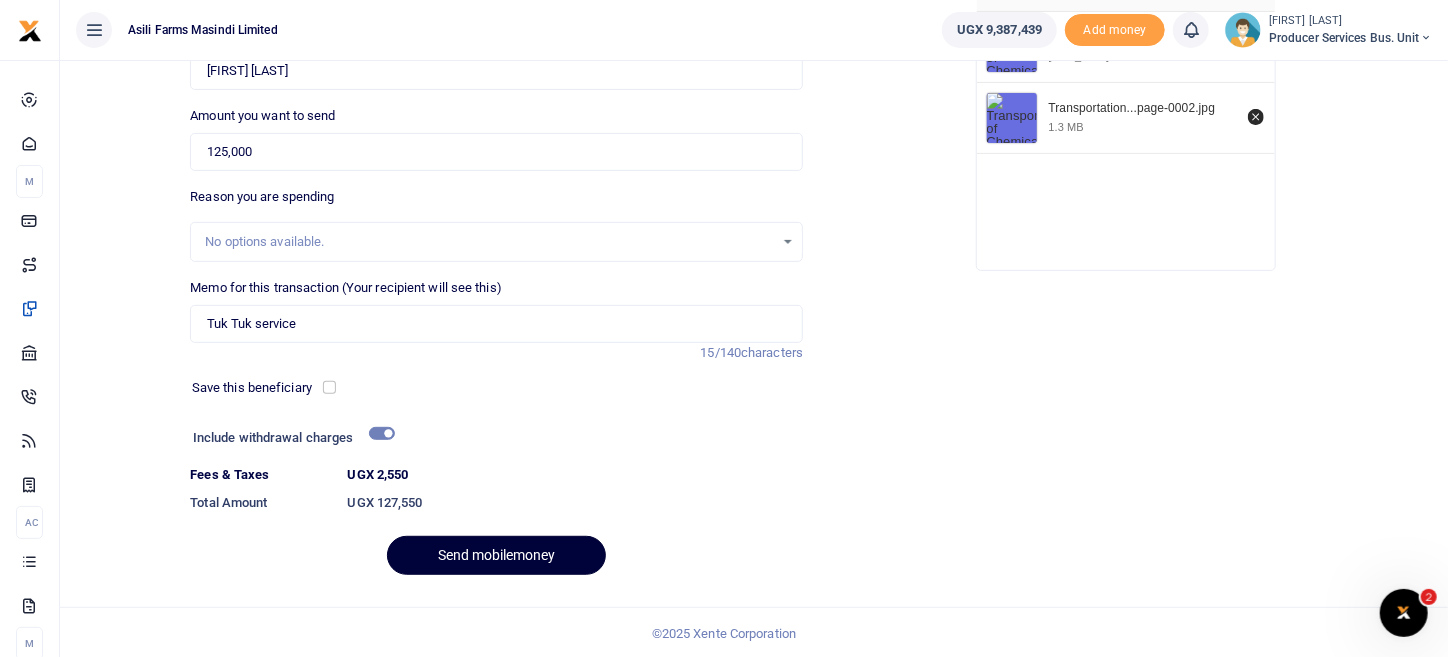 click on "Send mobilemoney" at bounding box center [496, 555] 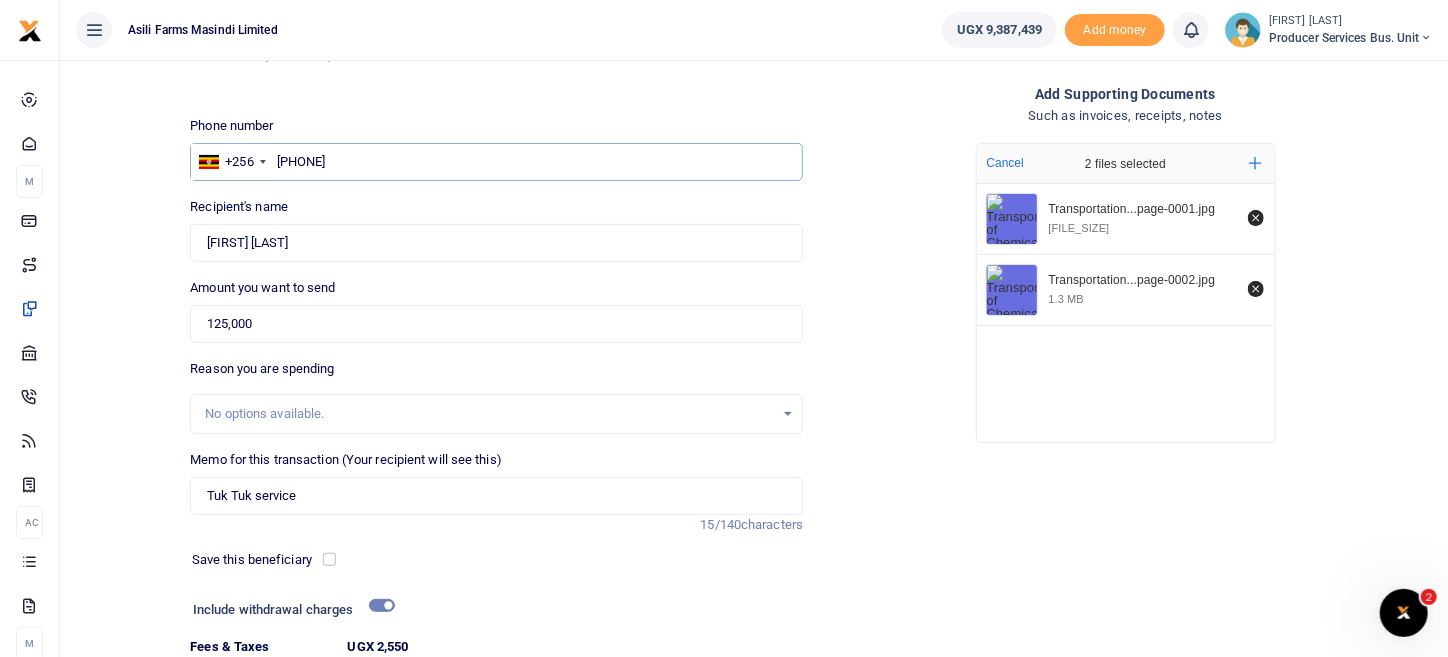 scroll, scrollTop: 0, scrollLeft: 0, axis: both 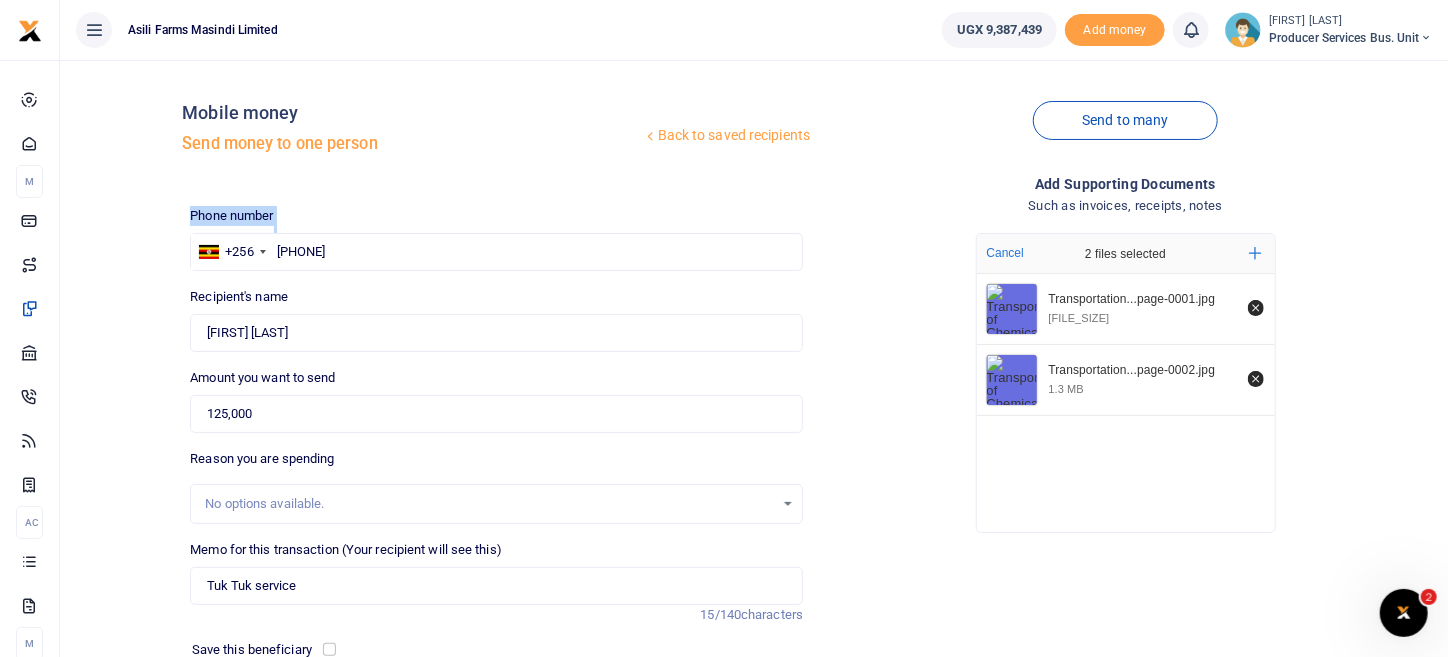 click on "Phone number
+256 Uganda +256 0760230204
Phone is required." at bounding box center [496, 238] 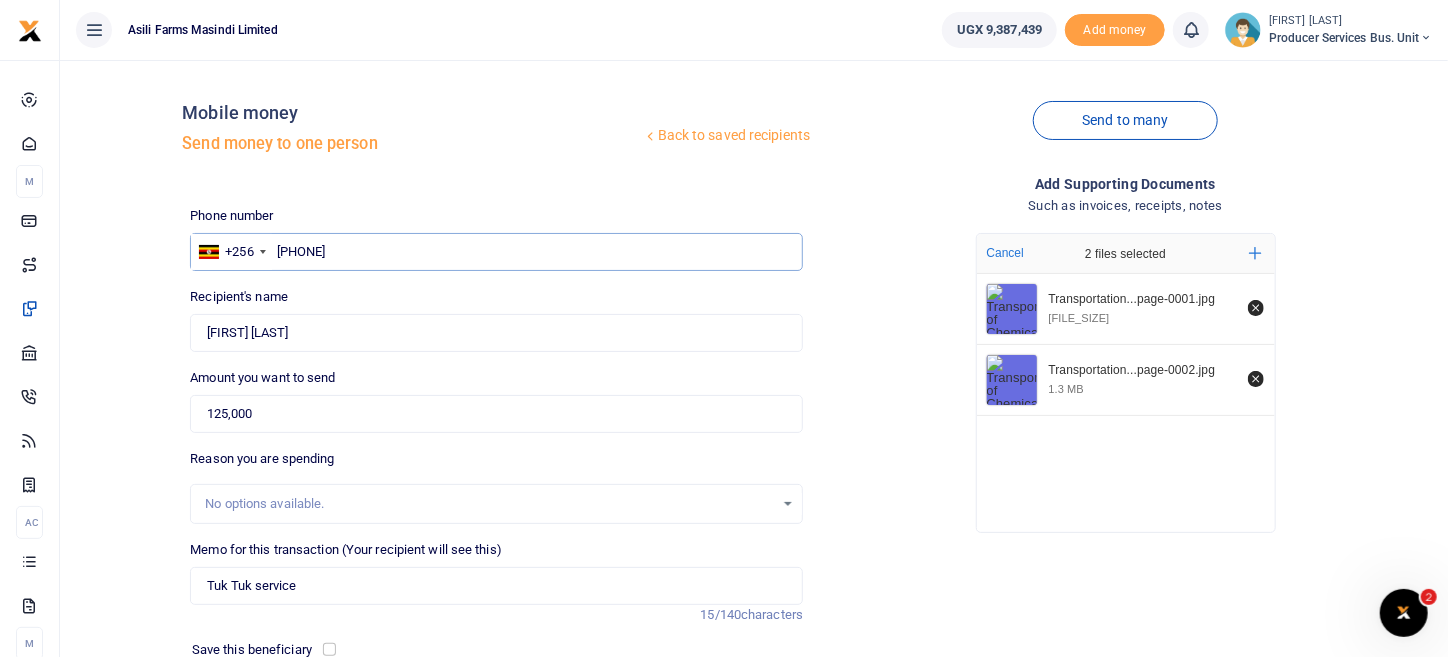 click on "0760230204" at bounding box center [496, 252] 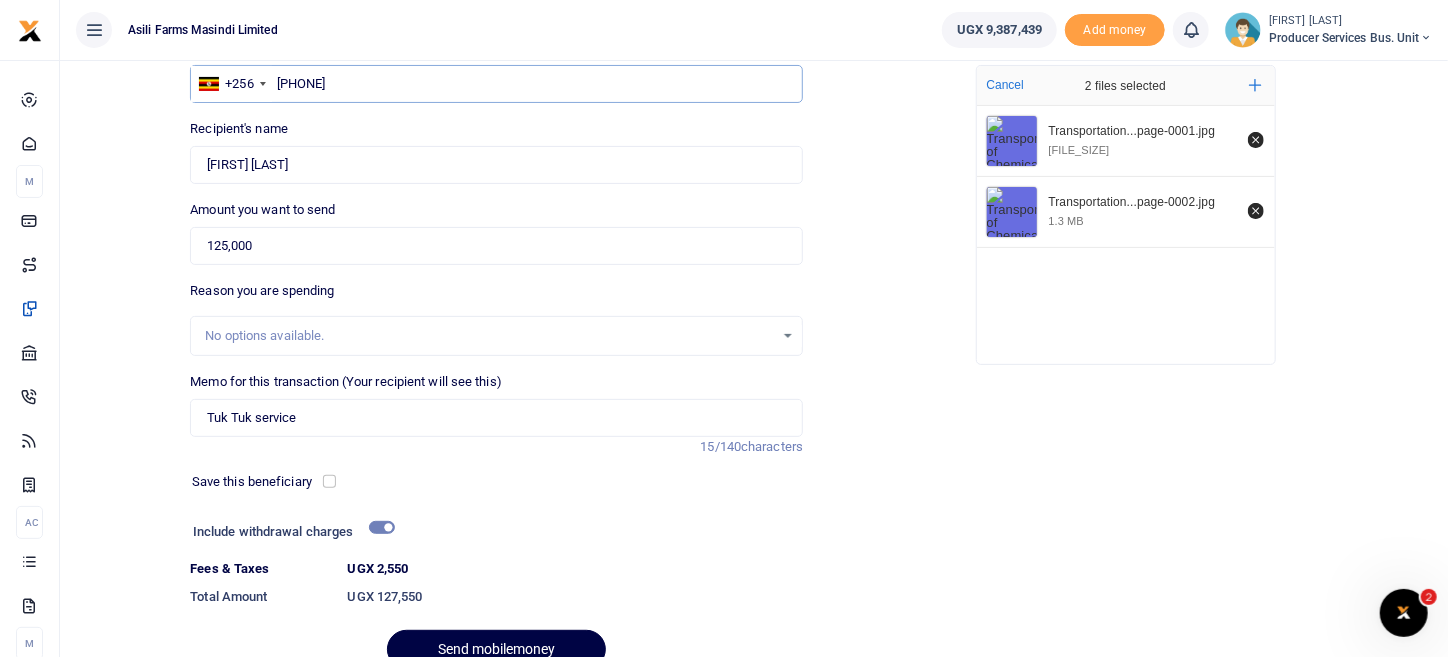 scroll, scrollTop: 262, scrollLeft: 0, axis: vertical 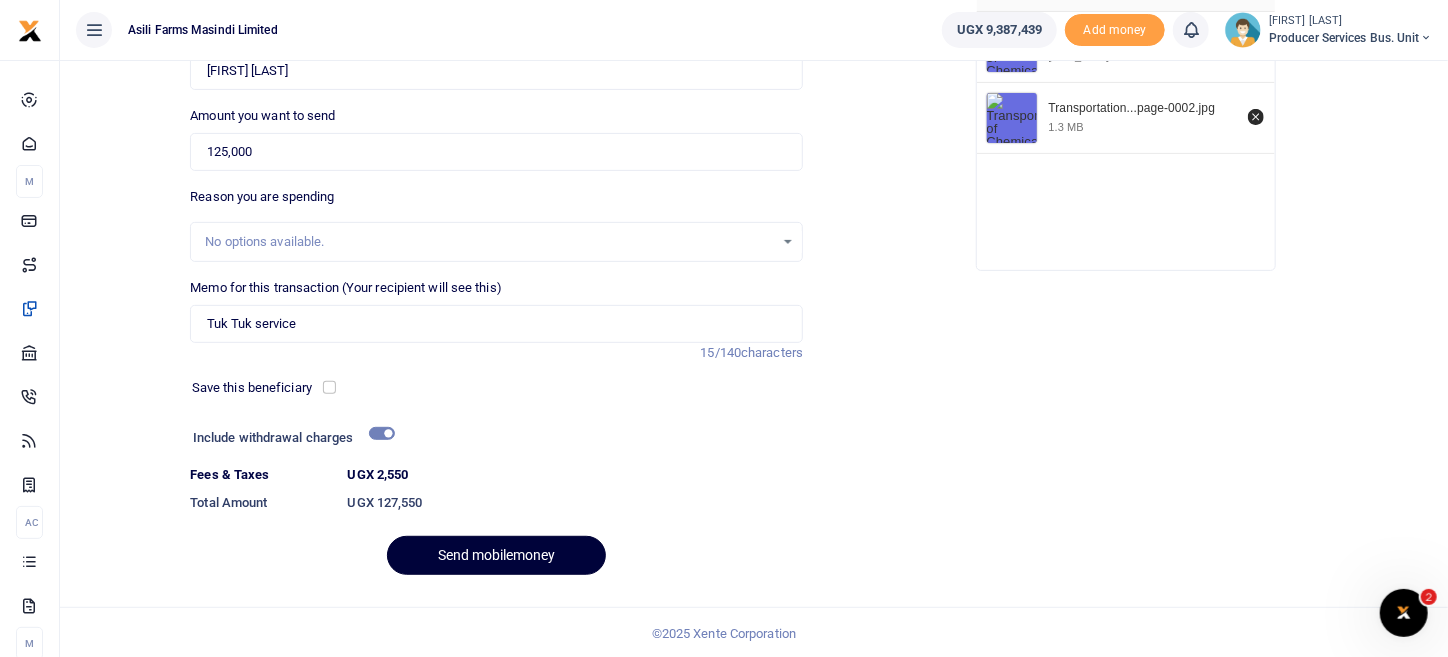 type on "0760230204" 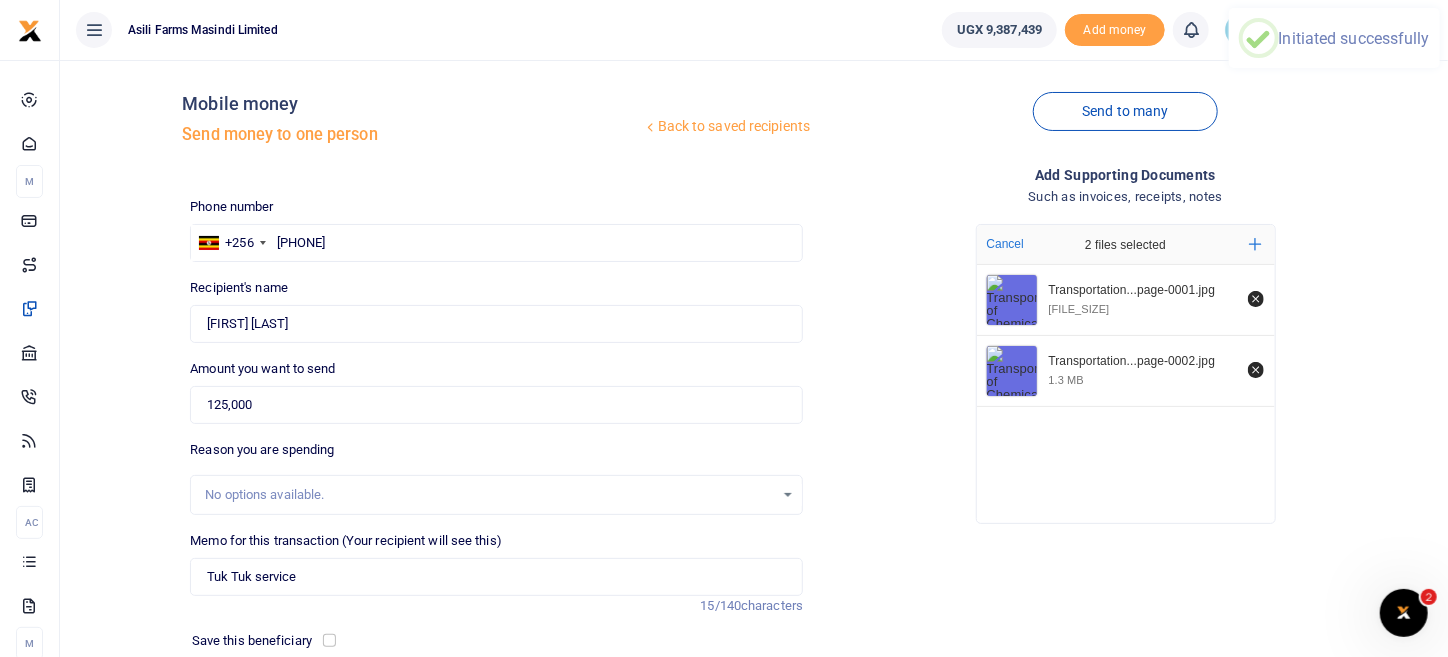 scroll, scrollTop: 0, scrollLeft: 0, axis: both 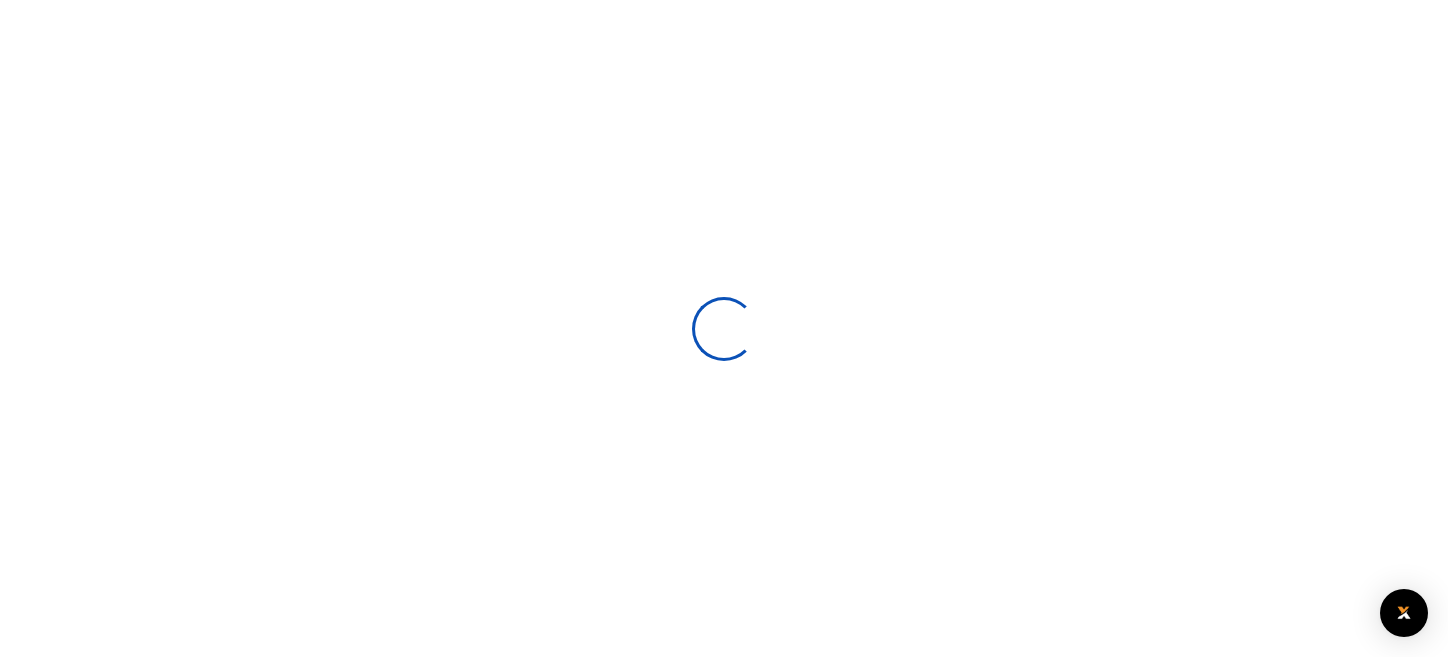 select 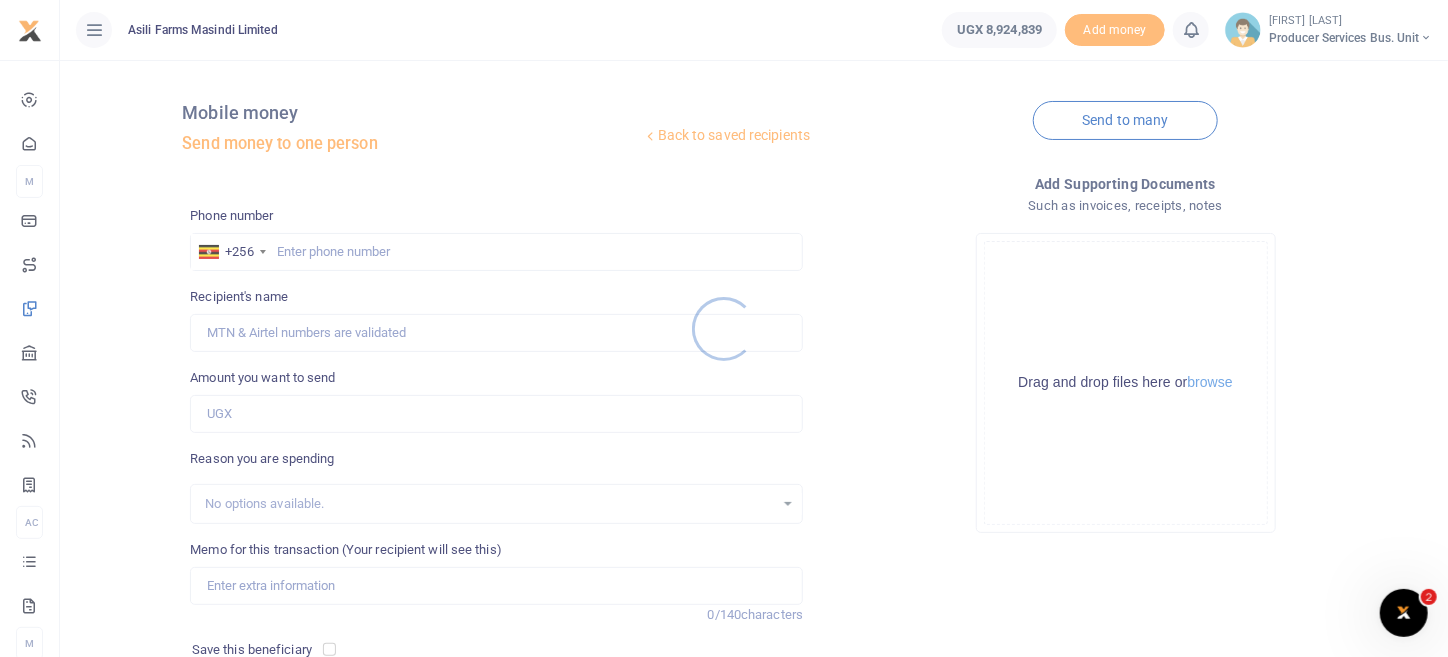 scroll, scrollTop: 0, scrollLeft: 0, axis: both 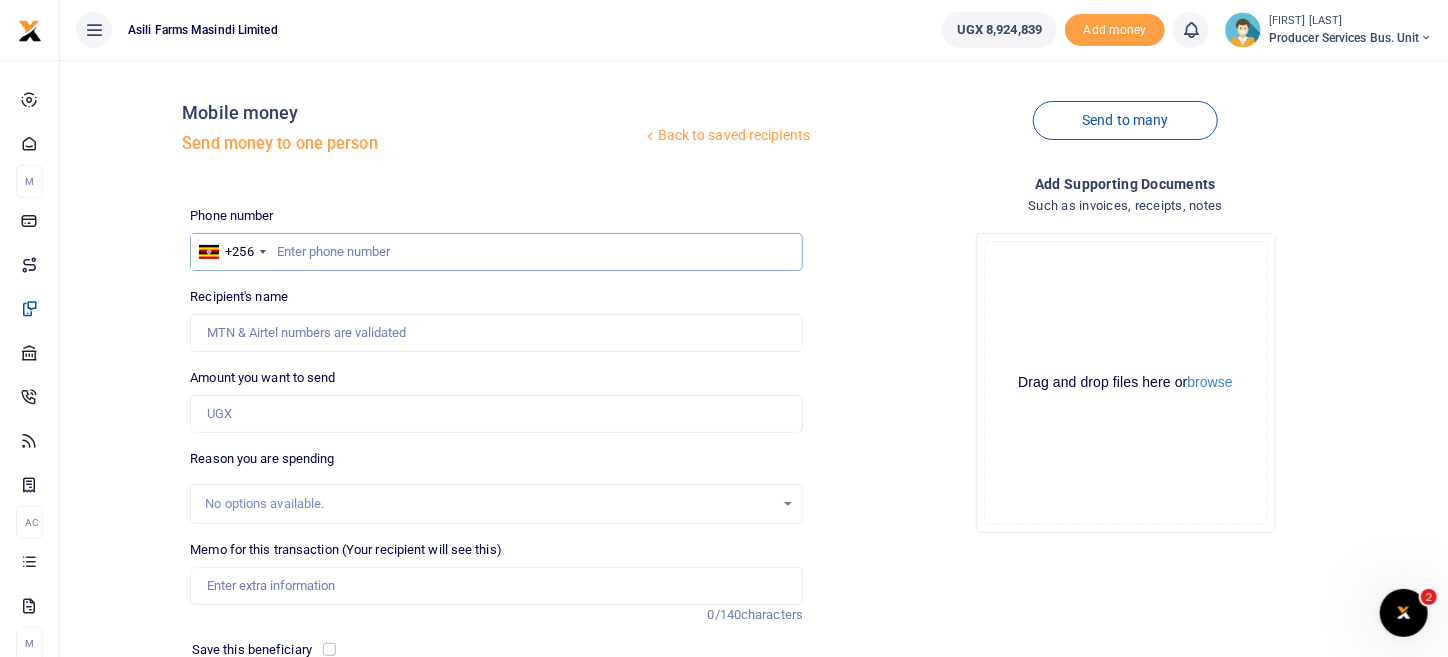 click at bounding box center (496, 252) 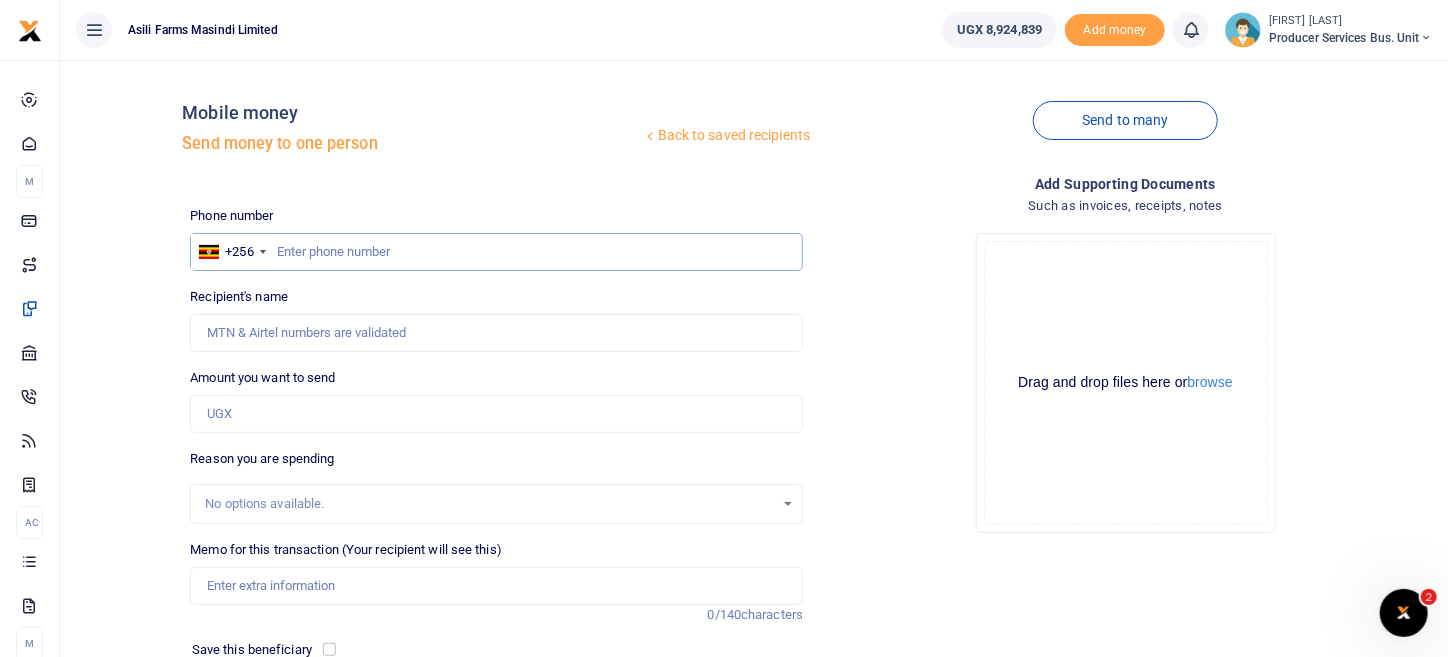 click at bounding box center [496, 252] 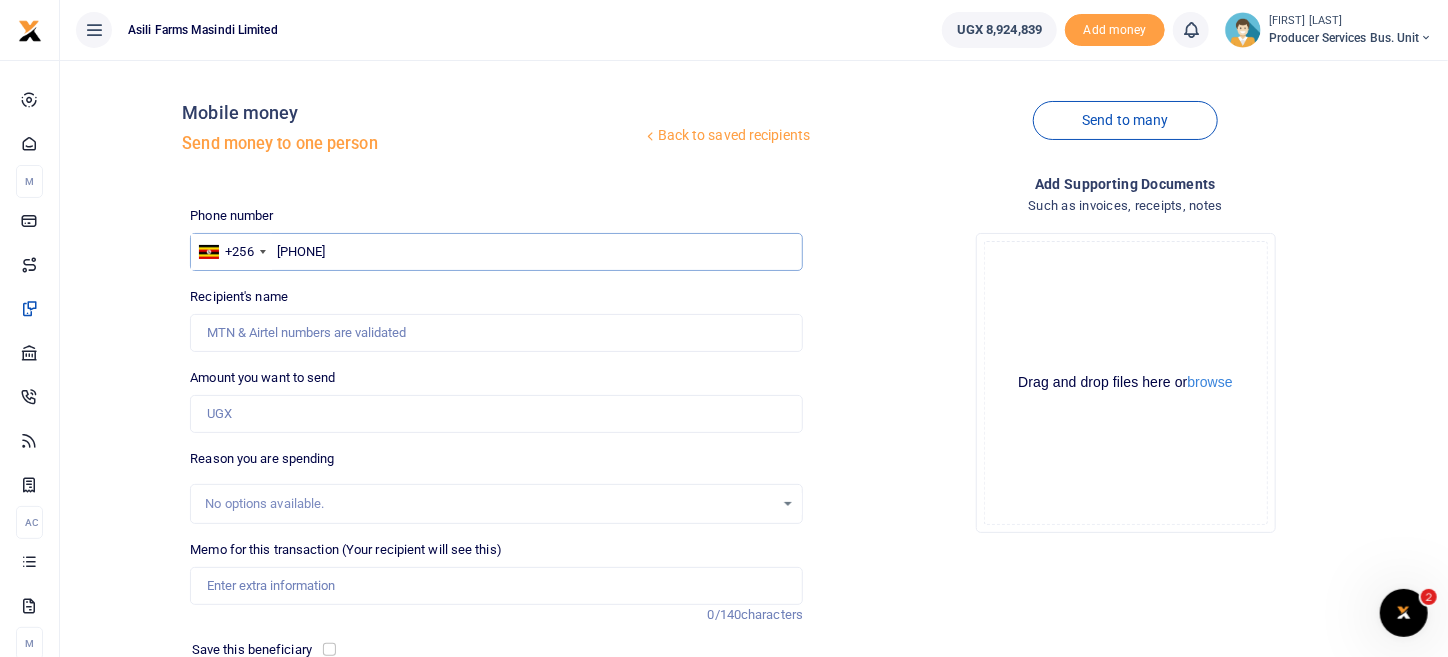 type on "[PHONE]" 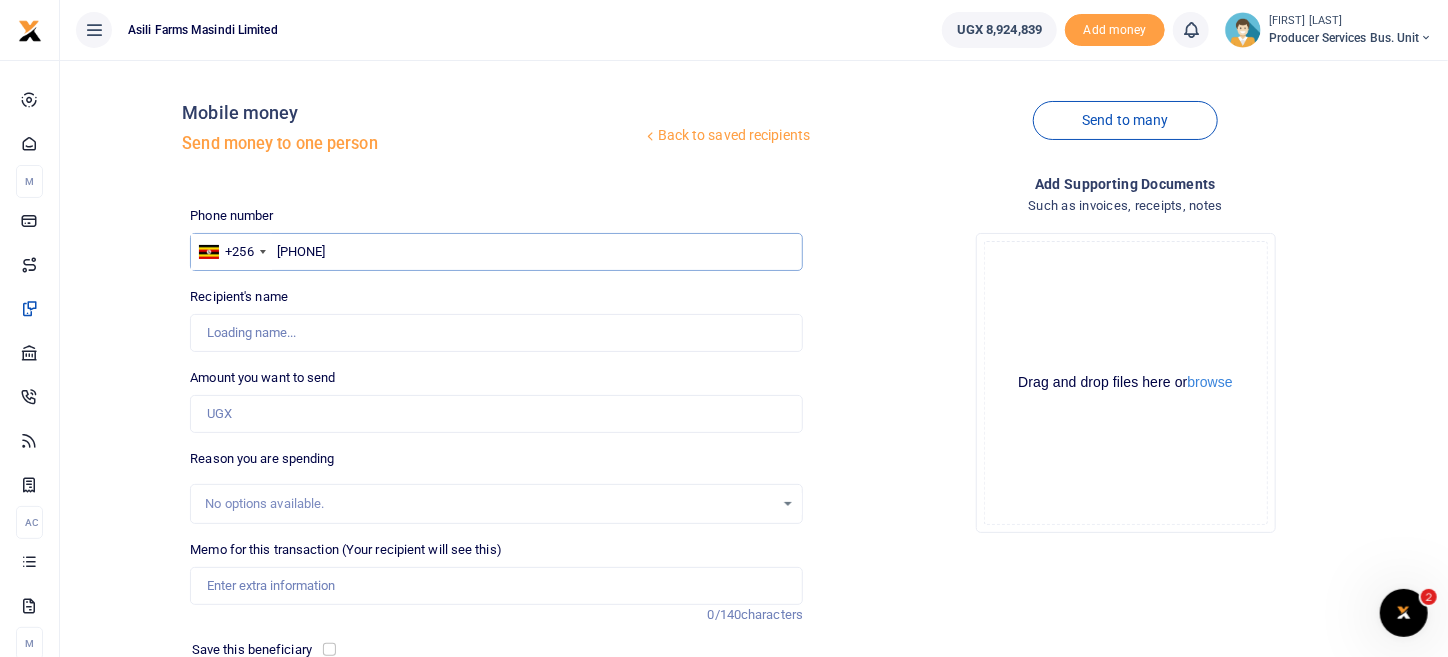 type on "[FIRST] [LAST]" 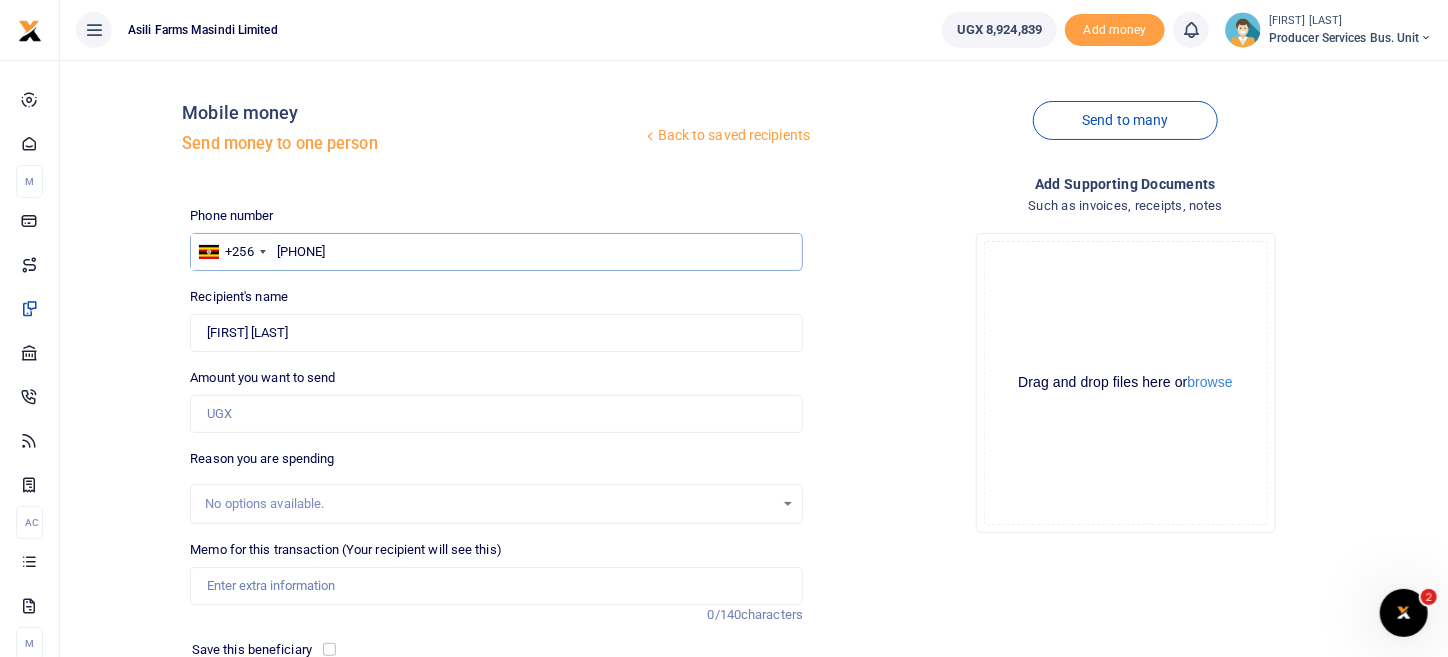 type on "[PHONE]" 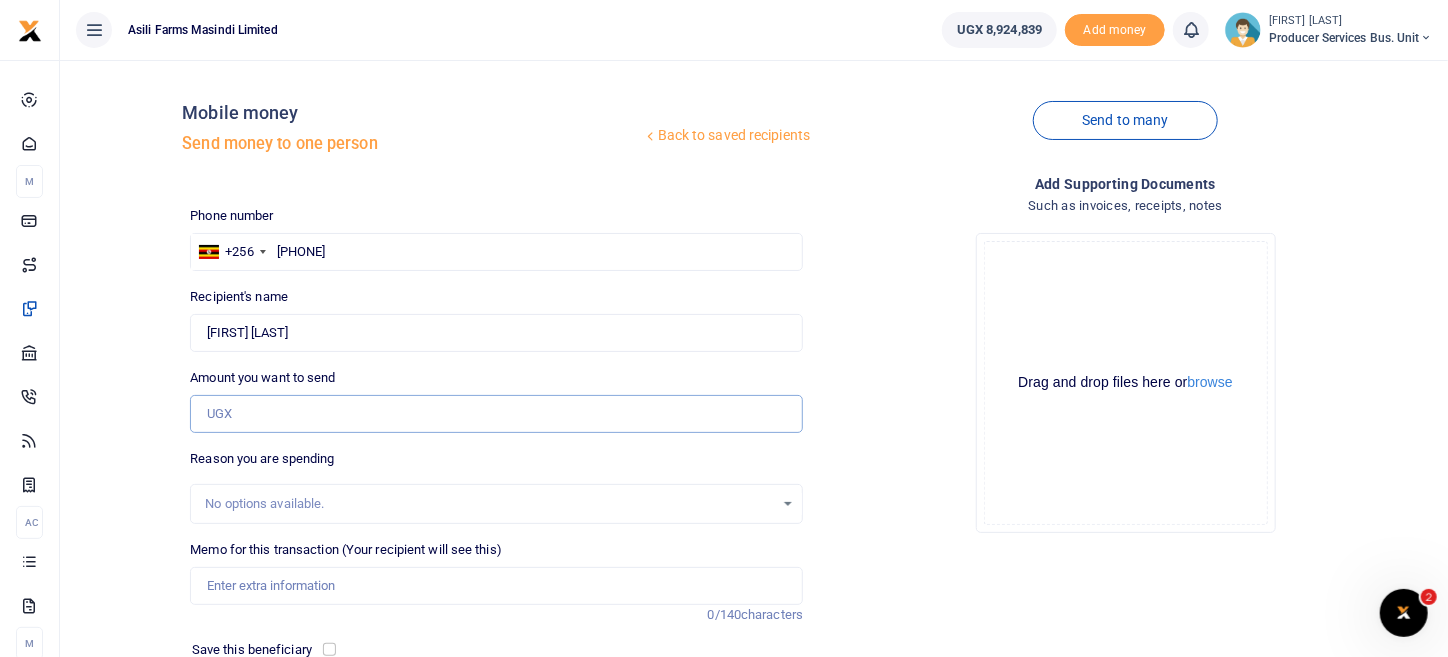 click on "Amount you want to send" at bounding box center [496, 414] 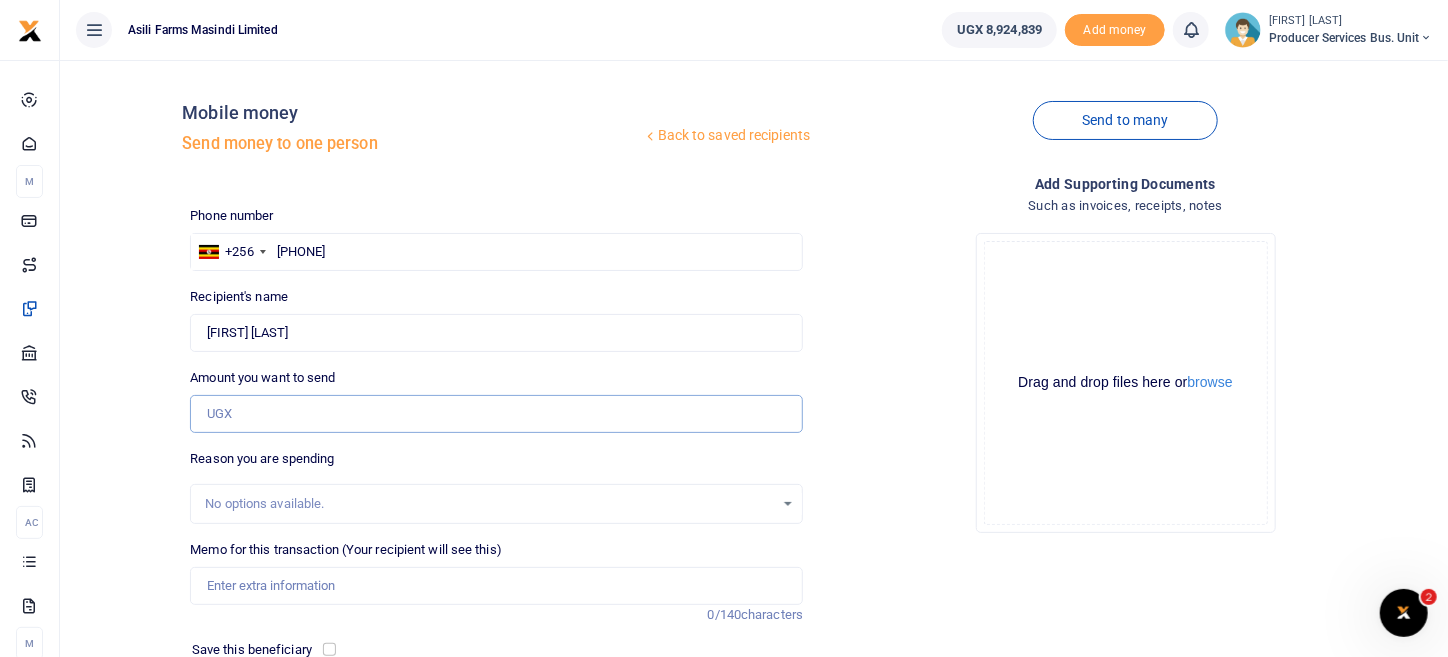 type on "2" 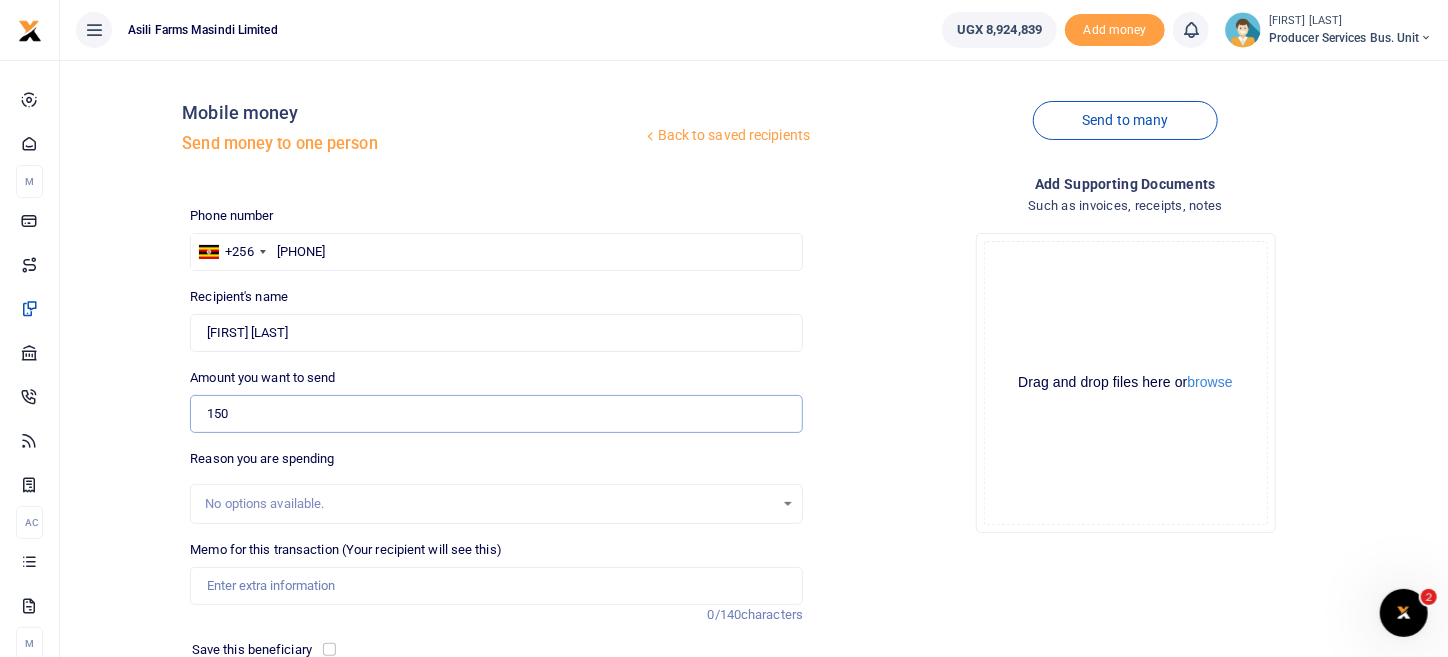 type on "150,000" 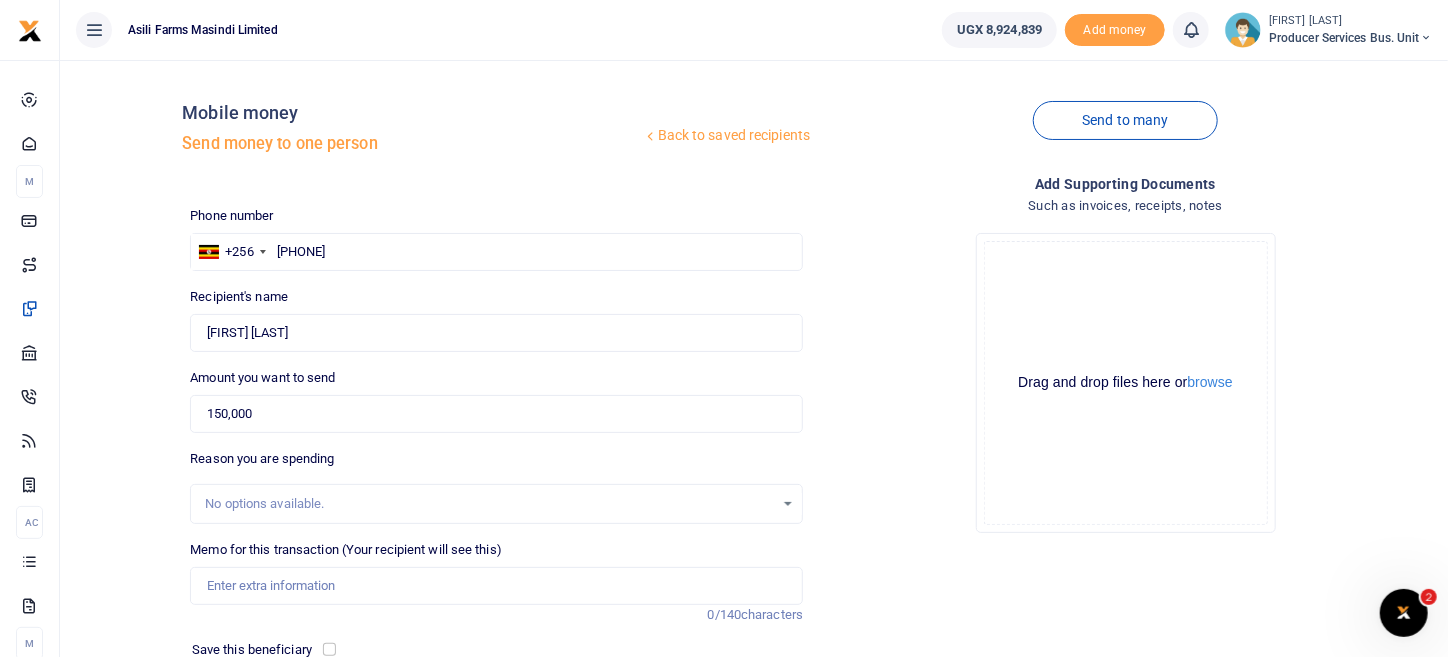 click on "Back to saved recipients
Mobile money
Send money to one person
Send to many
Phone number
+256 Uganda +256 [PHONE]
Phone is required.
Found 150,000" at bounding box center [754, 437] 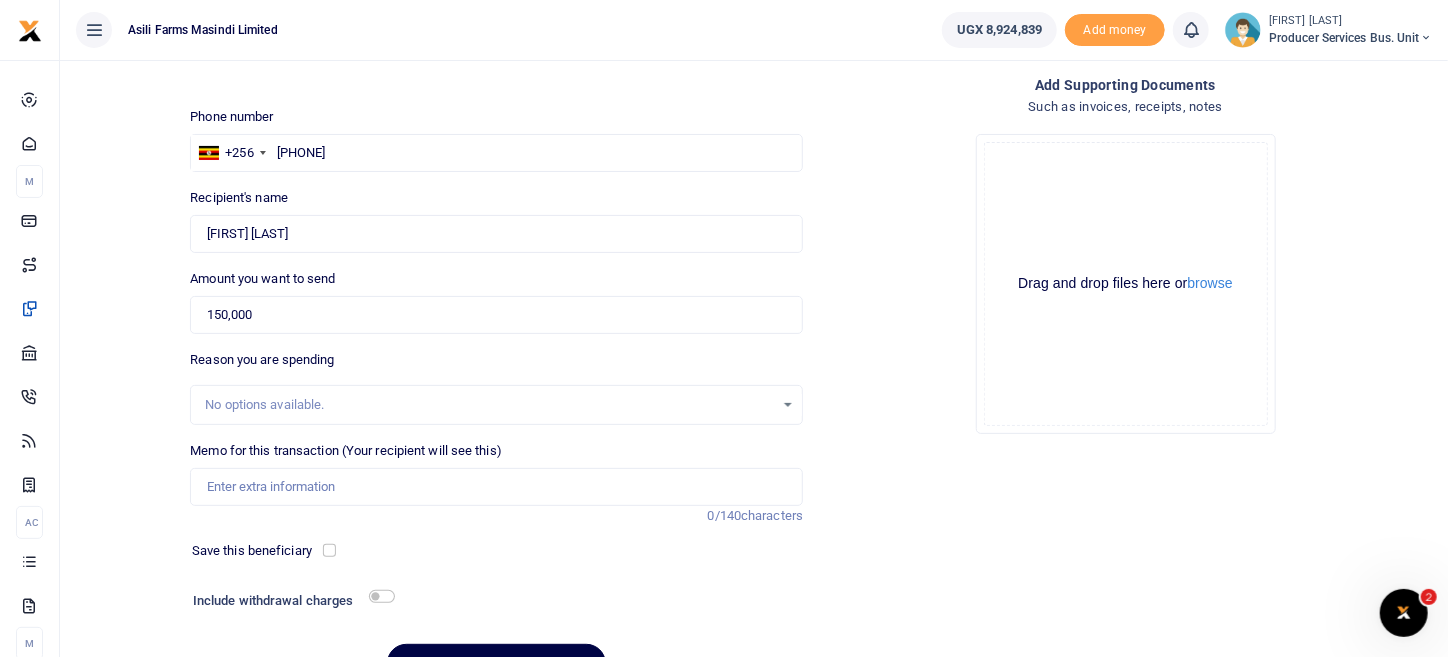 scroll, scrollTop: 200, scrollLeft: 0, axis: vertical 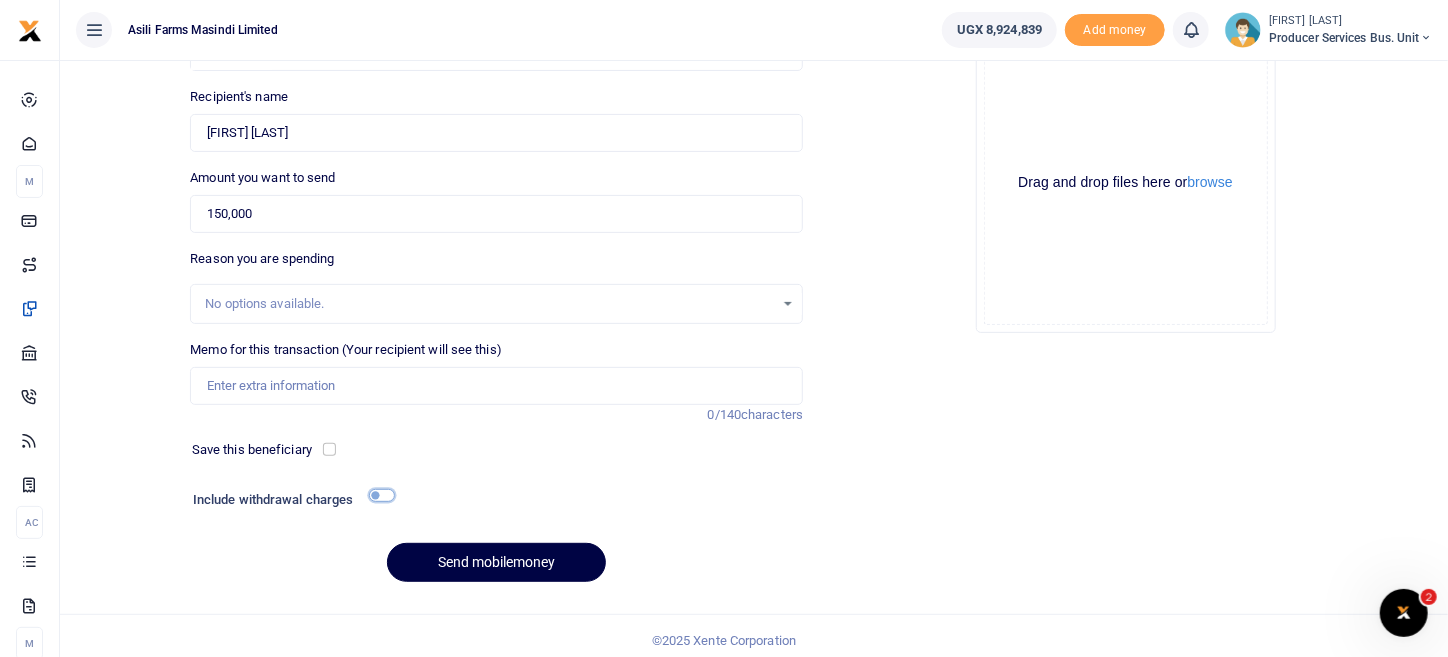 click at bounding box center (382, 495) 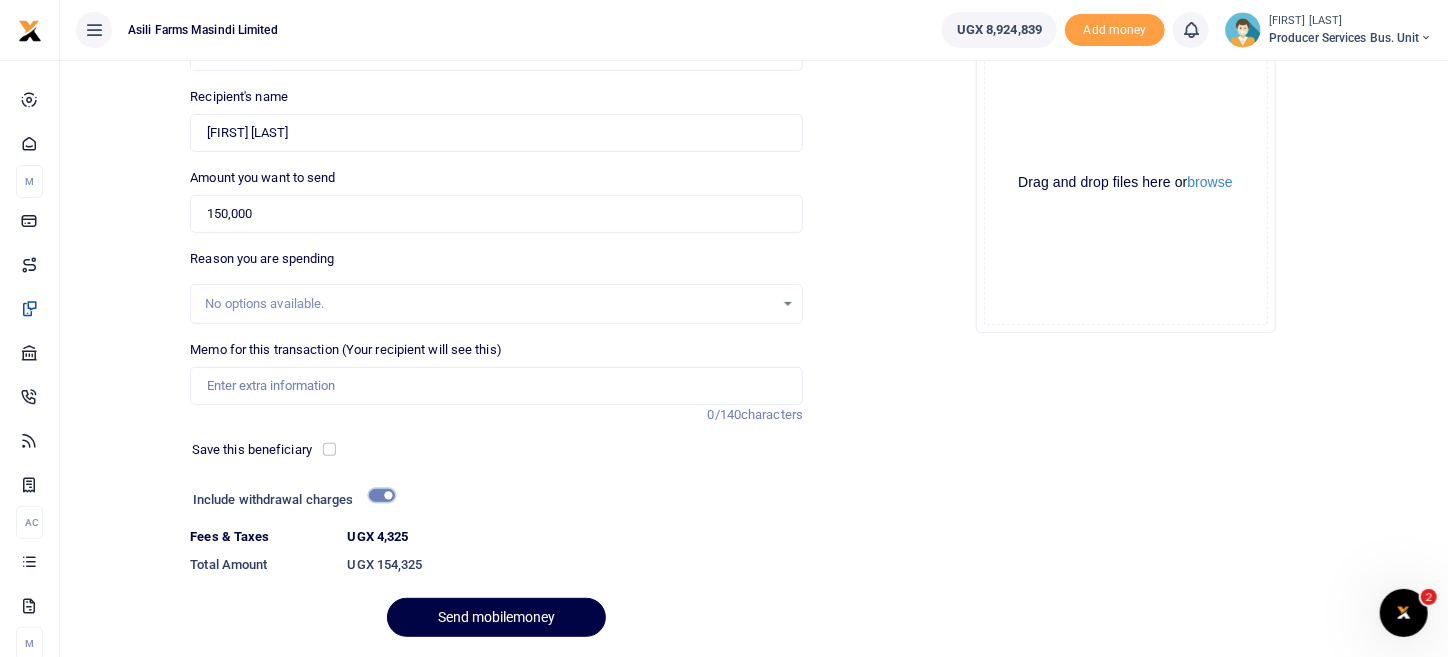 scroll, scrollTop: 99, scrollLeft: 0, axis: vertical 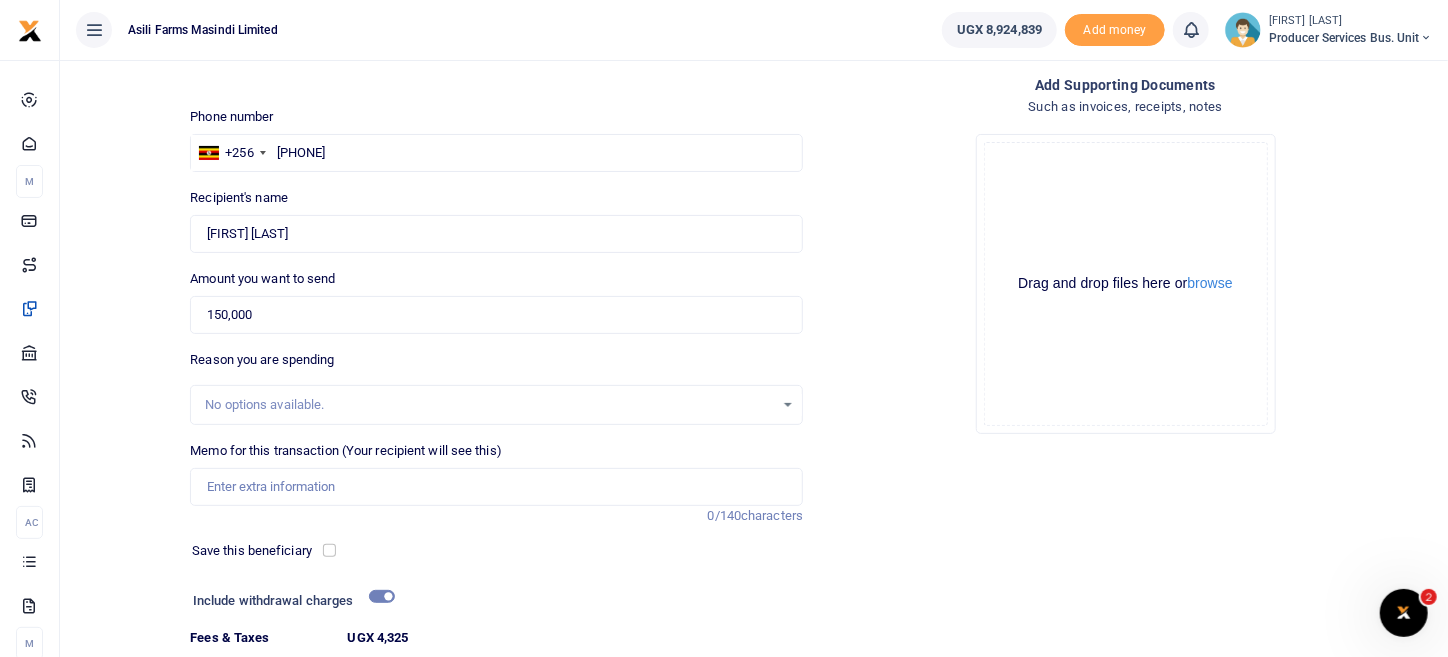 click on "No options available." at bounding box center (489, 405) 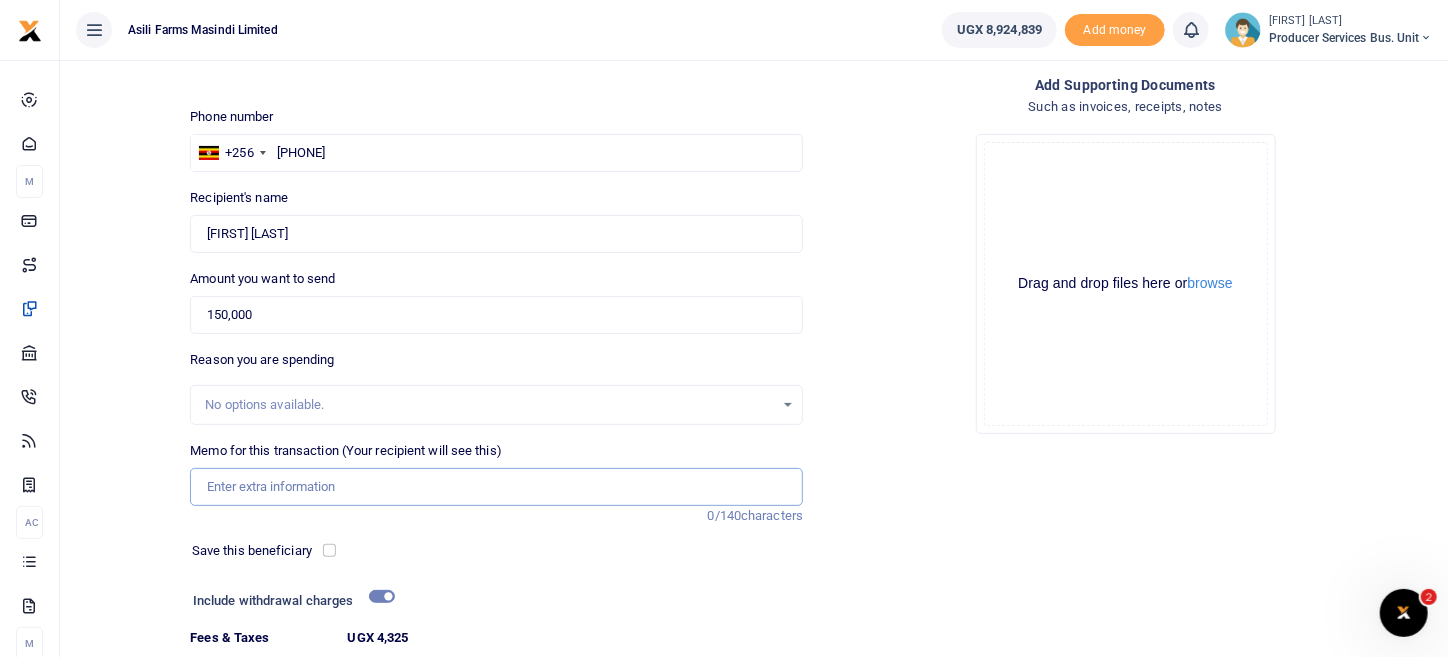 click on "Memo for this transaction (Your recipient will see this)" at bounding box center [496, 487] 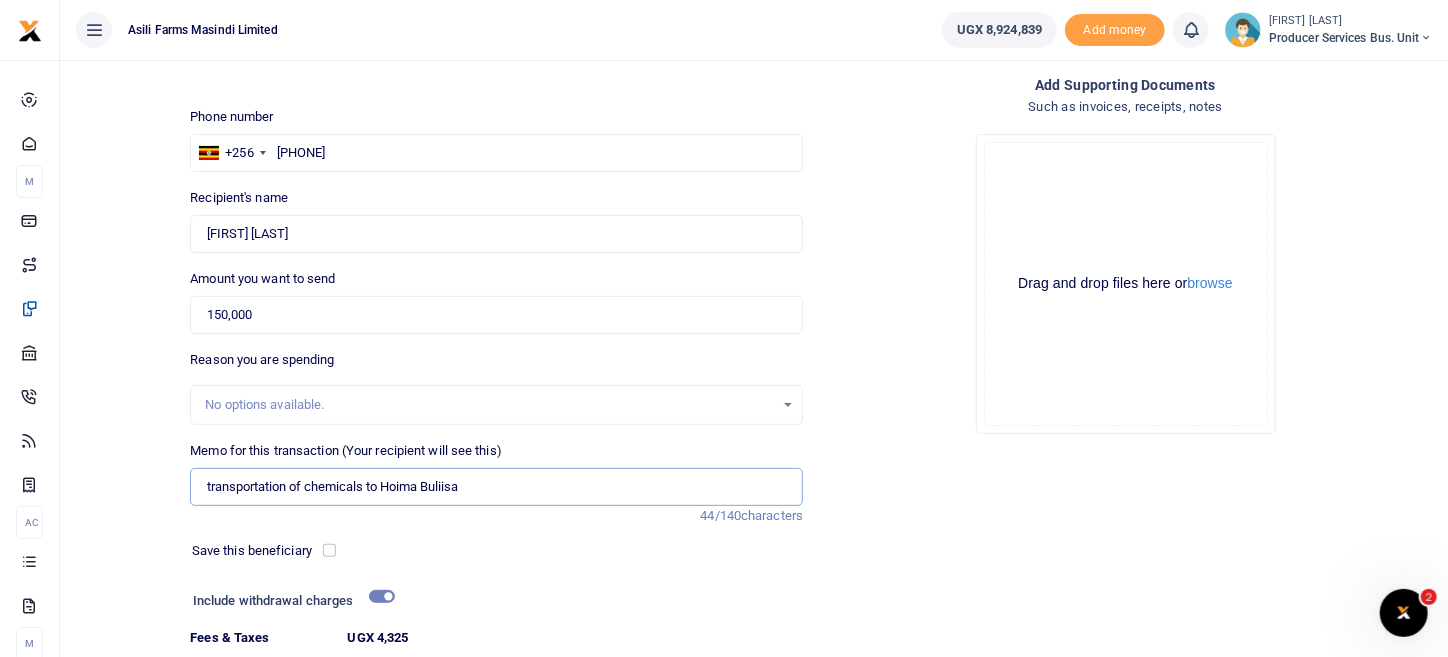 type on "transportation of chemicals to Hoima Buliisa" 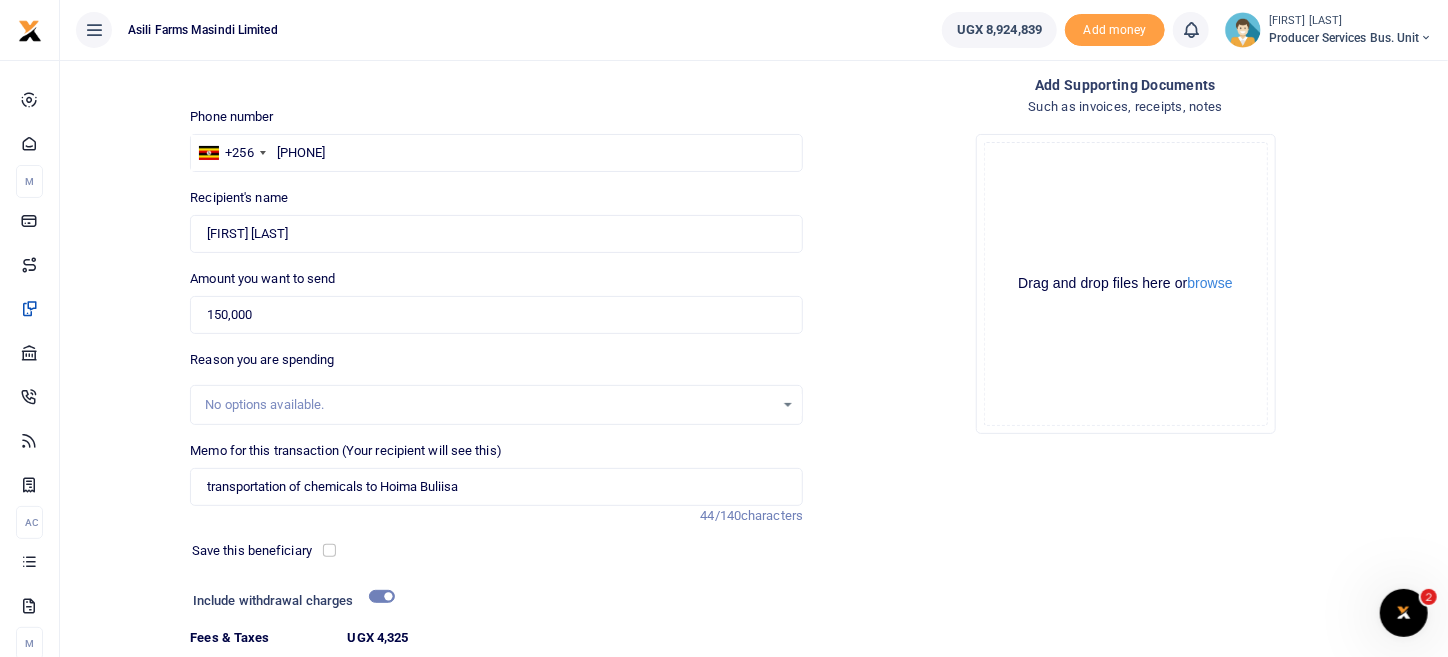drag, startPoint x: 412, startPoint y: 487, endPoint x: 881, endPoint y: 493, distance: 469.0384 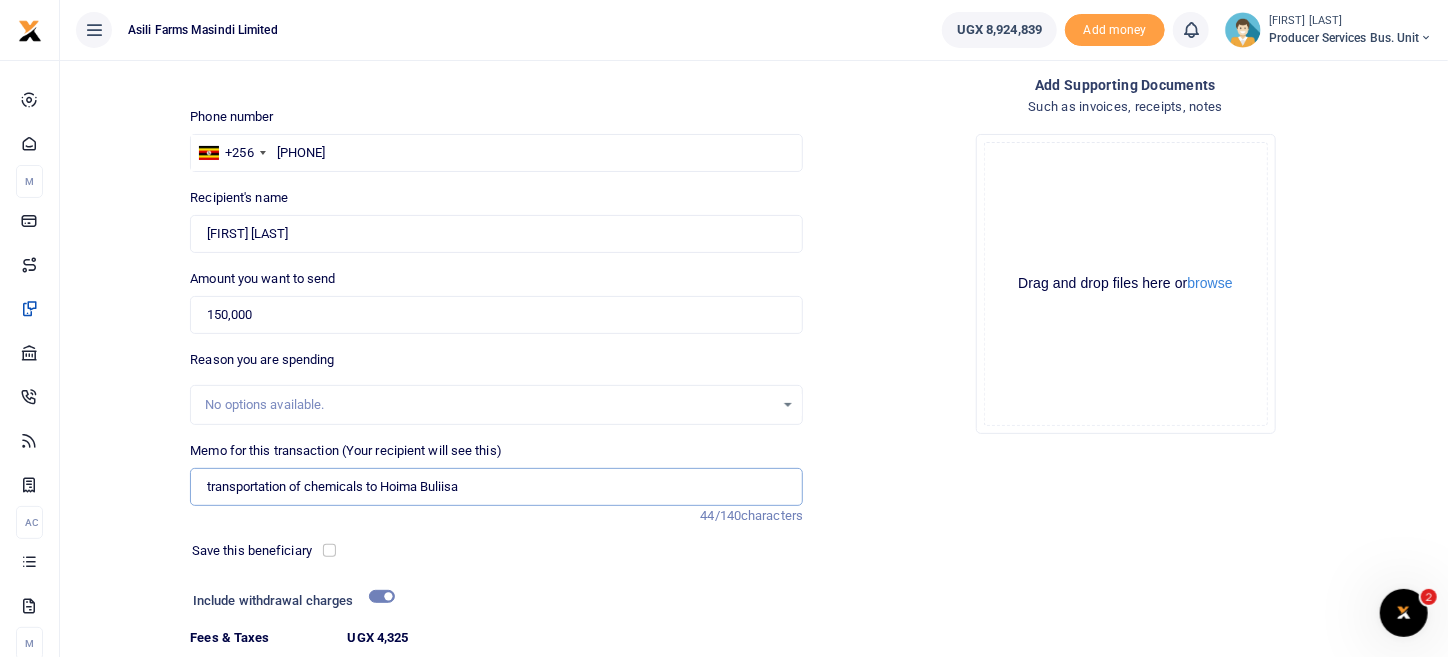 click on "transportation of chemicals to Hoima Buliisa" at bounding box center [496, 487] 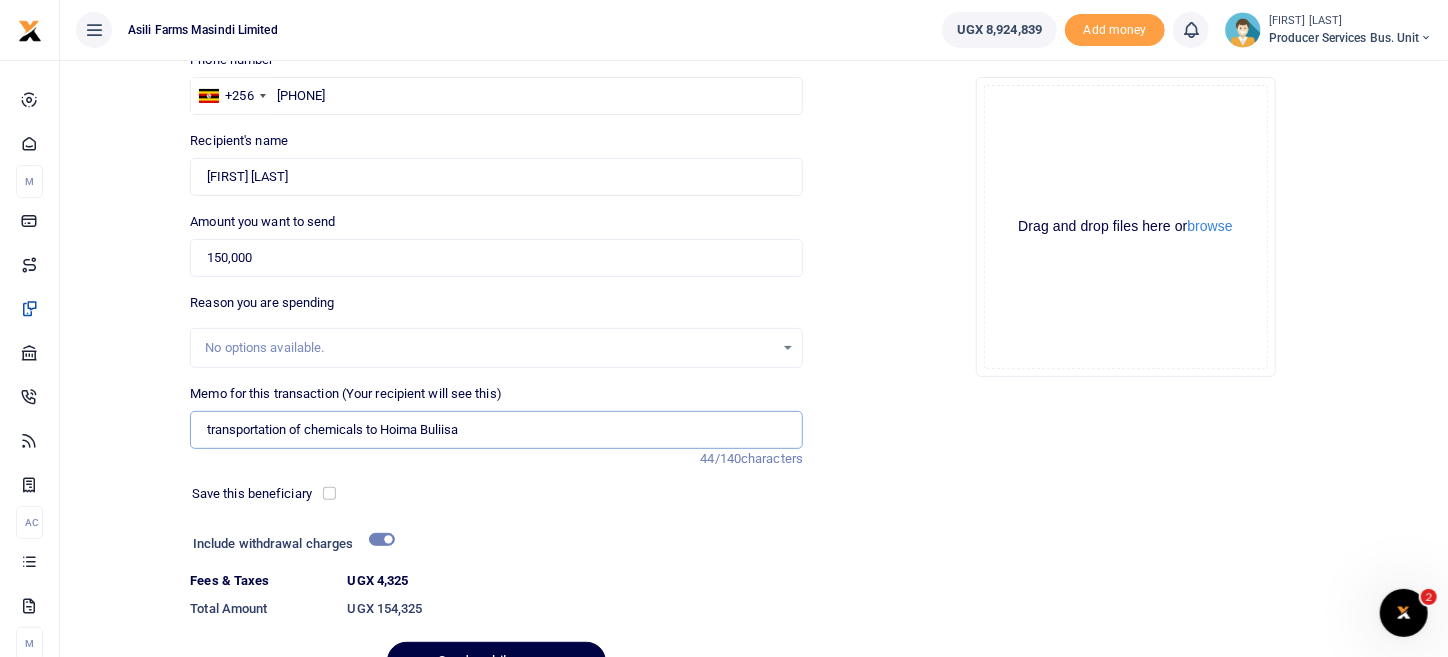 scroll, scrollTop: 262, scrollLeft: 0, axis: vertical 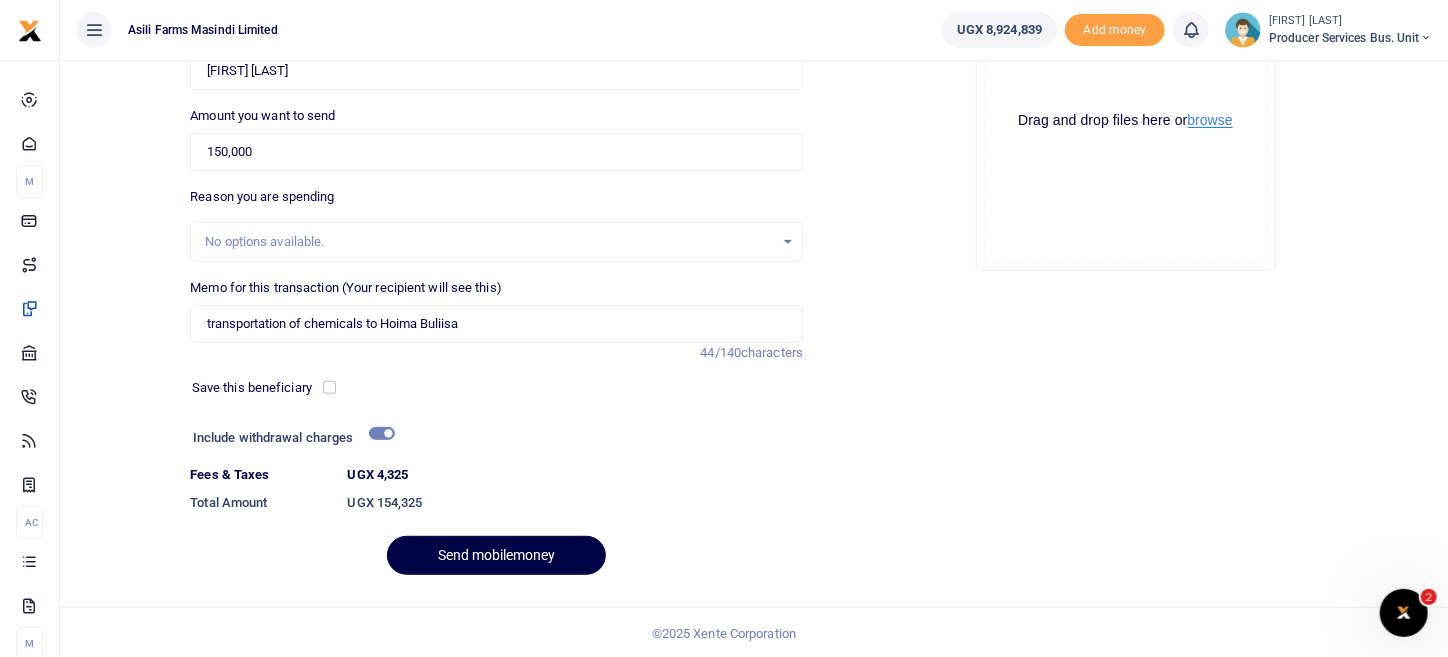 click on "browse" at bounding box center [1210, 120] 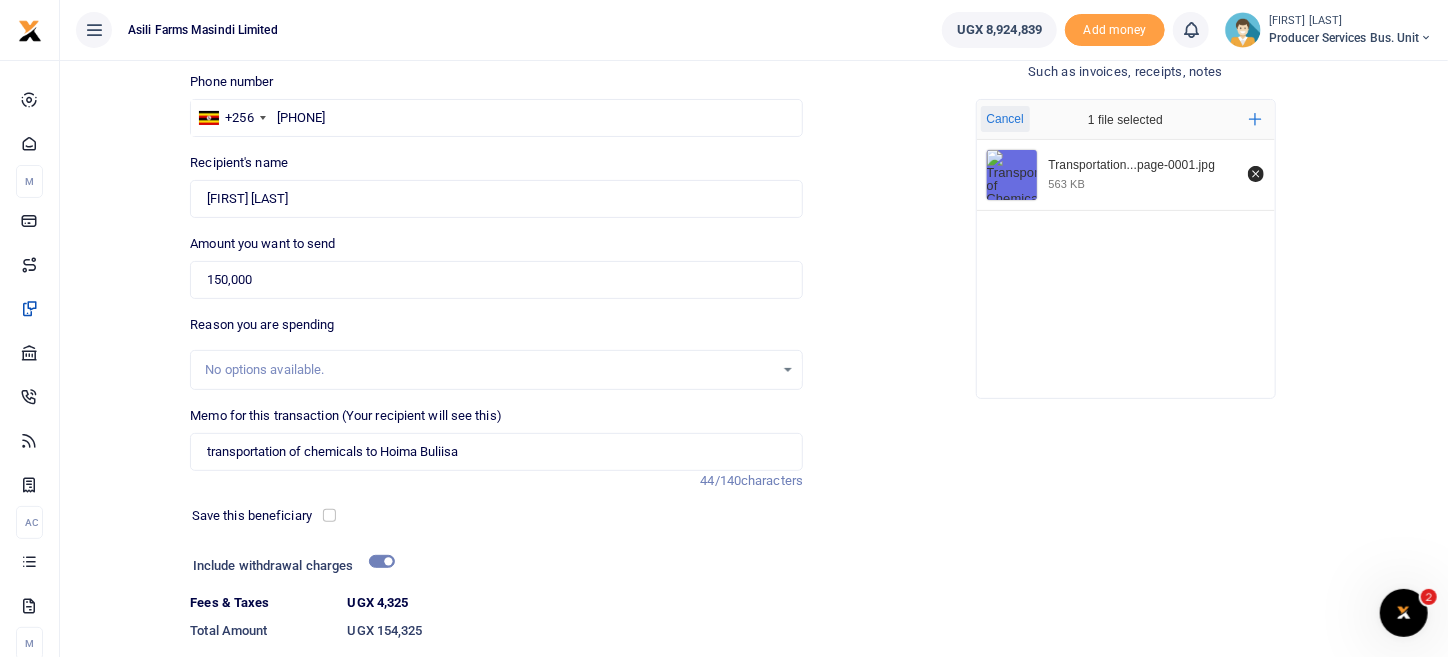 scroll, scrollTop: 0, scrollLeft: 0, axis: both 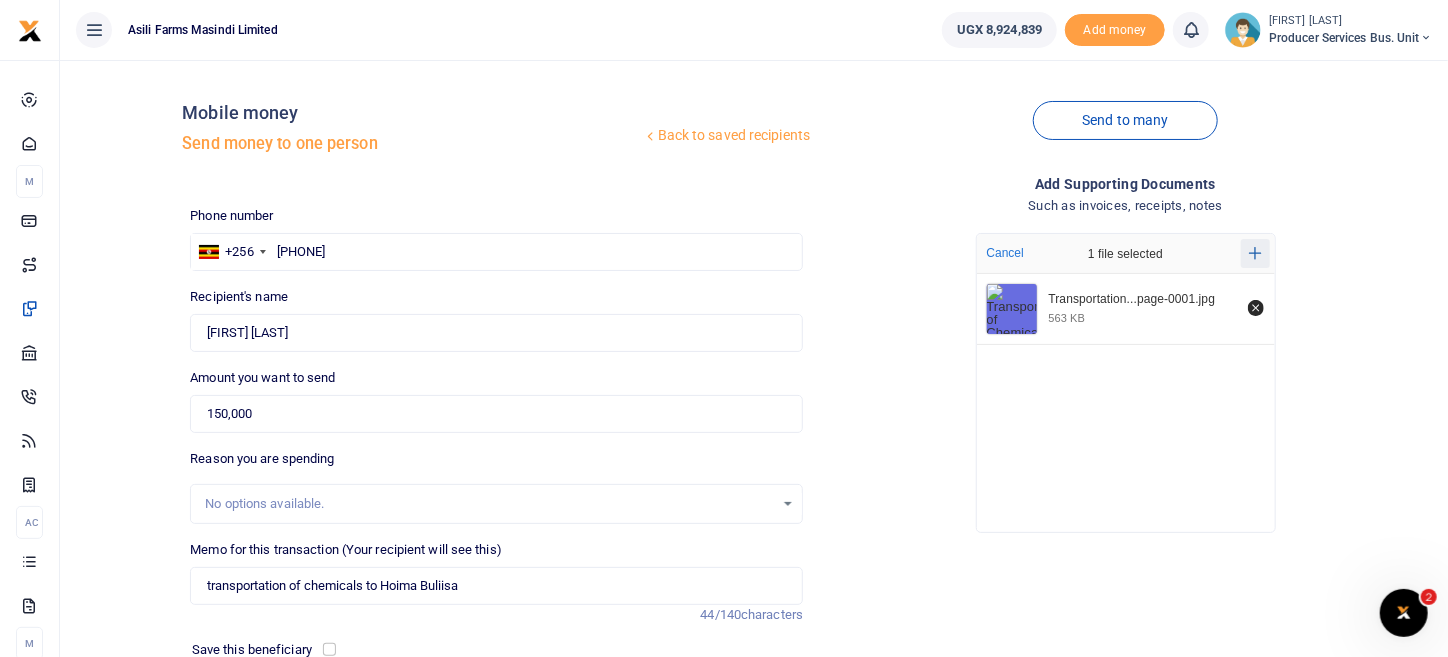 click 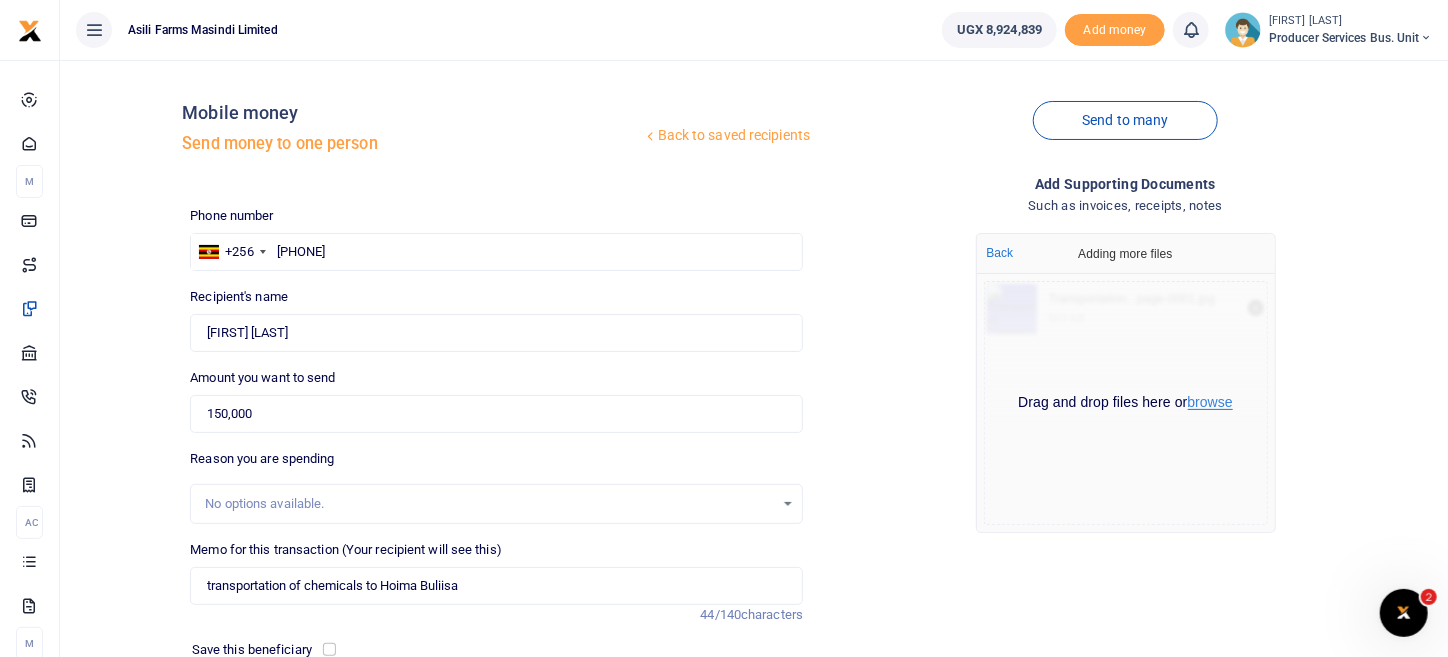click on "browse" at bounding box center [1210, 402] 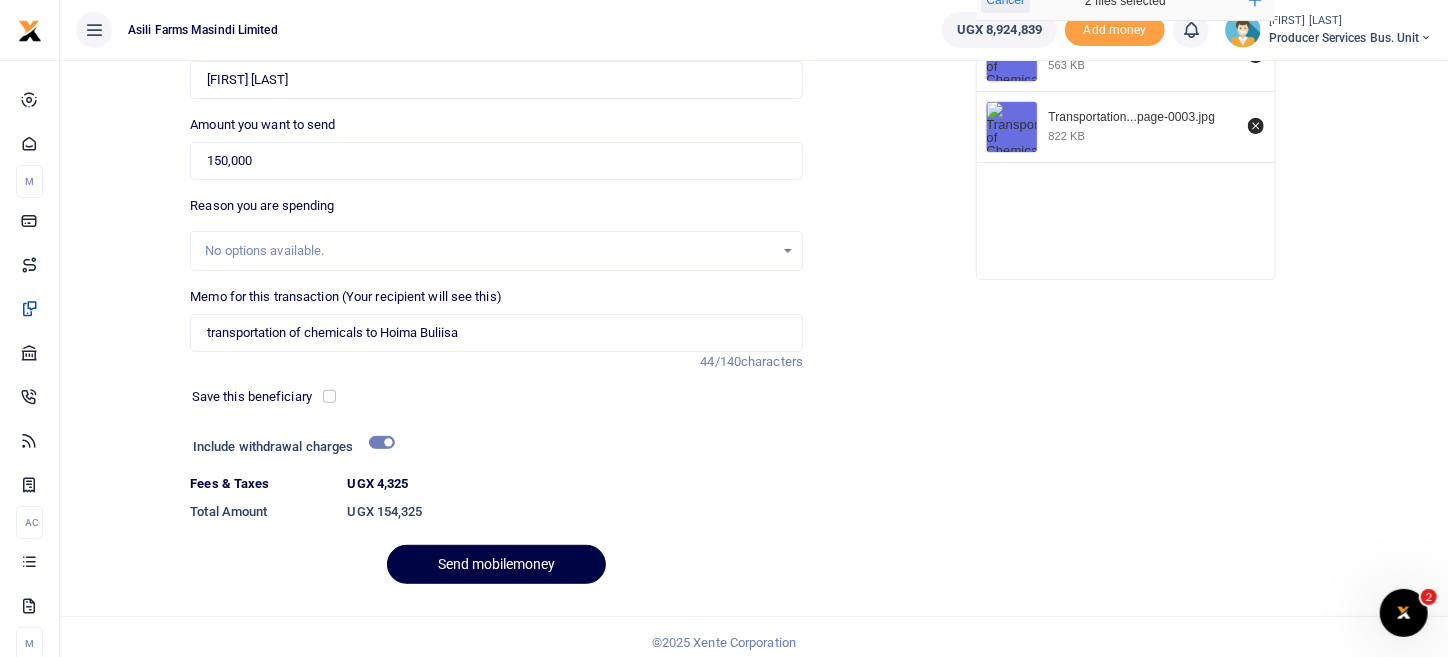 scroll, scrollTop: 262, scrollLeft: 0, axis: vertical 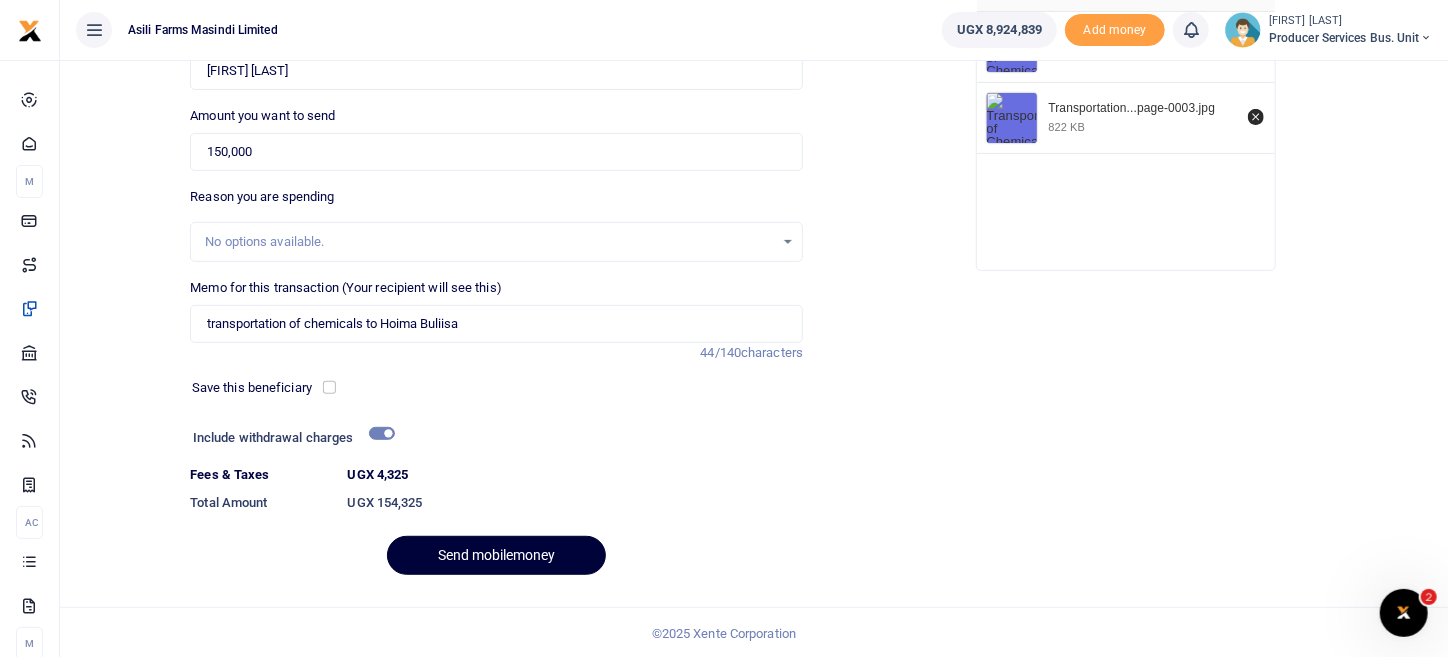 click on "Send mobilemoney" at bounding box center [496, 555] 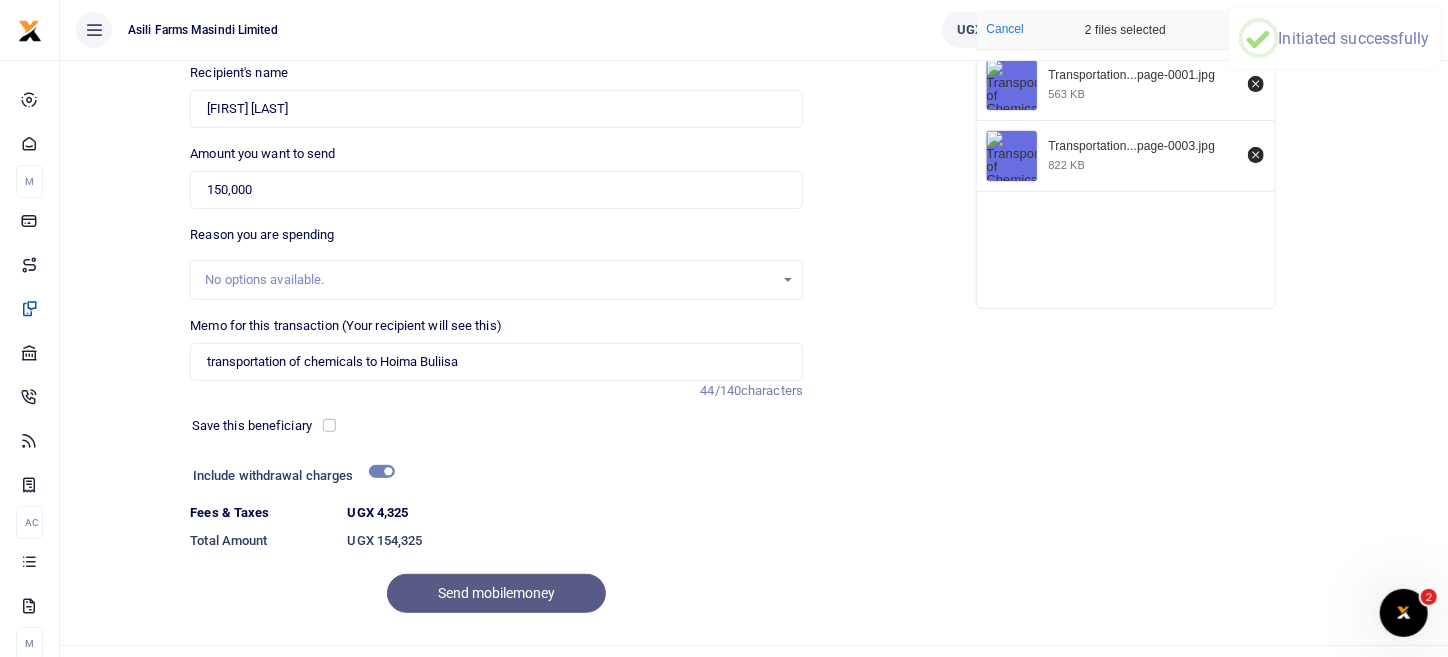scroll, scrollTop: 262, scrollLeft: 0, axis: vertical 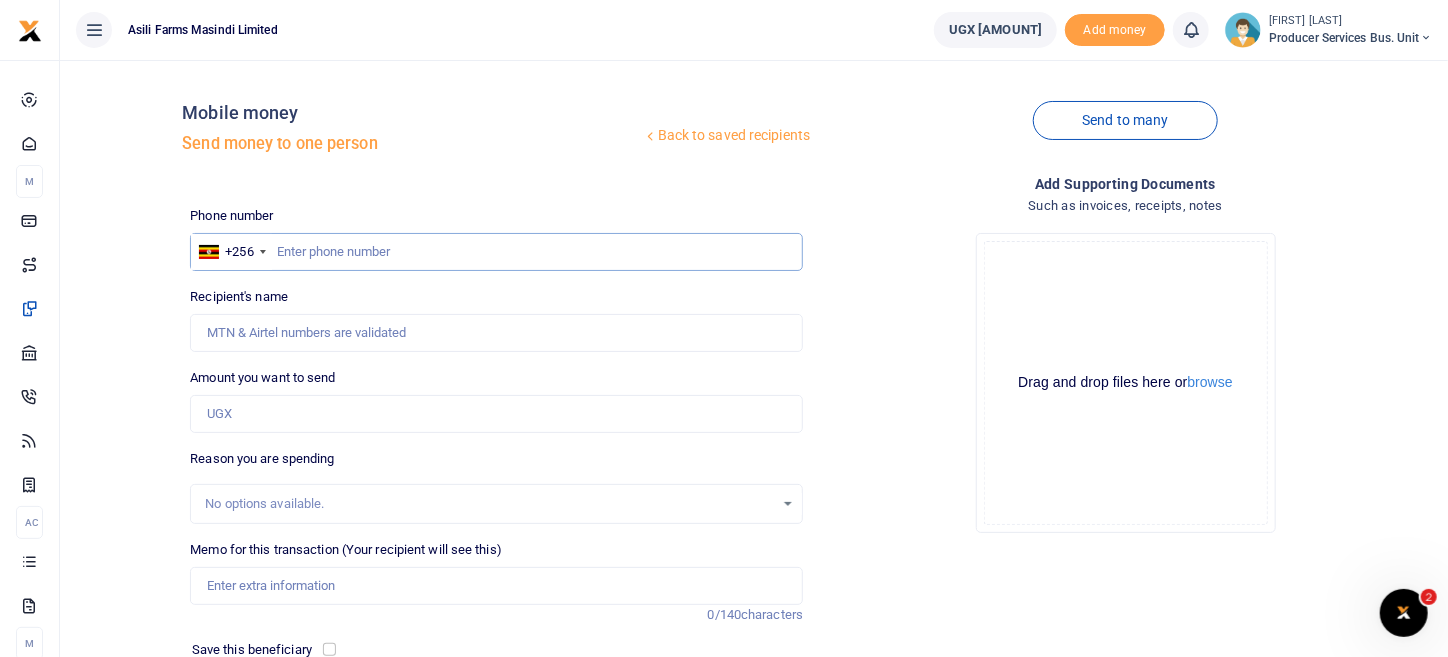 click at bounding box center (496, 252) 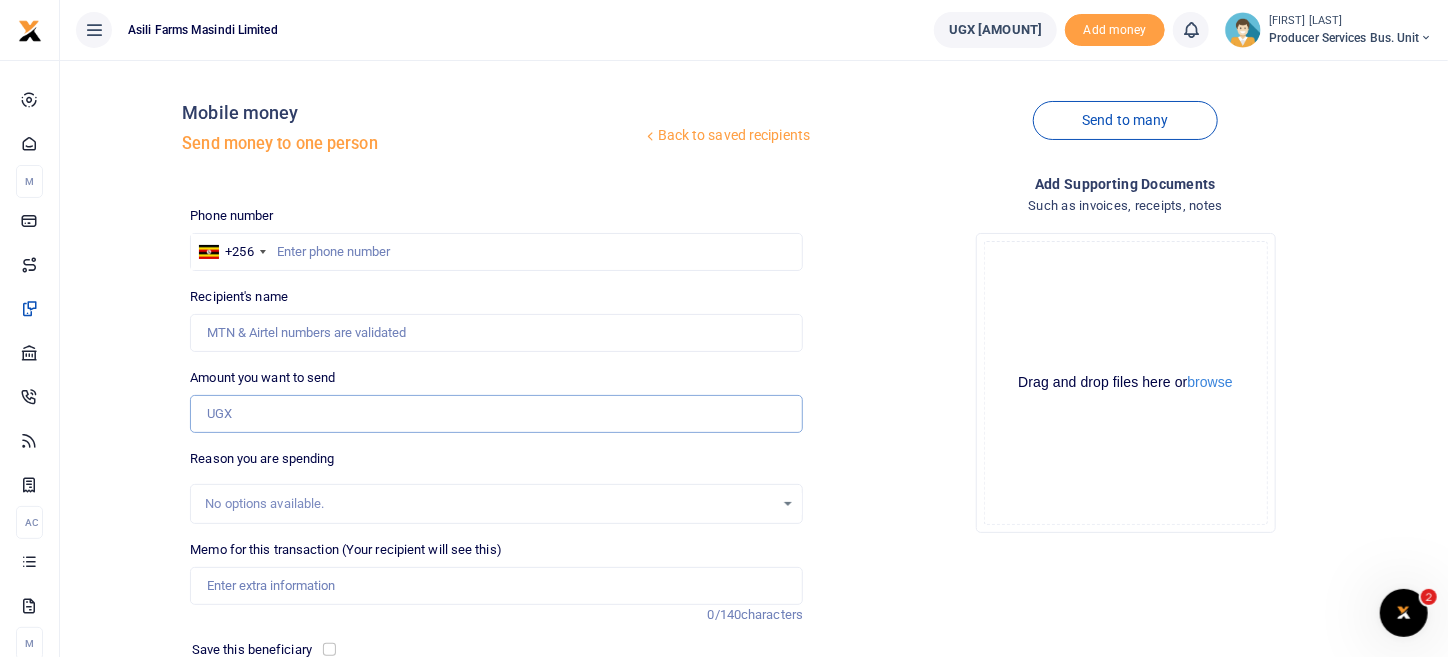 click on "Amount you want to send" at bounding box center (496, 414) 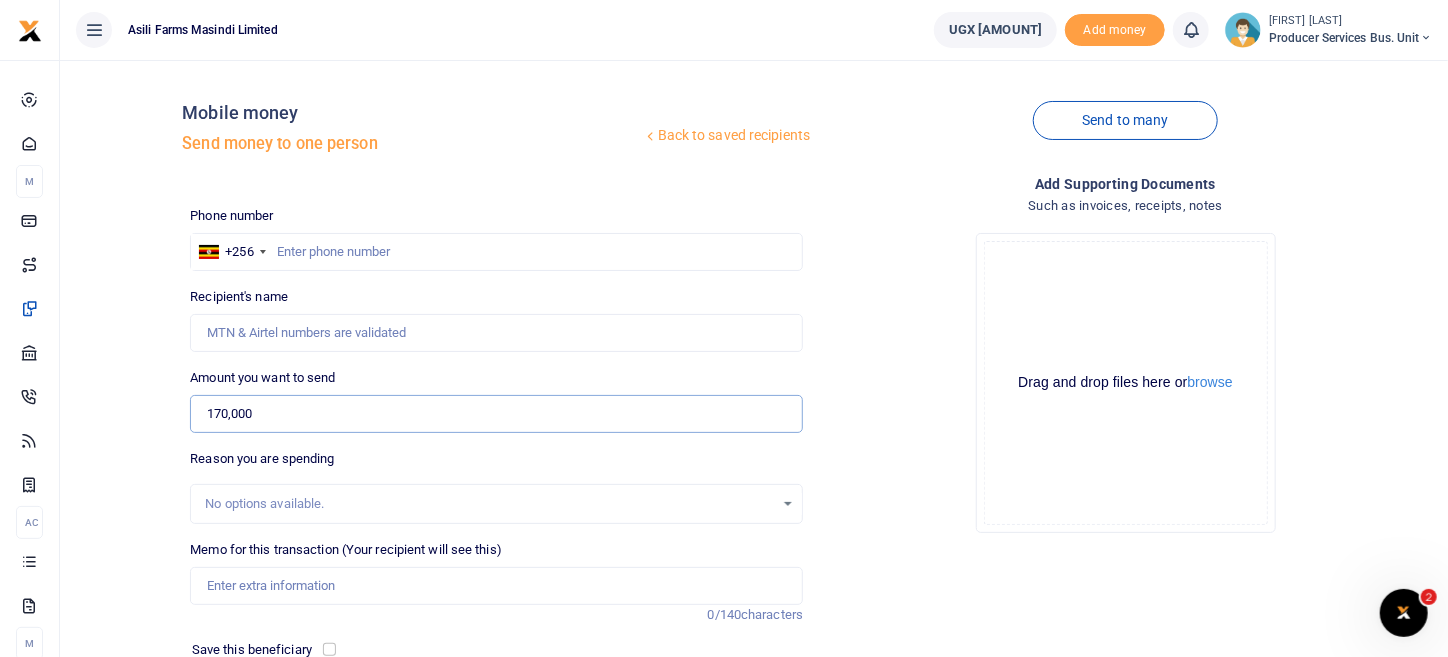 type on "170,000" 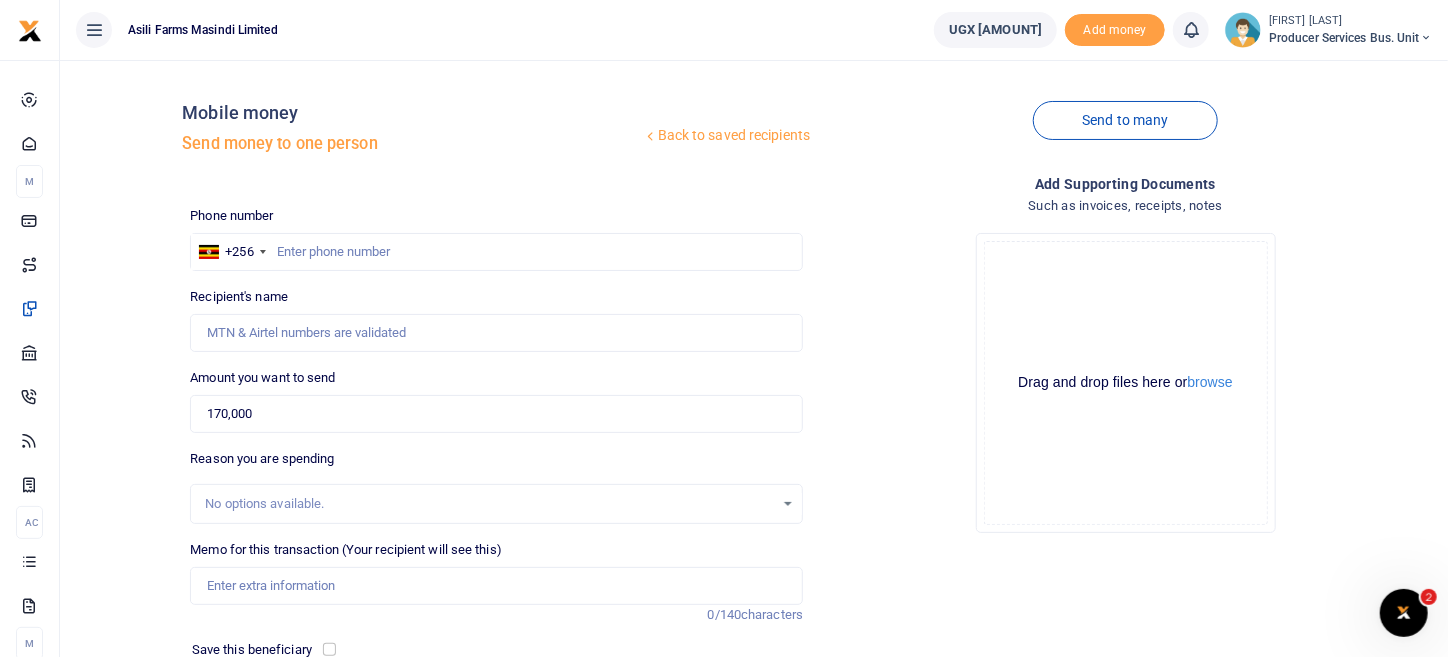 click on "Drop your files here Drag and drop files here or  browse Powered by  Uppy" at bounding box center [1125, 383] 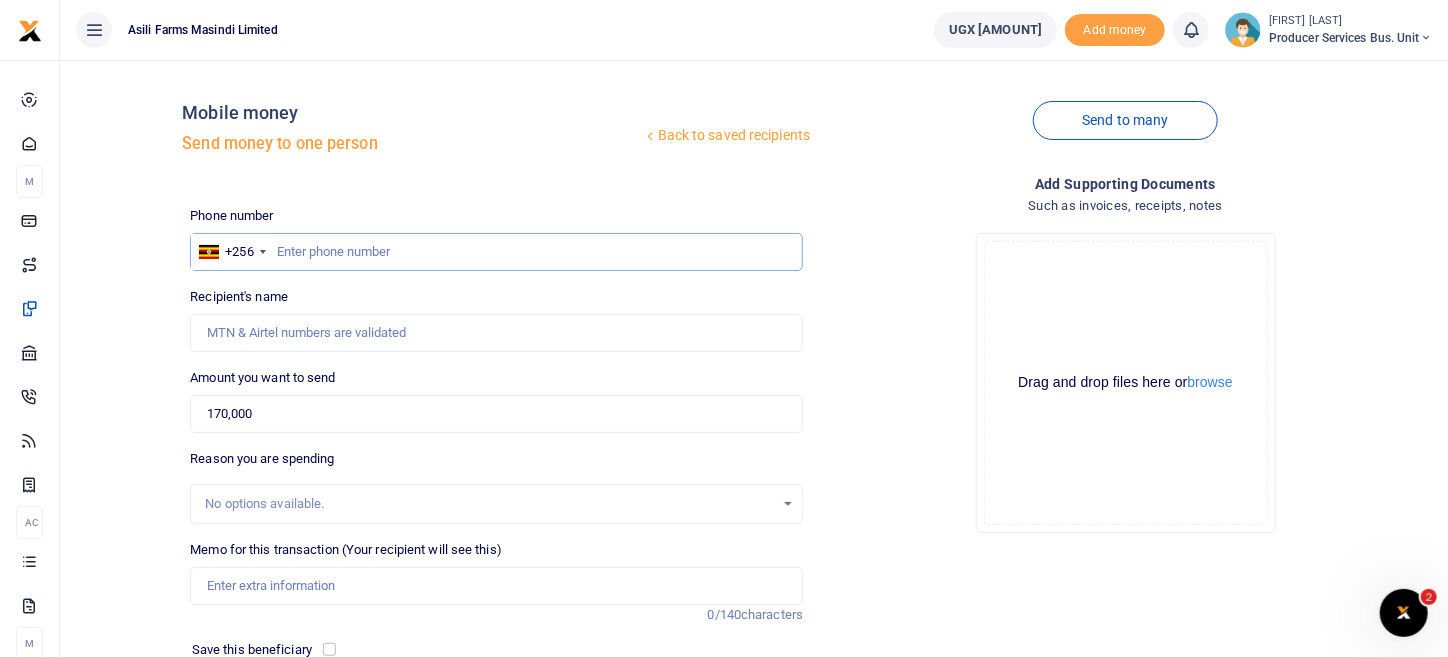click at bounding box center [496, 252] 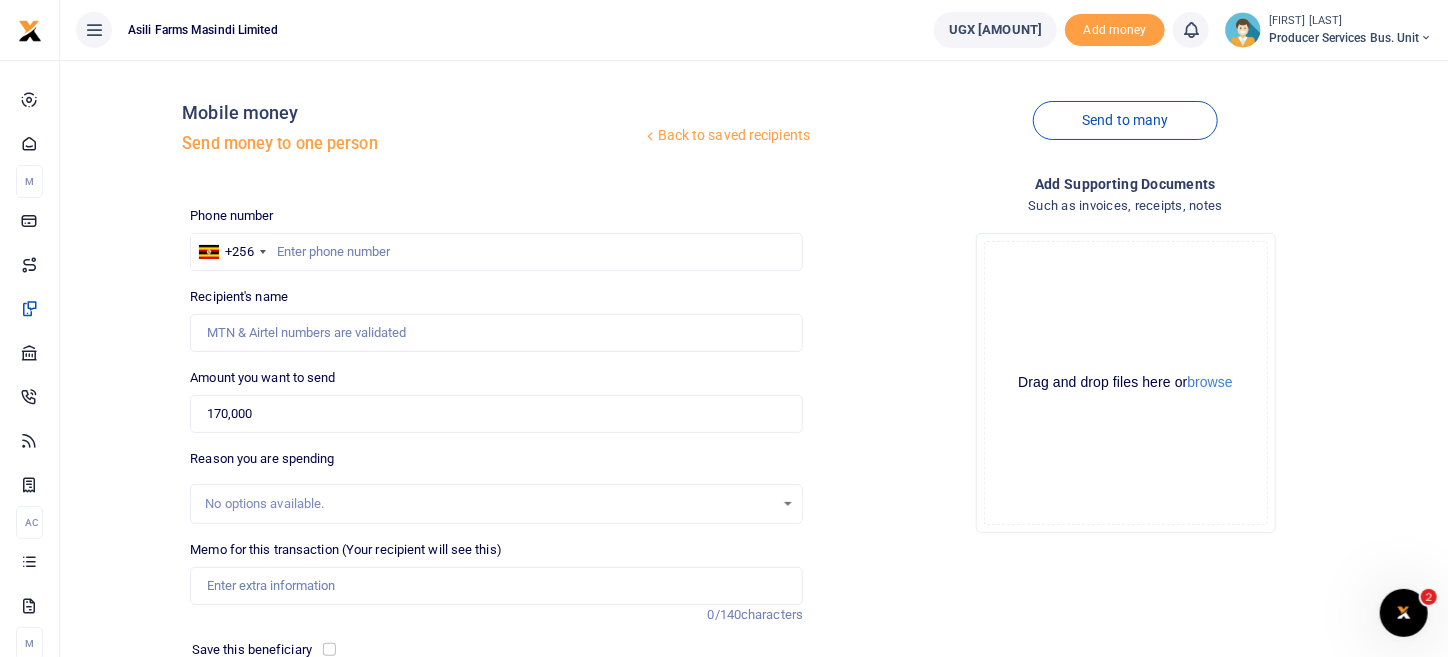 click at bounding box center [496, 252] 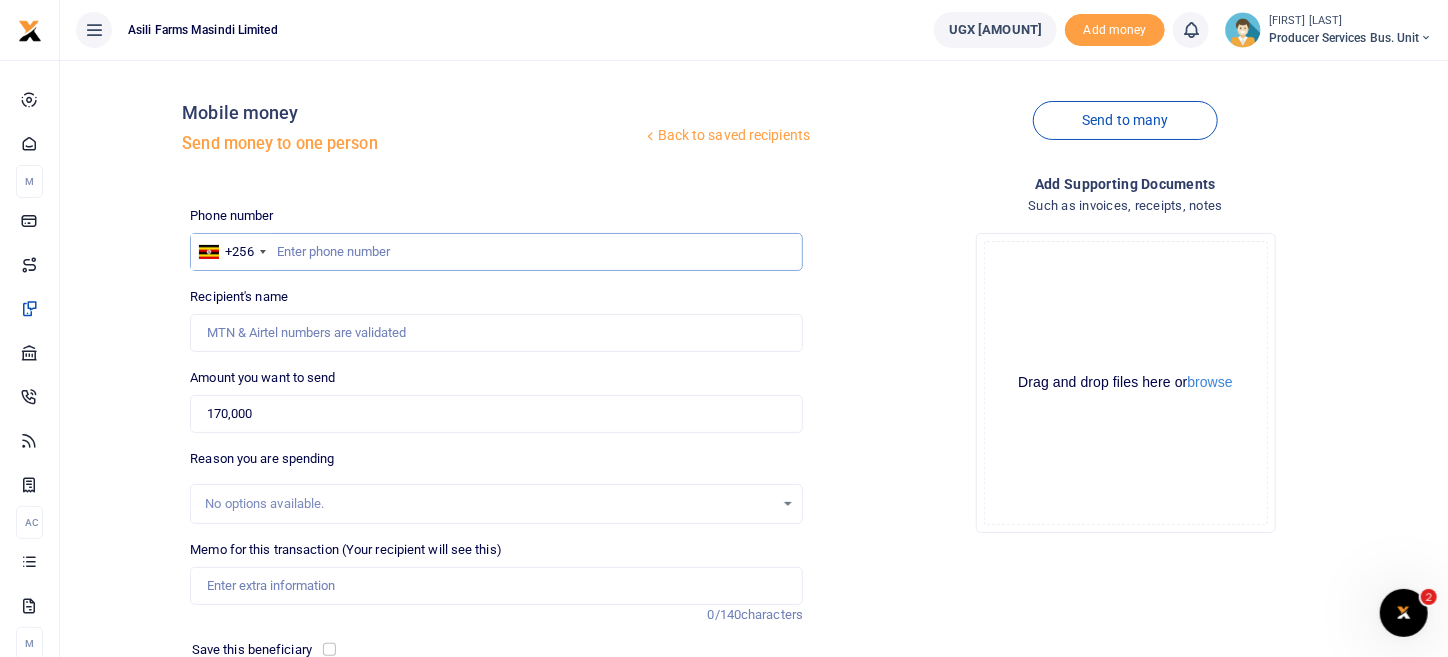 click at bounding box center (496, 252) 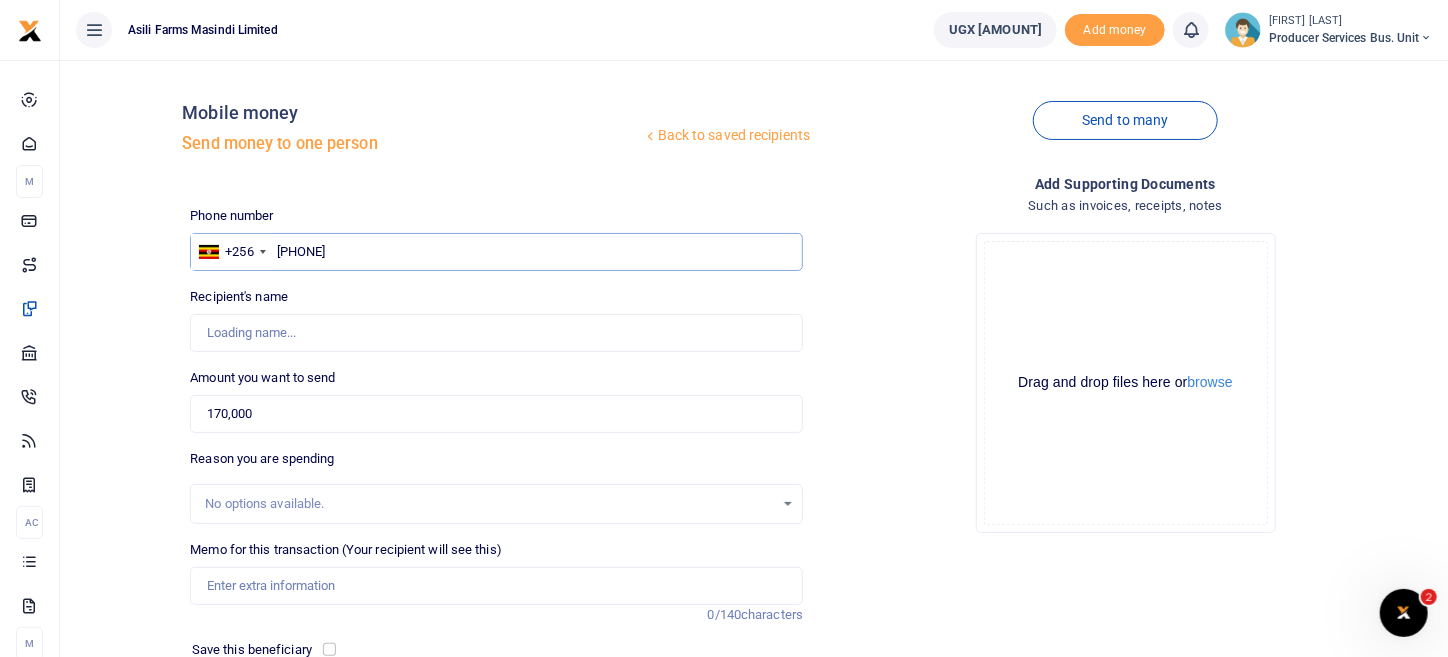 type on "Nelson Cwinykano" 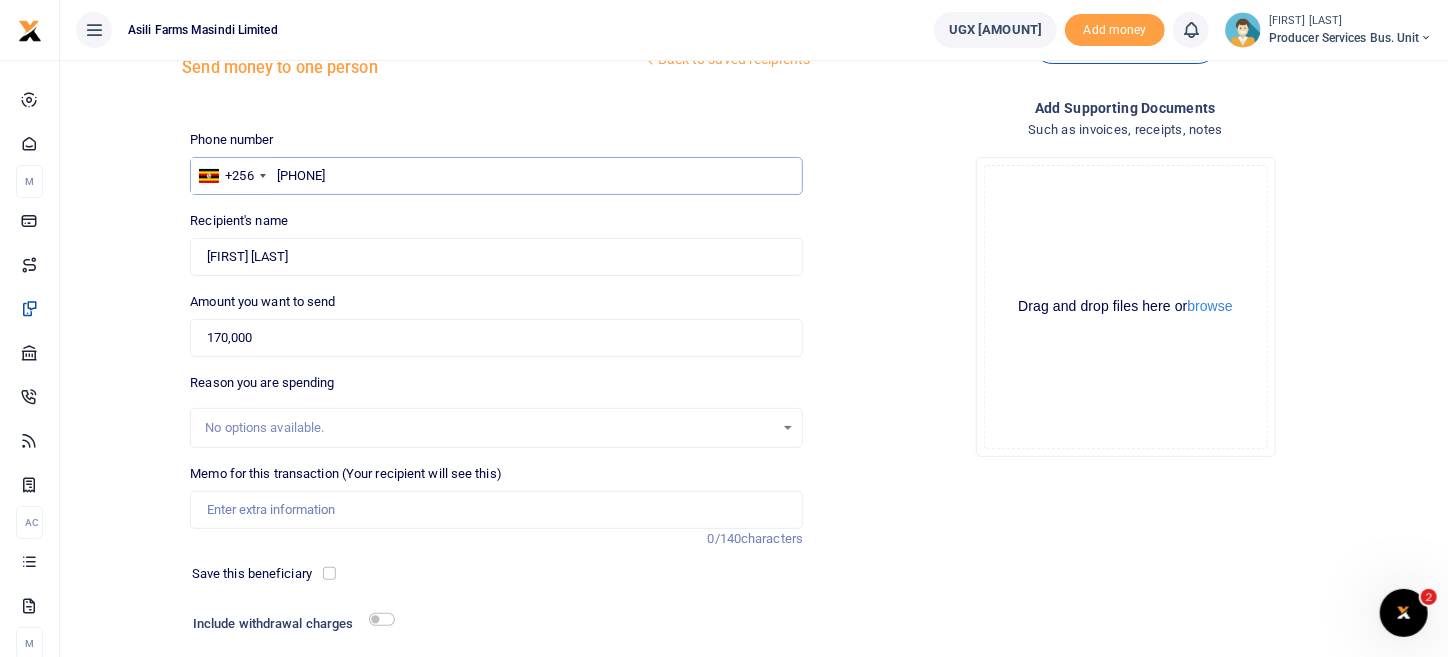 scroll, scrollTop: 208, scrollLeft: 0, axis: vertical 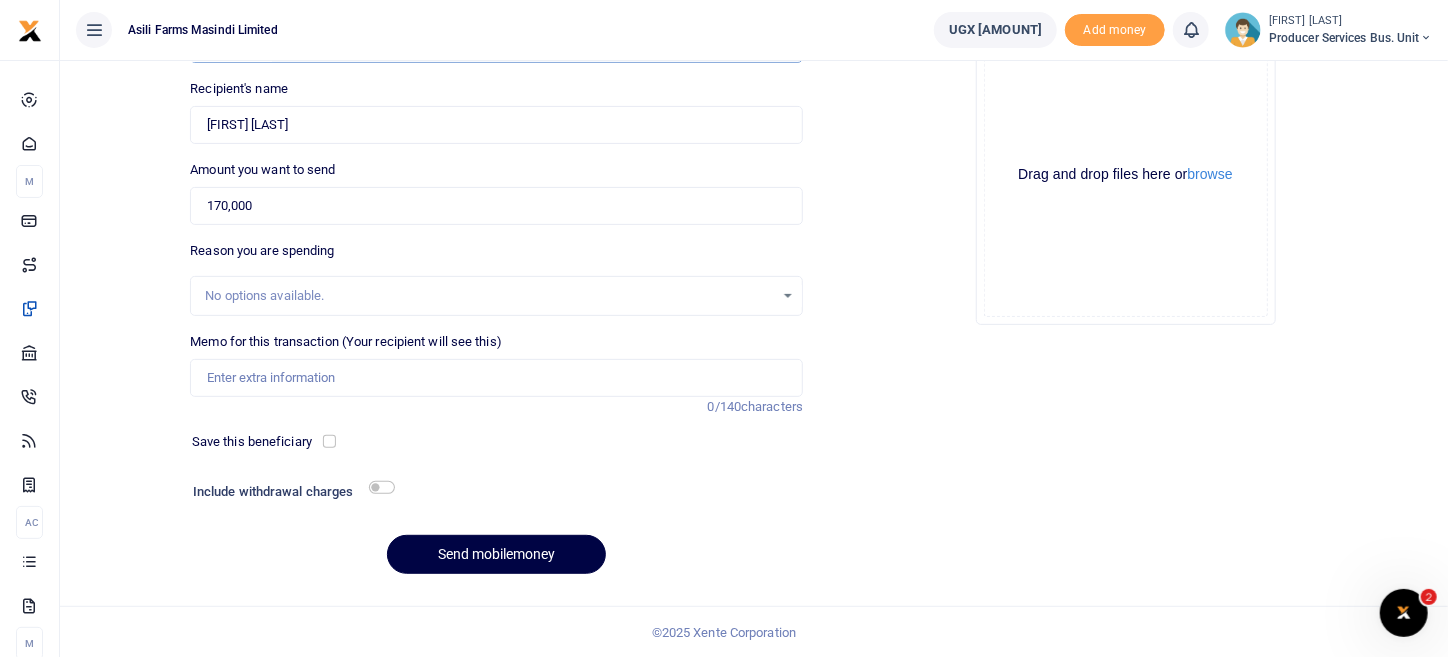 type on "707107543" 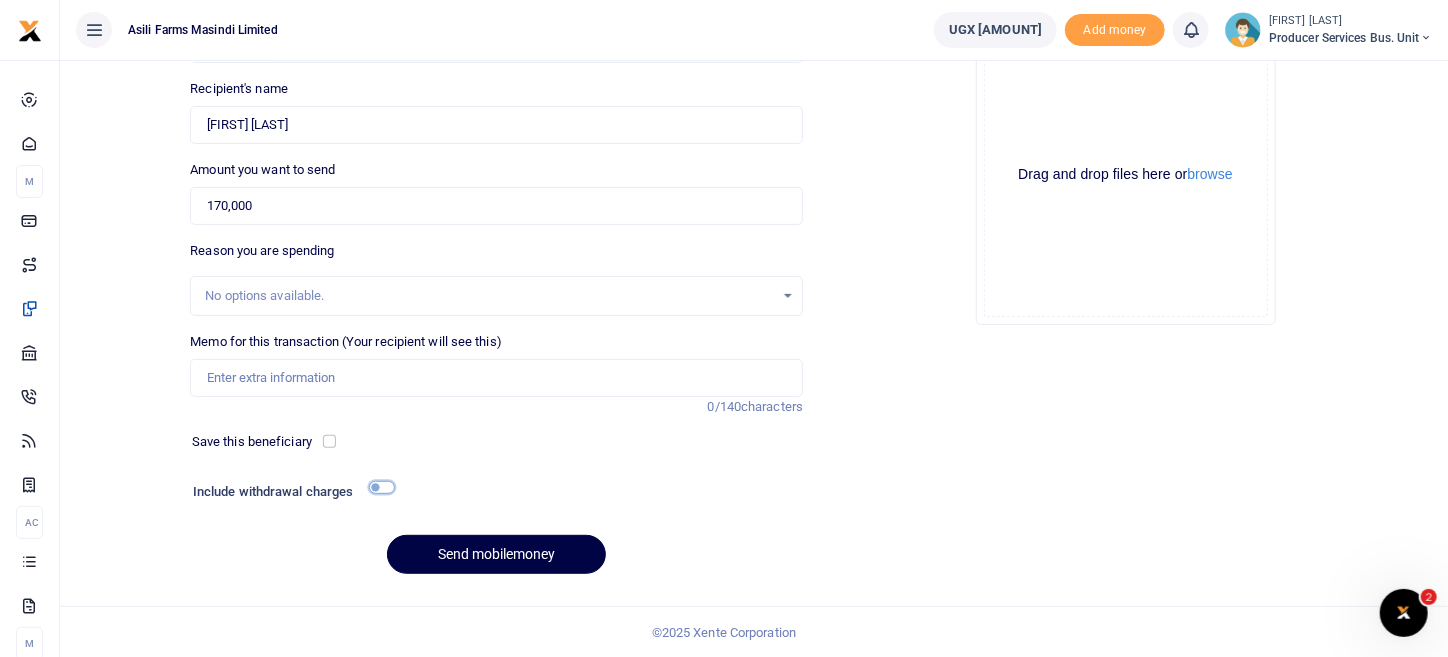click at bounding box center (382, 487) 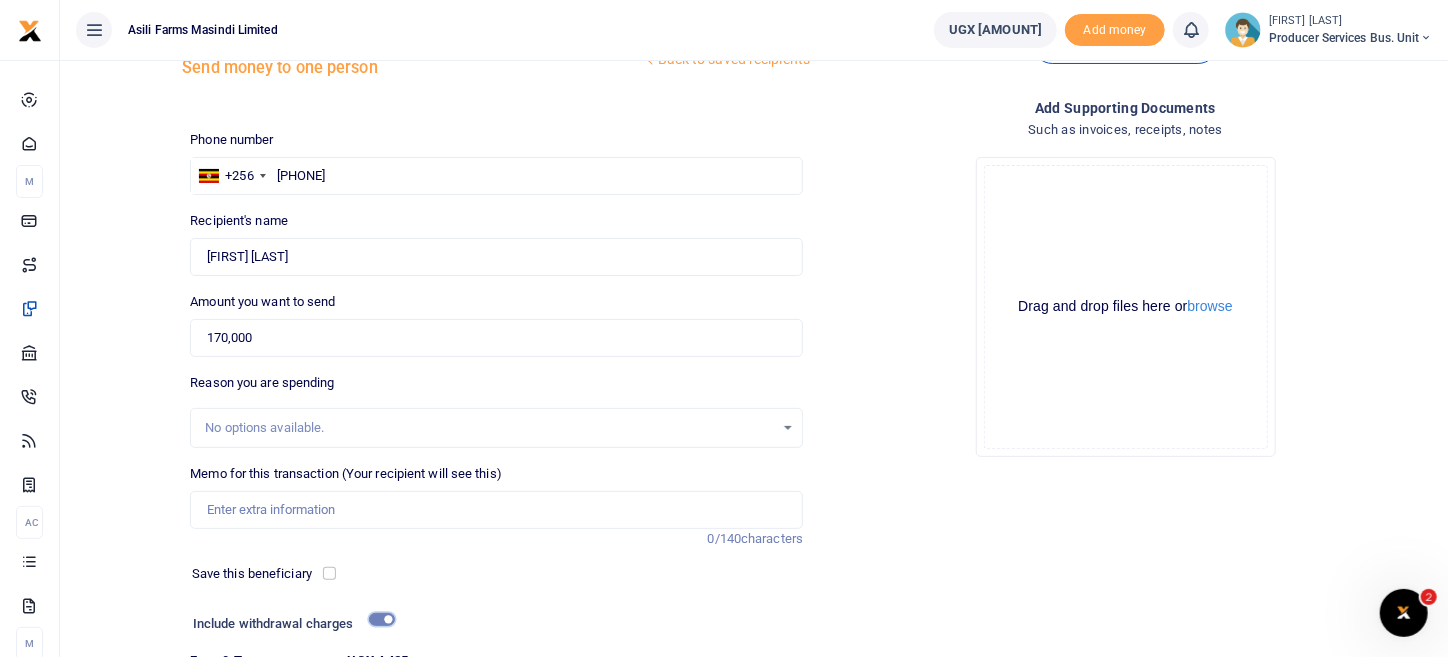 scroll, scrollTop: 108, scrollLeft: 0, axis: vertical 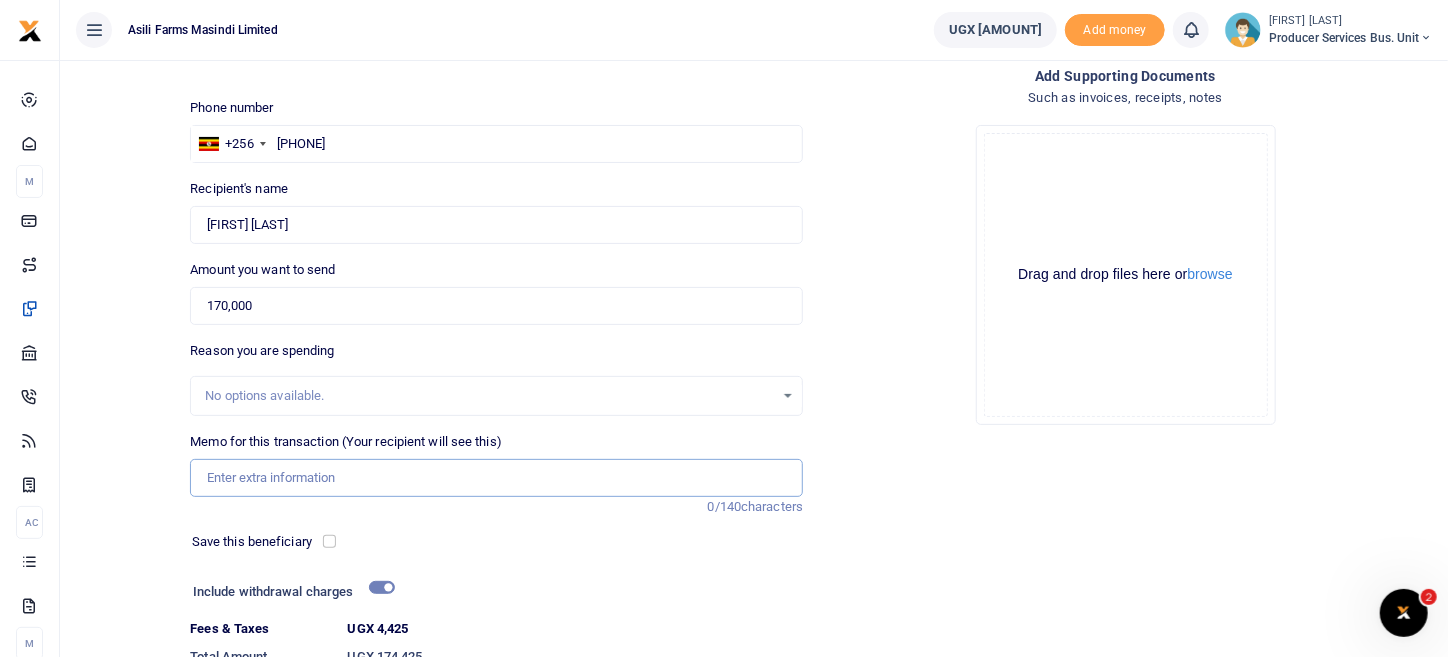 click on "Memo for this transaction (Your recipient will see this)" at bounding box center [496, 478] 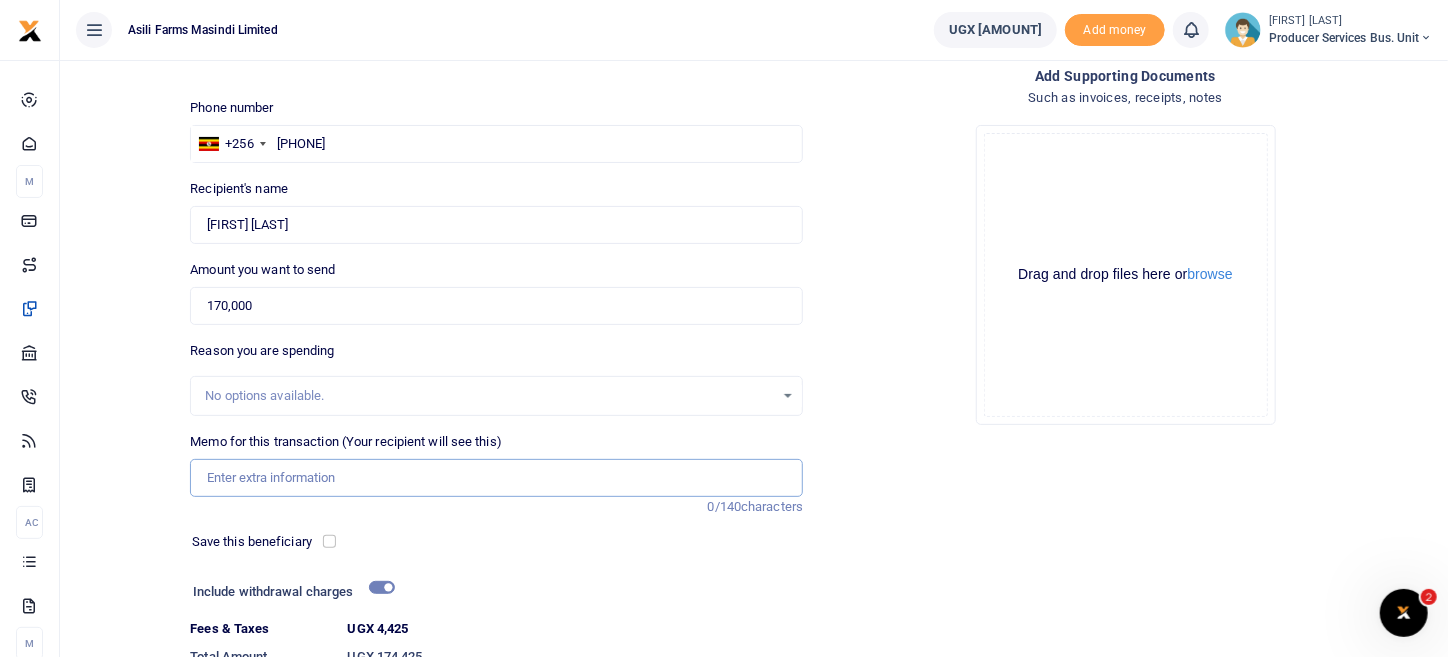 click on "Memo for this transaction (Your recipient will see this)" at bounding box center [496, 478] 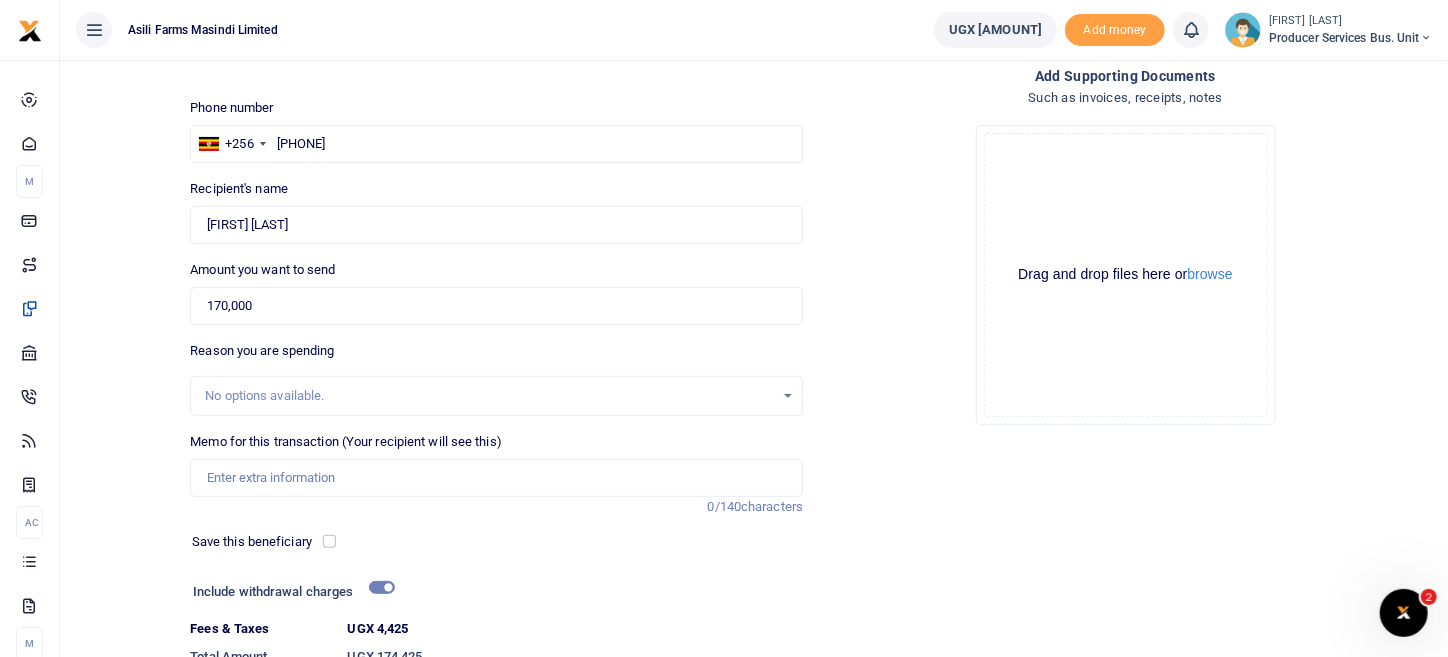 click on "Add supporting Documents
Such as invoices, receipts, notes
Drop your files here Drag and drop files here or  browse Powered by  Uppy" at bounding box center (1125, 405) 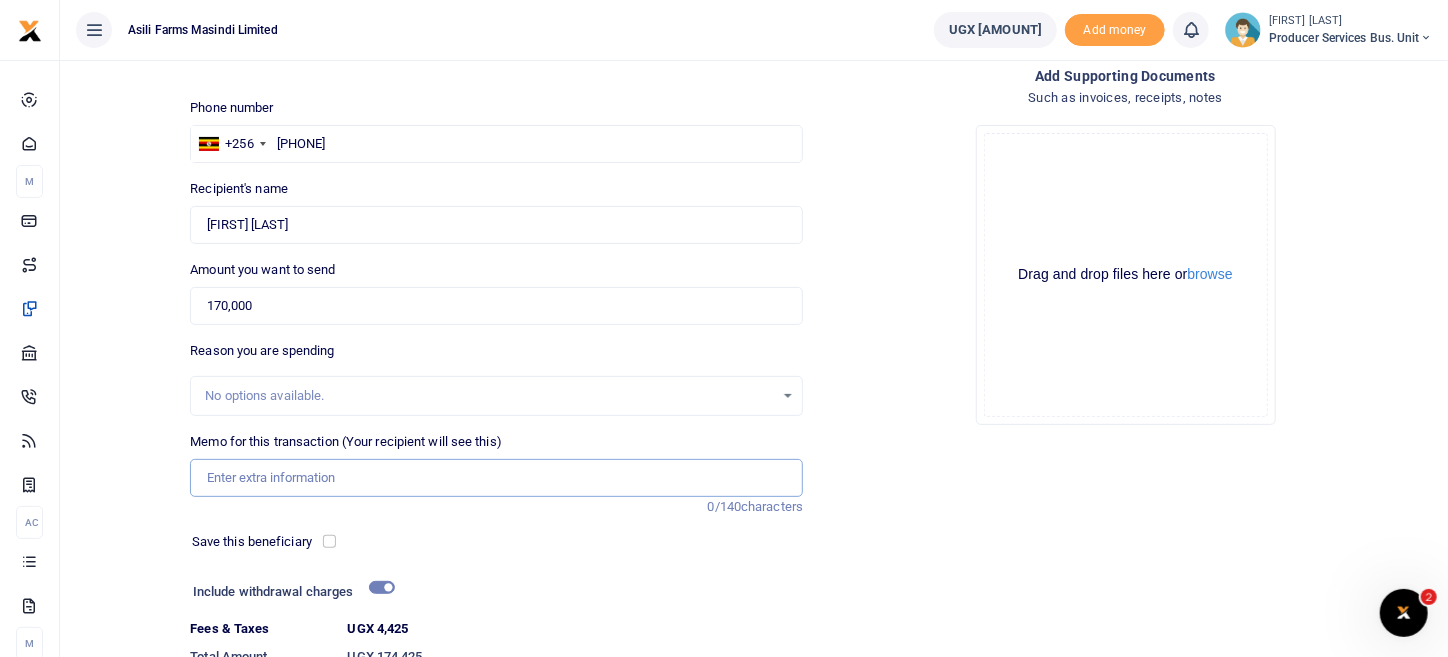 click on "Memo for this transaction (Your recipient will see this)" at bounding box center [496, 478] 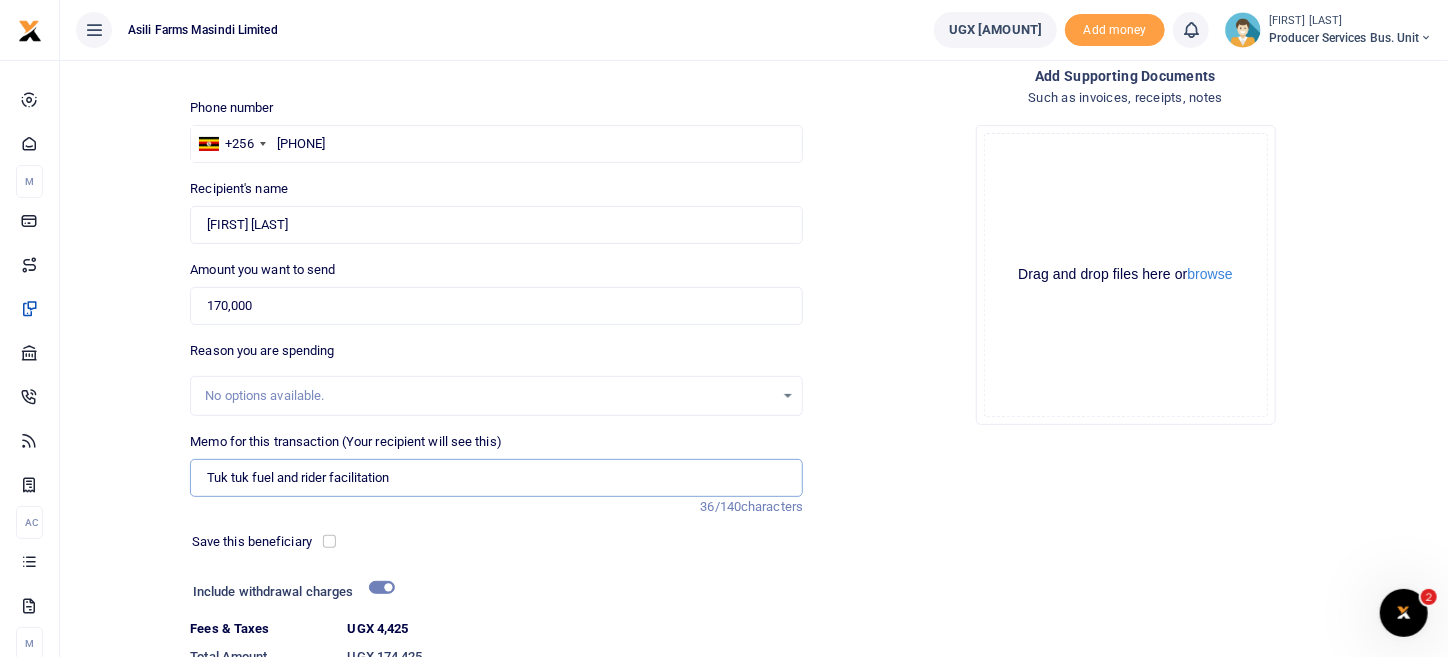 click on "Tuk tuk fuel and rider facilitation" at bounding box center [496, 478] 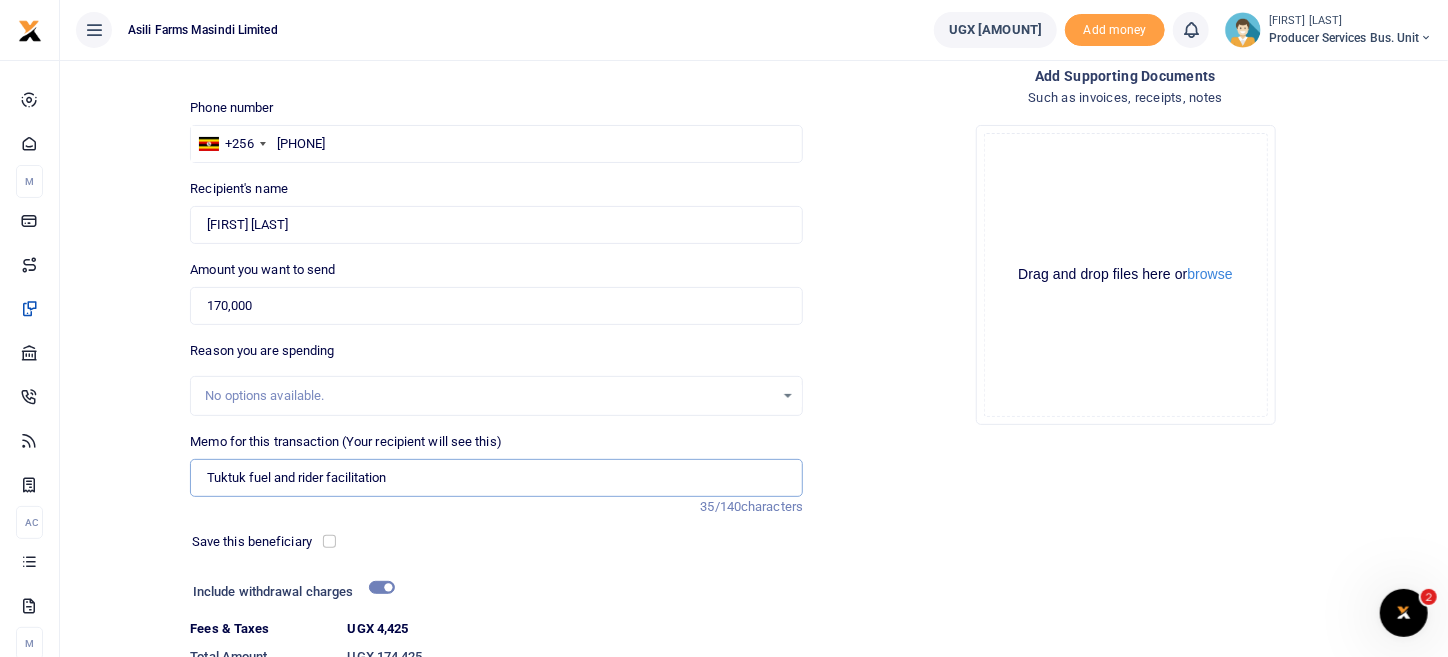click on "Tuktuk fuel and rider facilitation" at bounding box center (496, 478) 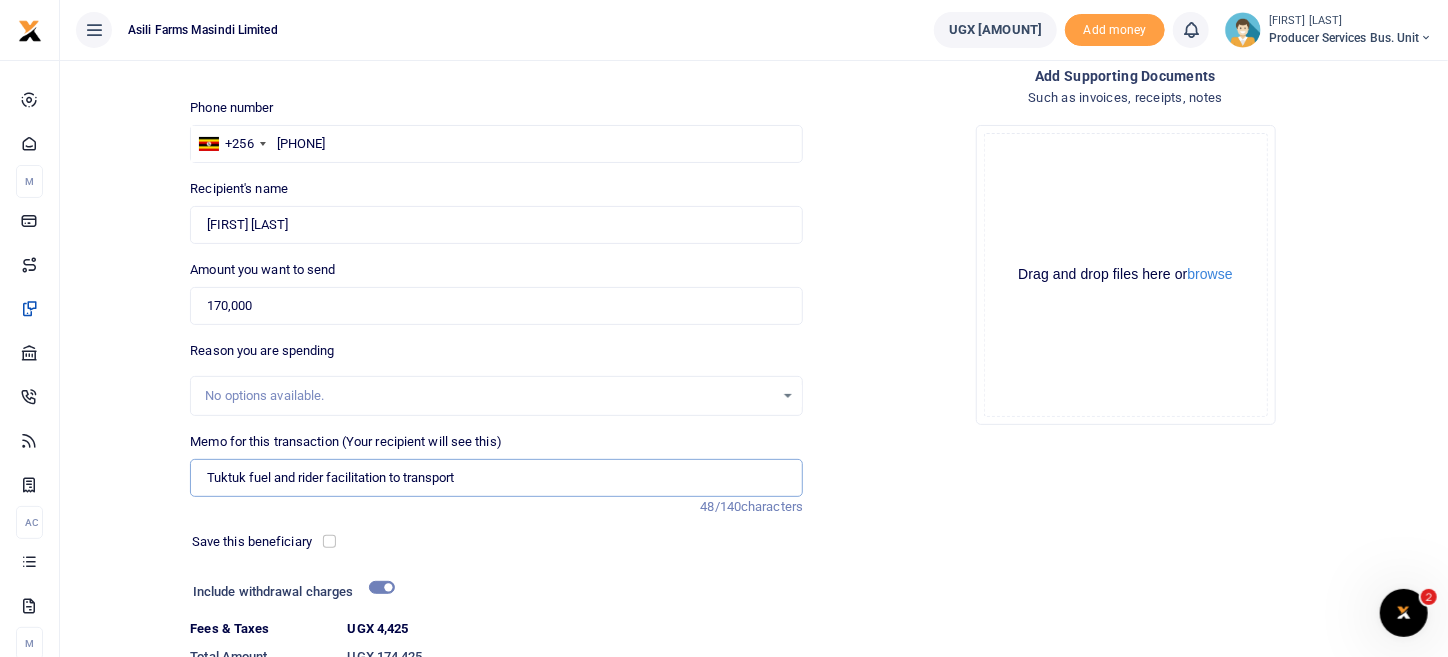 click on "Tuktuk fuel and rider facilitation to transport" at bounding box center (496, 478) 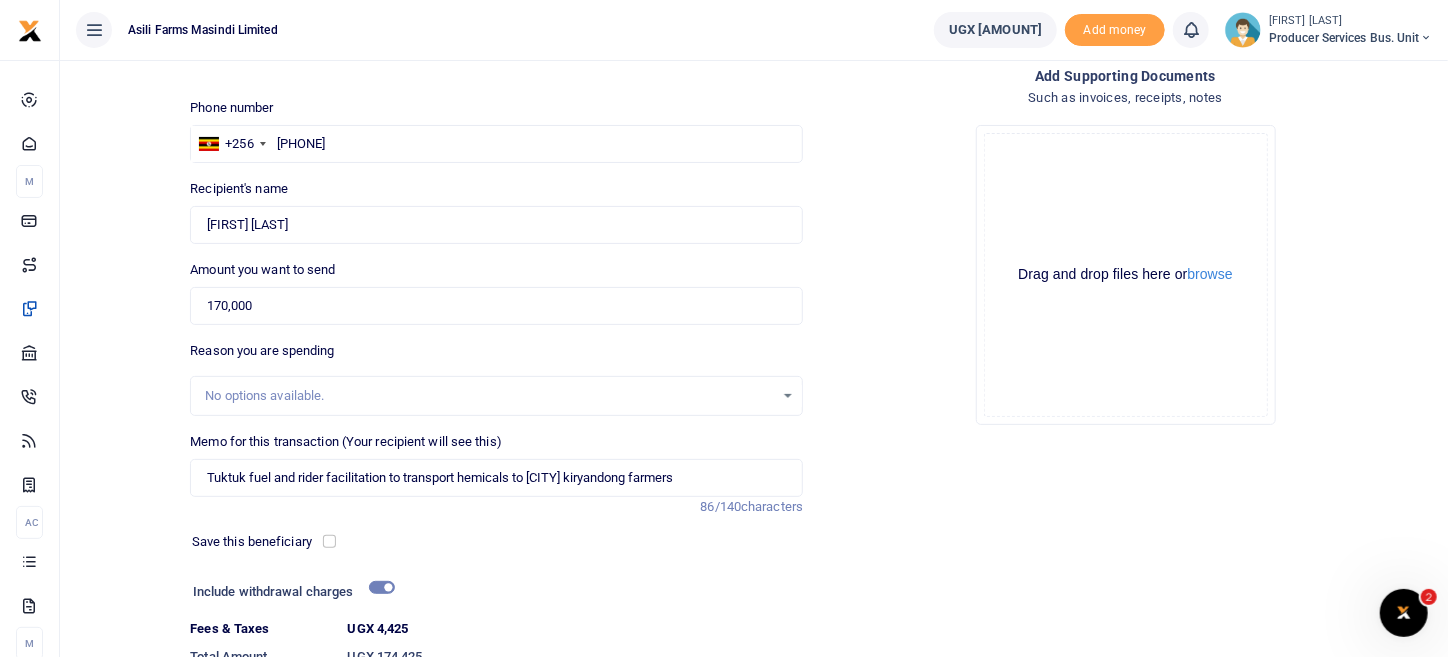 drag, startPoint x: 624, startPoint y: 469, endPoint x: 870, endPoint y: 442, distance: 247.47726 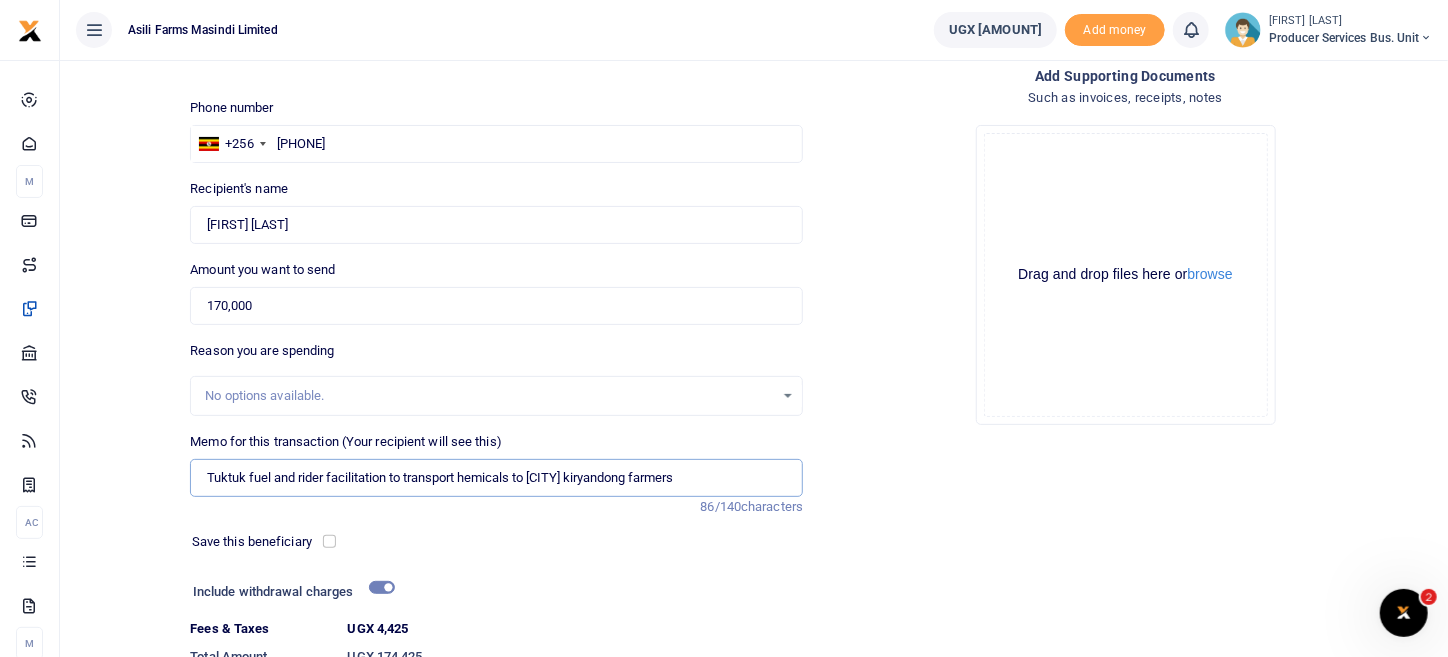 click on "Tuktuk fuel and rider facilitation to transport hemicals to Masindi kiryandong farmers" at bounding box center (496, 478) 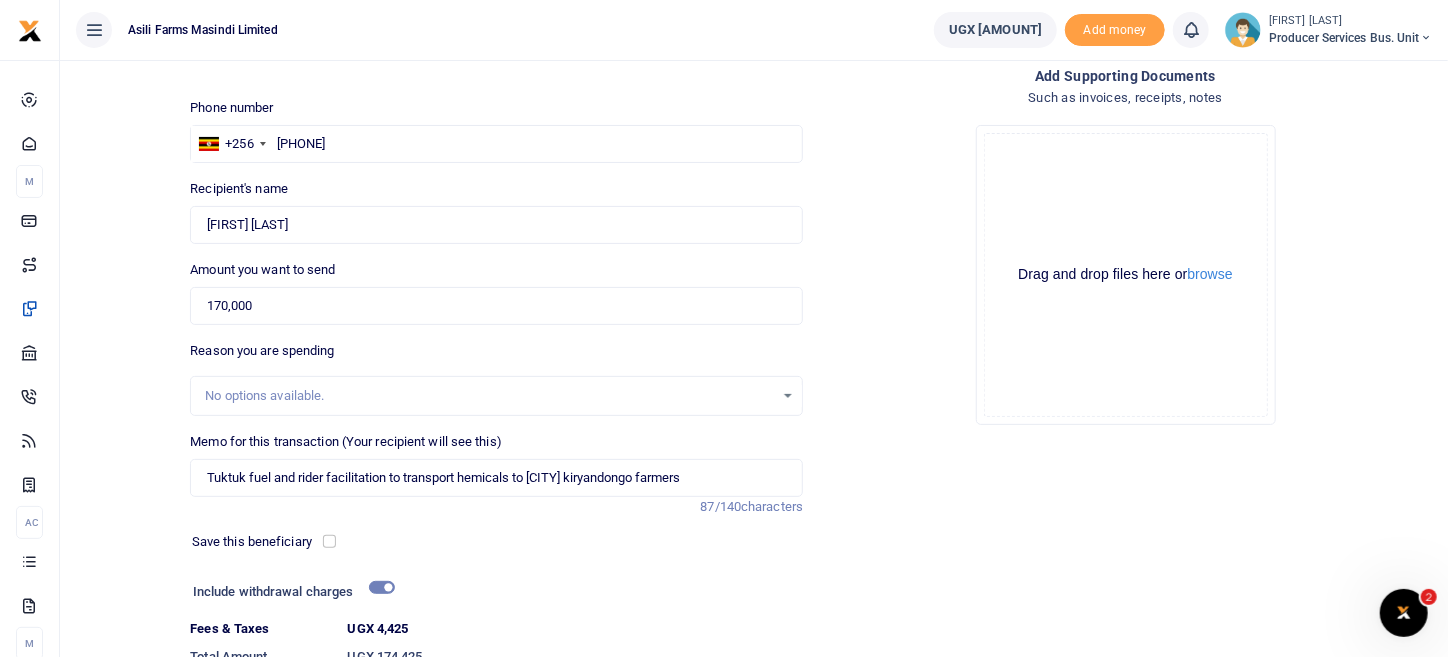 click on "Add supporting Documents
Such as invoices, receipts, notes
Drop your files here Drag and drop files here or  browse Powered by  Uppy" at bounding box center [1125, 405] 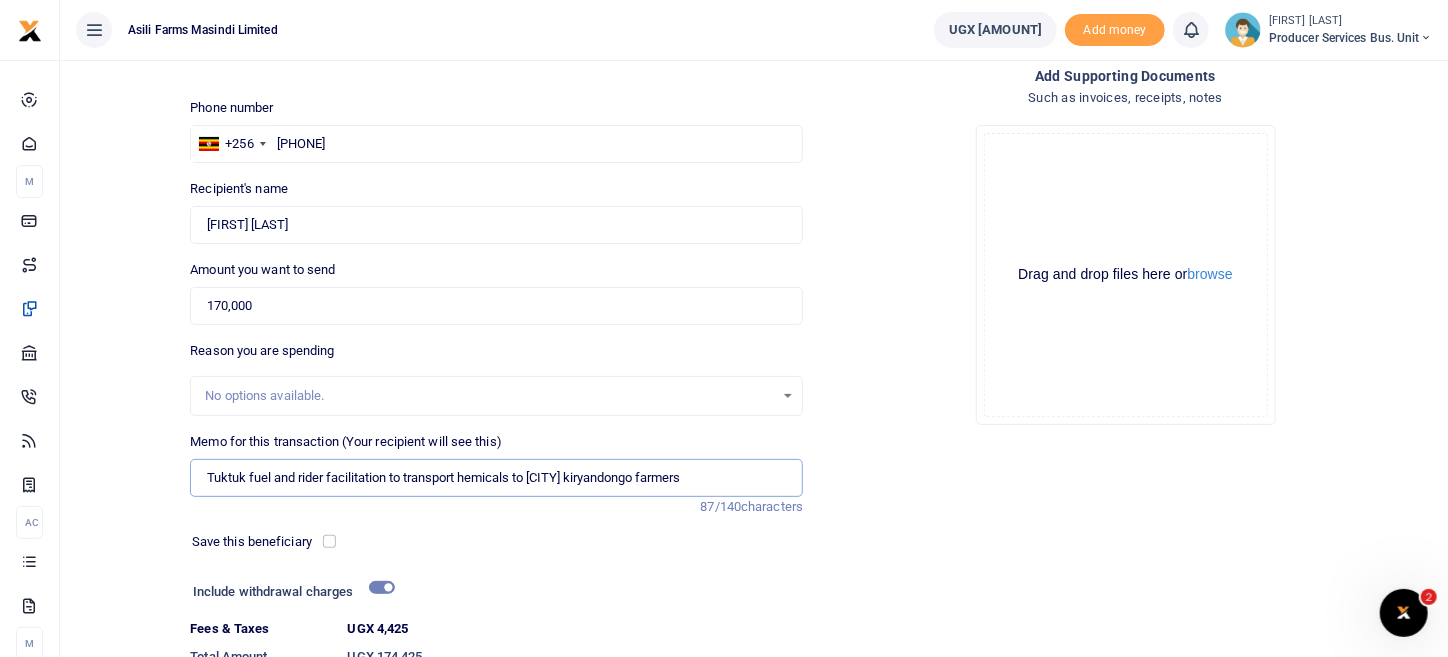 click on "Tuktuk fuel and rider facilitation to transport hemicals to Masindi kiryandongo farmers" at bounding box center [496, 478] 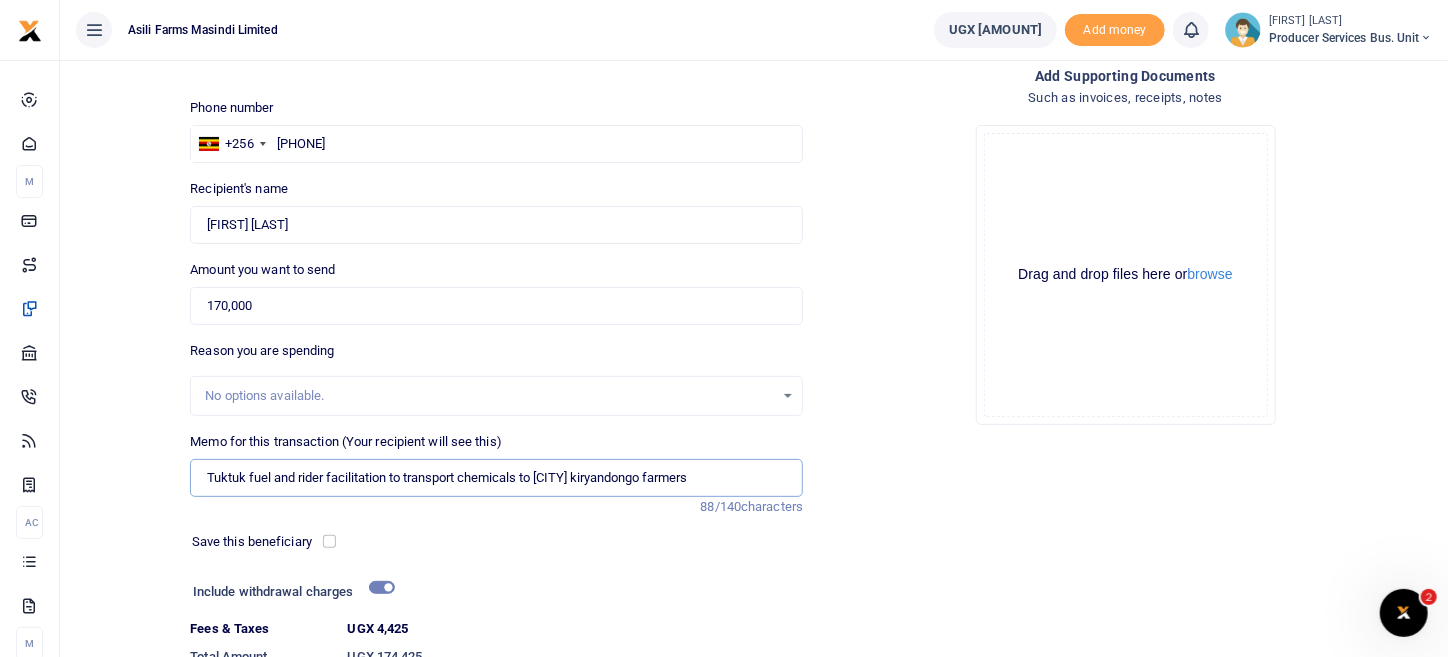 click on "Tuktuk fuel and rider facilitation to transport chemicals to Masindi kiryandongo farmers" at bounding box center (496, 478) 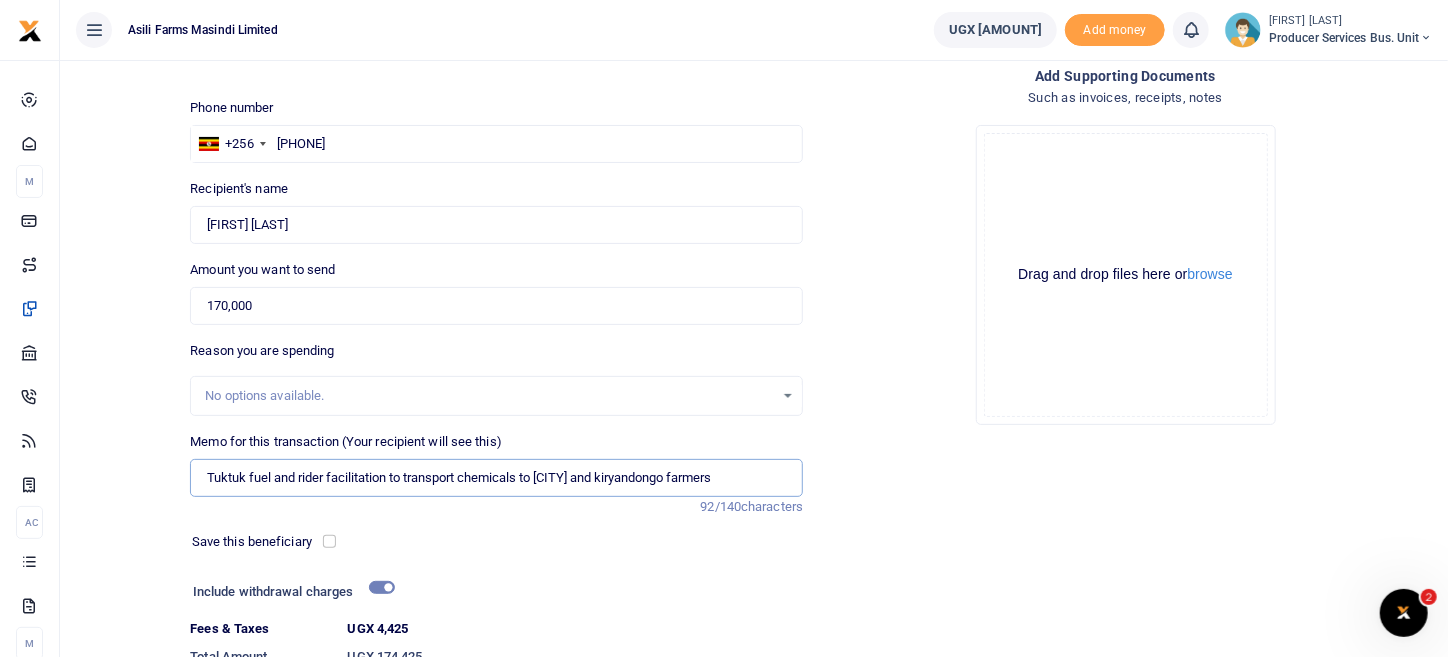 type on "Tuktuk fuel and rider facilitation to transport chemicals to Masindi and kiryandongo farmers" 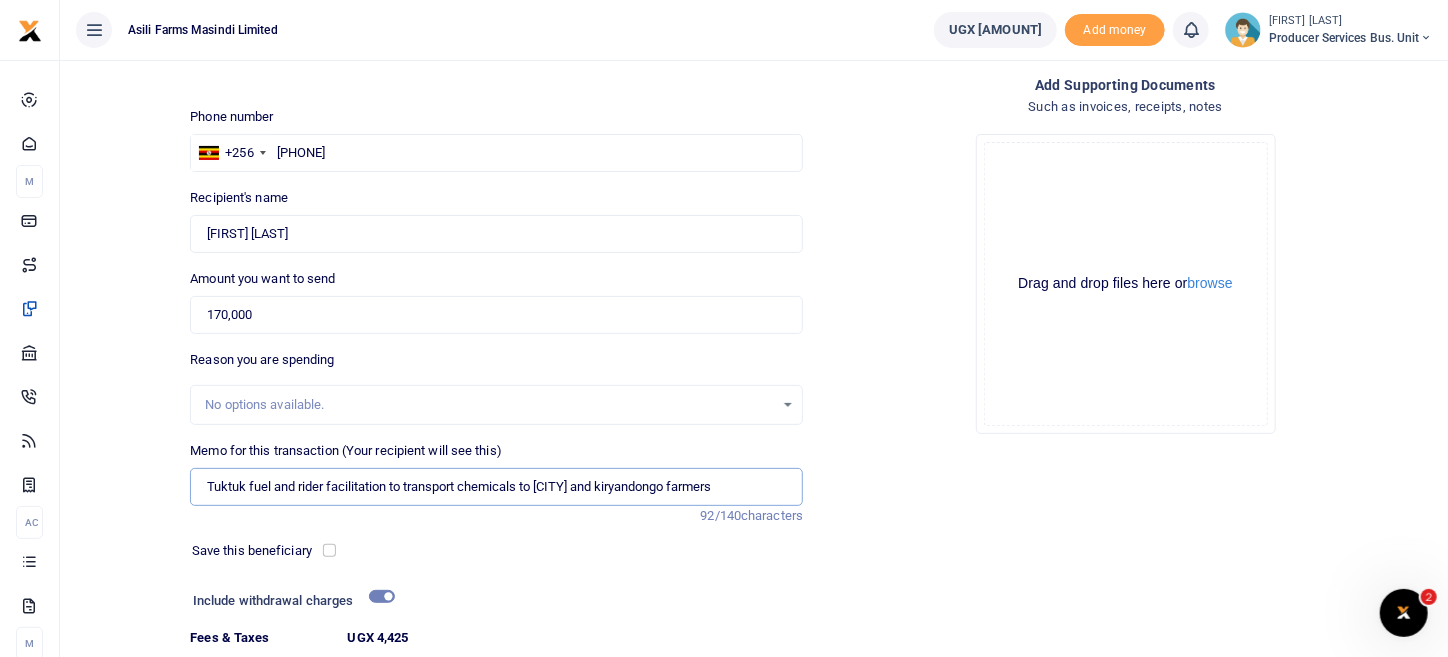 scroll, scrollTop: 99, scrollLeft: 0, axis: vertical 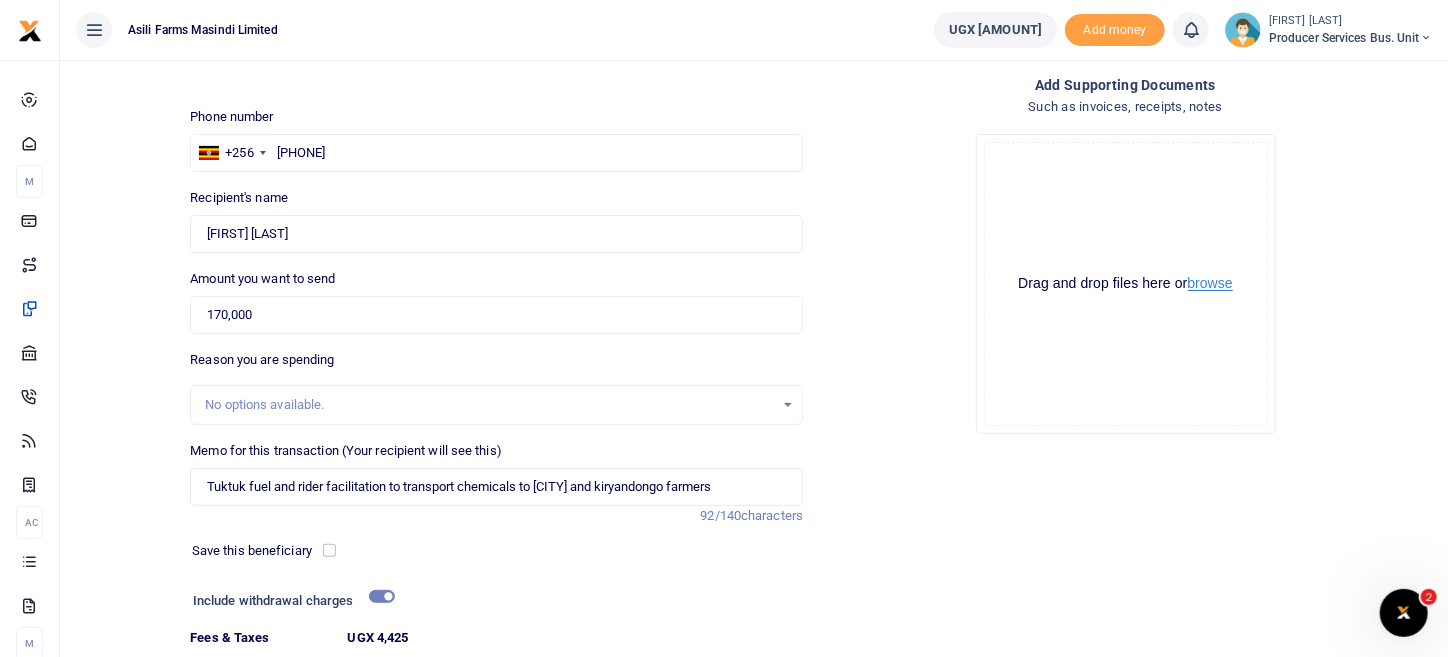 click on "browse" at bounding box center (1210, 283) 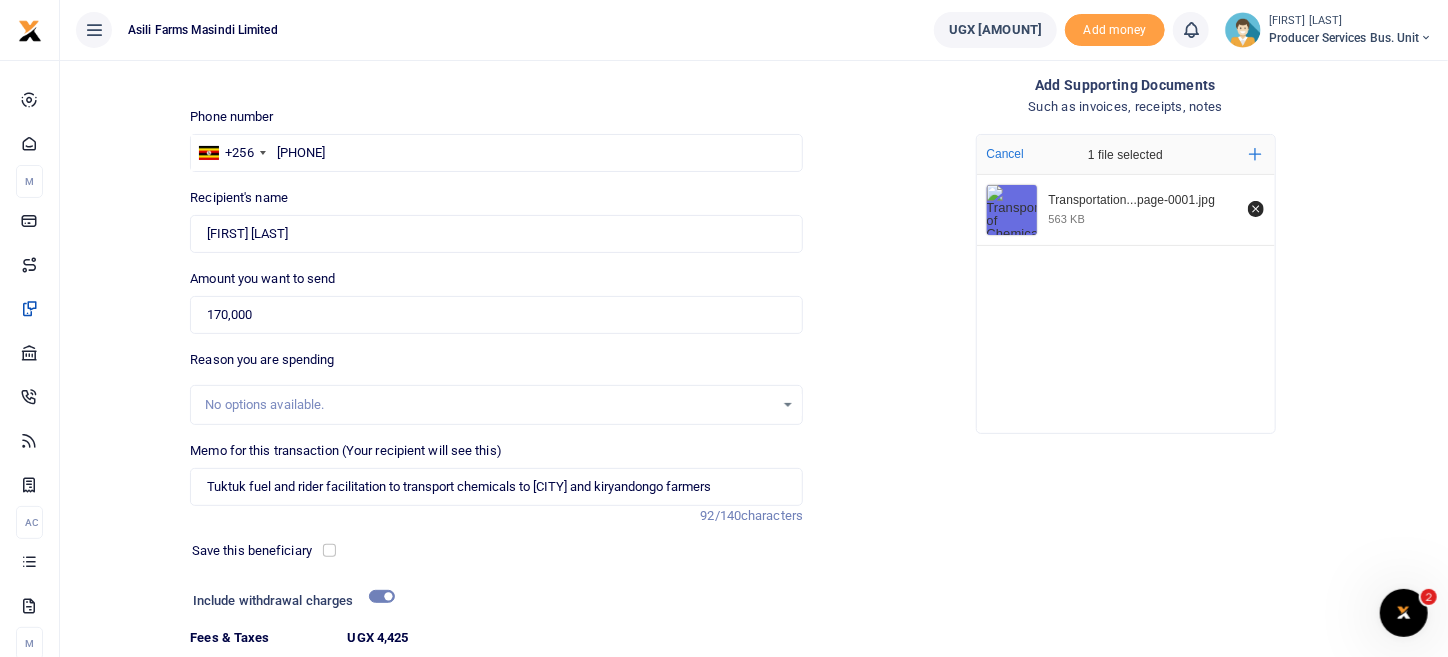 click on "Drop your files here Cancel 1 file selected Add more Transportation...page-0001.jpg 563 KB" at bounding box center (1125, 284) 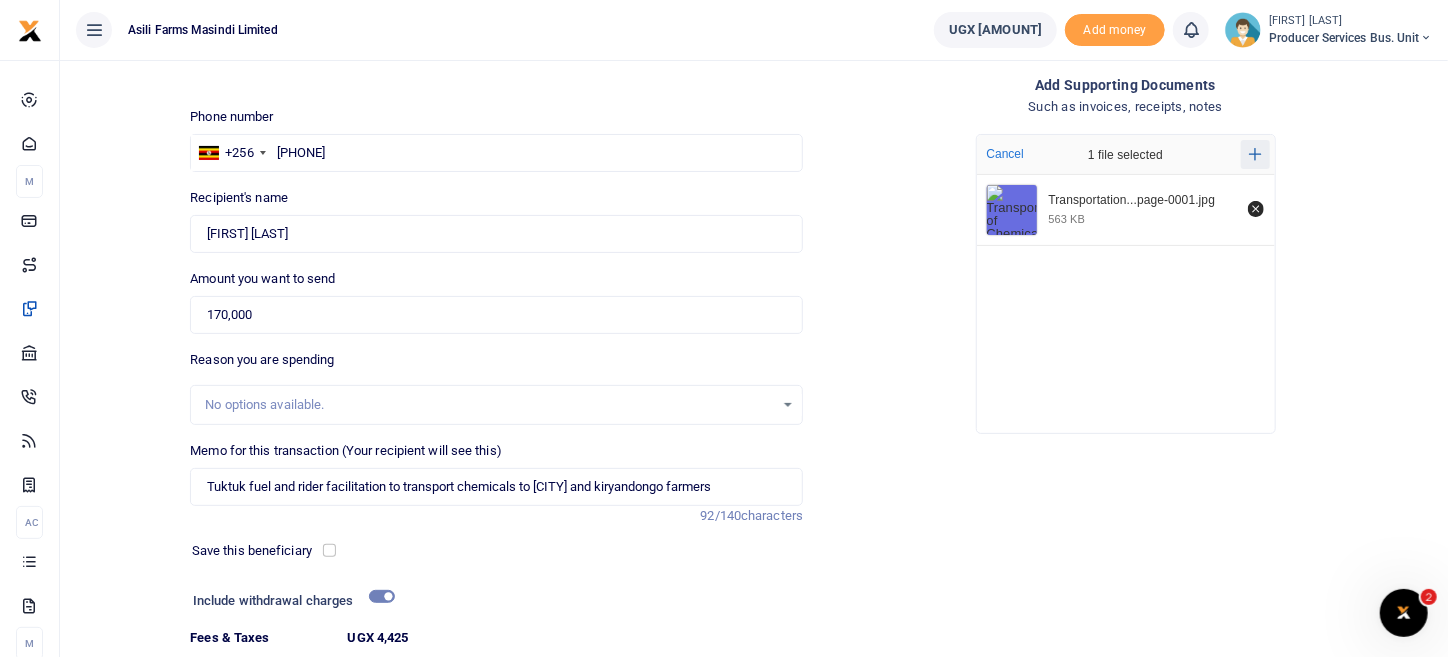 click 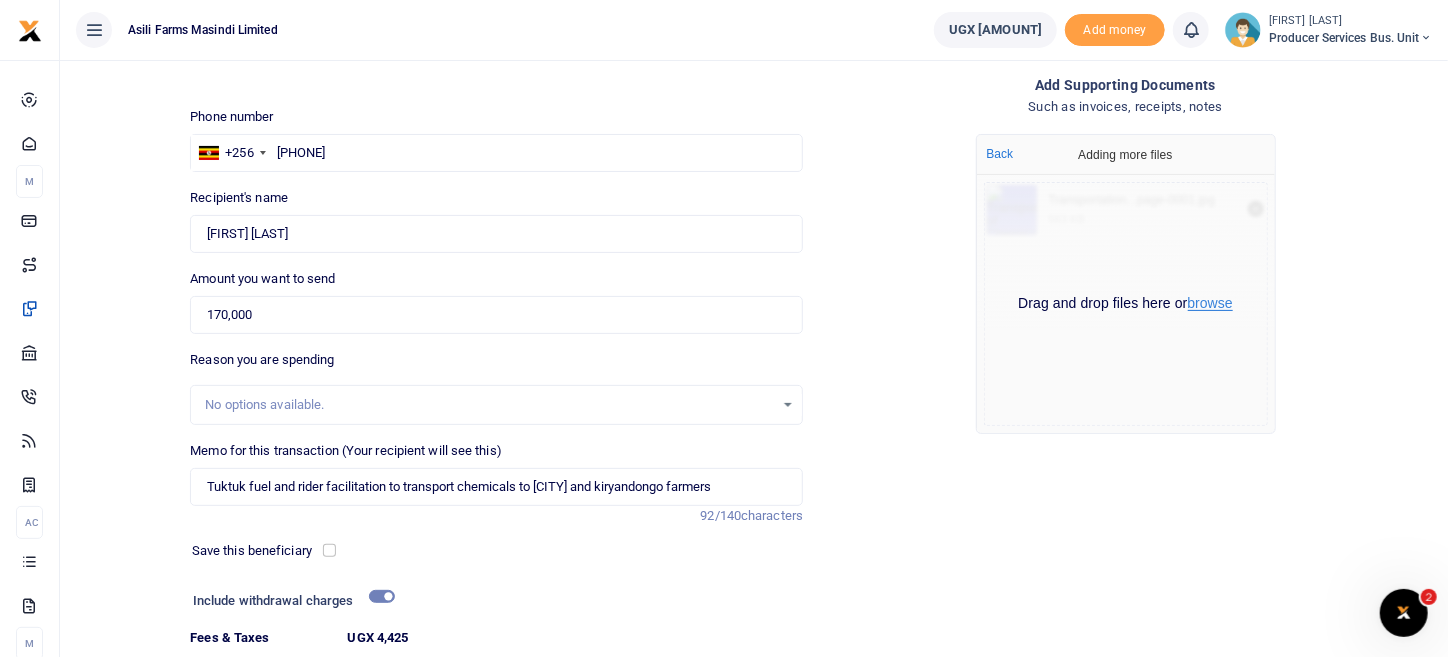 click on "browse" at bounding box center [1210, 303] 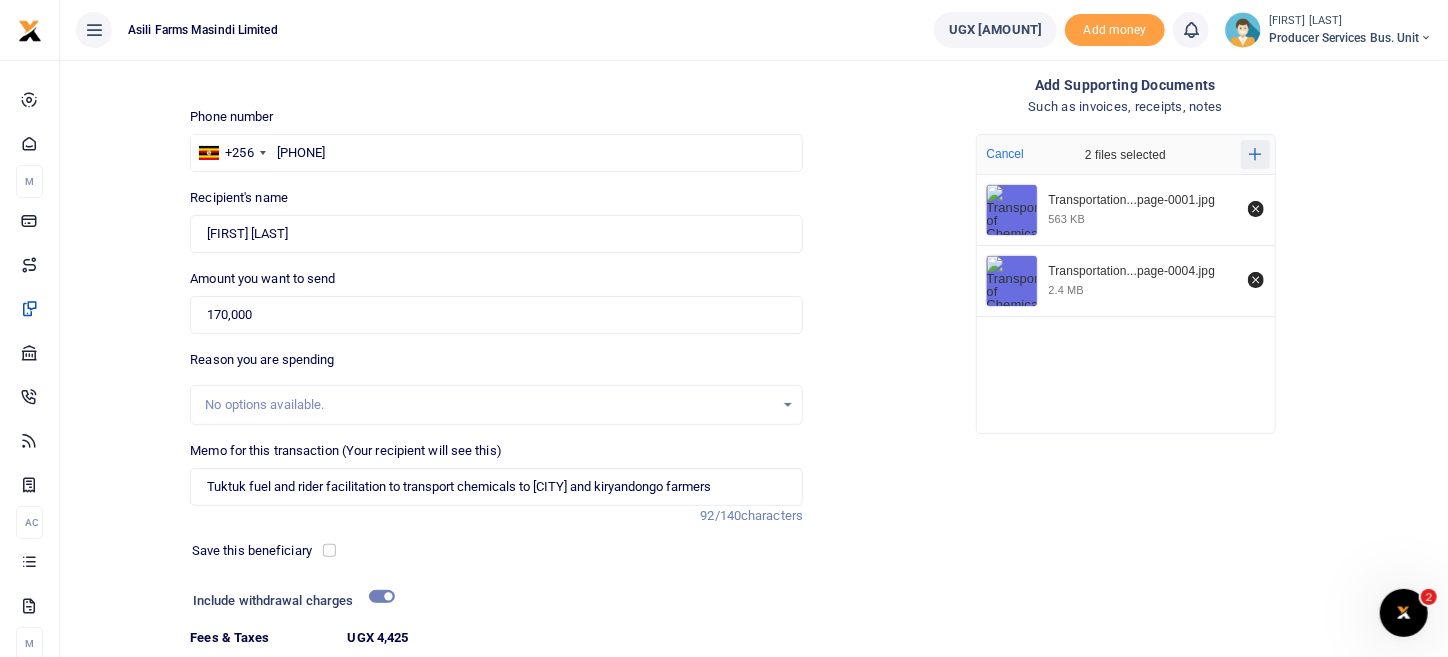 click 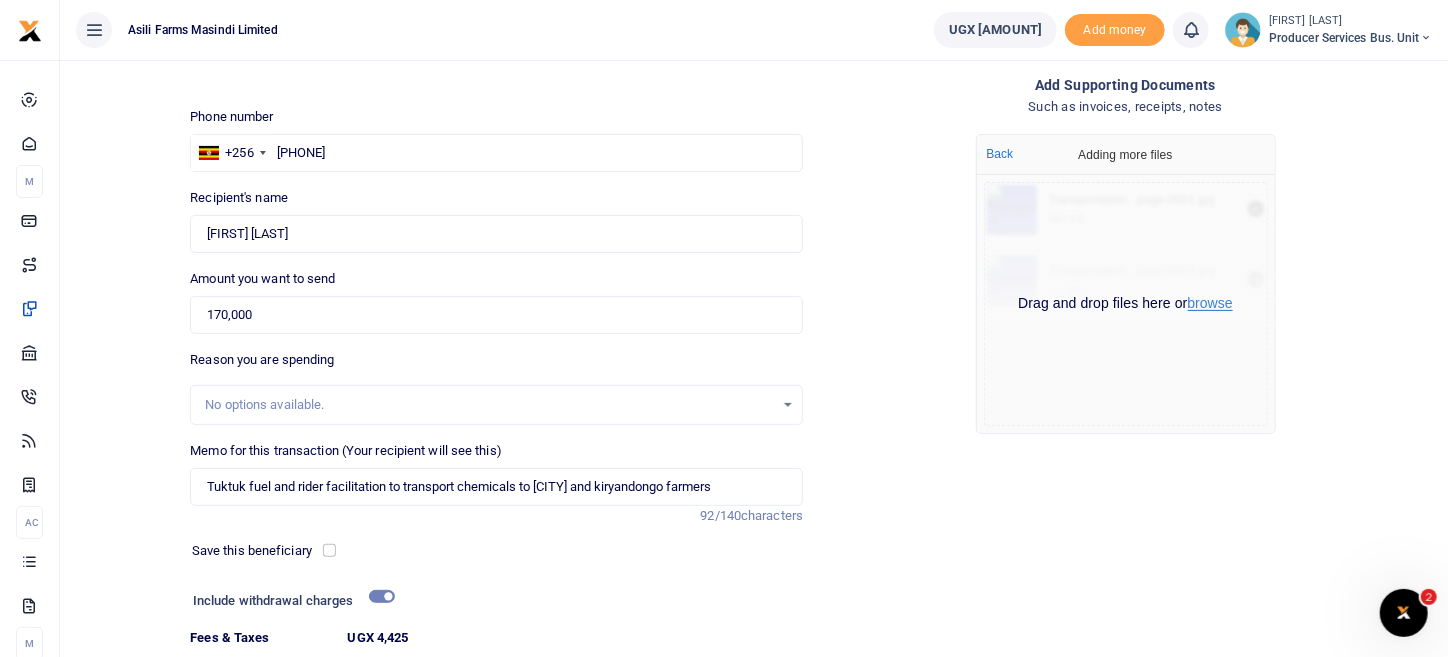 click on "browse" at bounding box center [1210, 303] 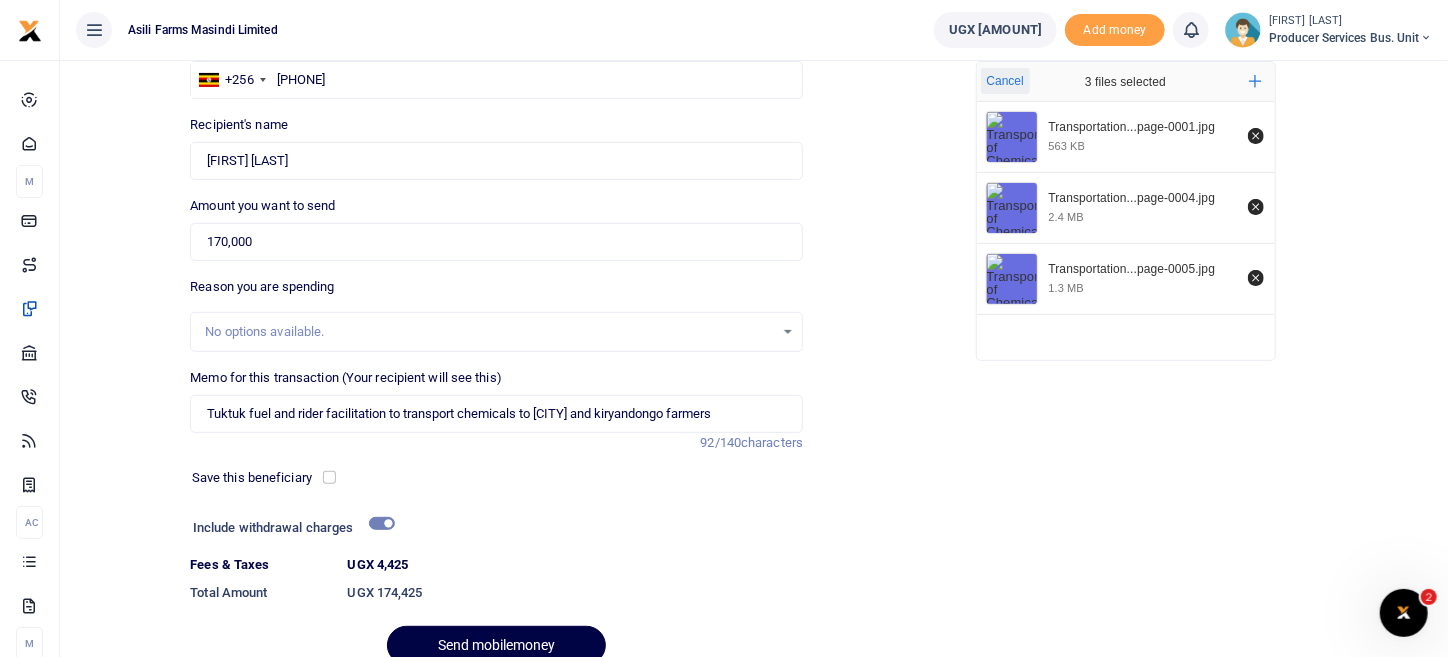 scroll, scrollTop: 262, scrollLeft: 0, axis: vertical 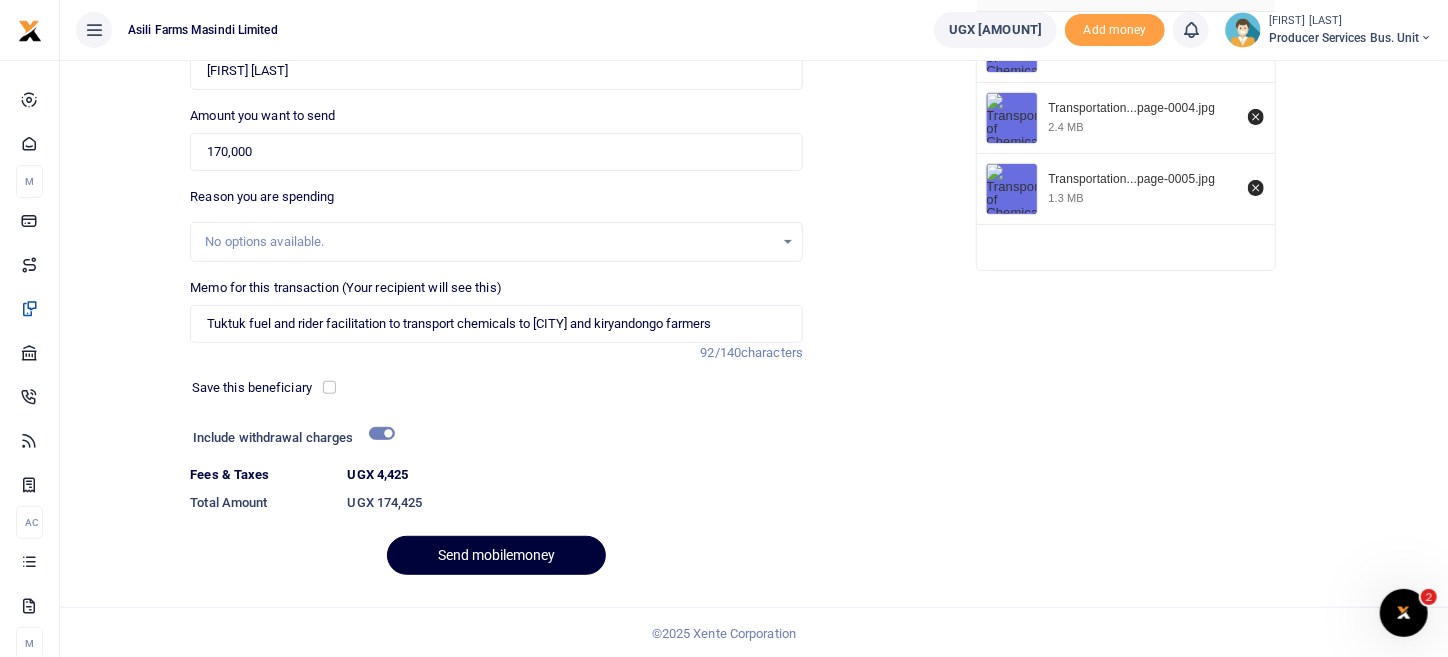 click on "Send mobilemoney" at bounding box center [496, 555] 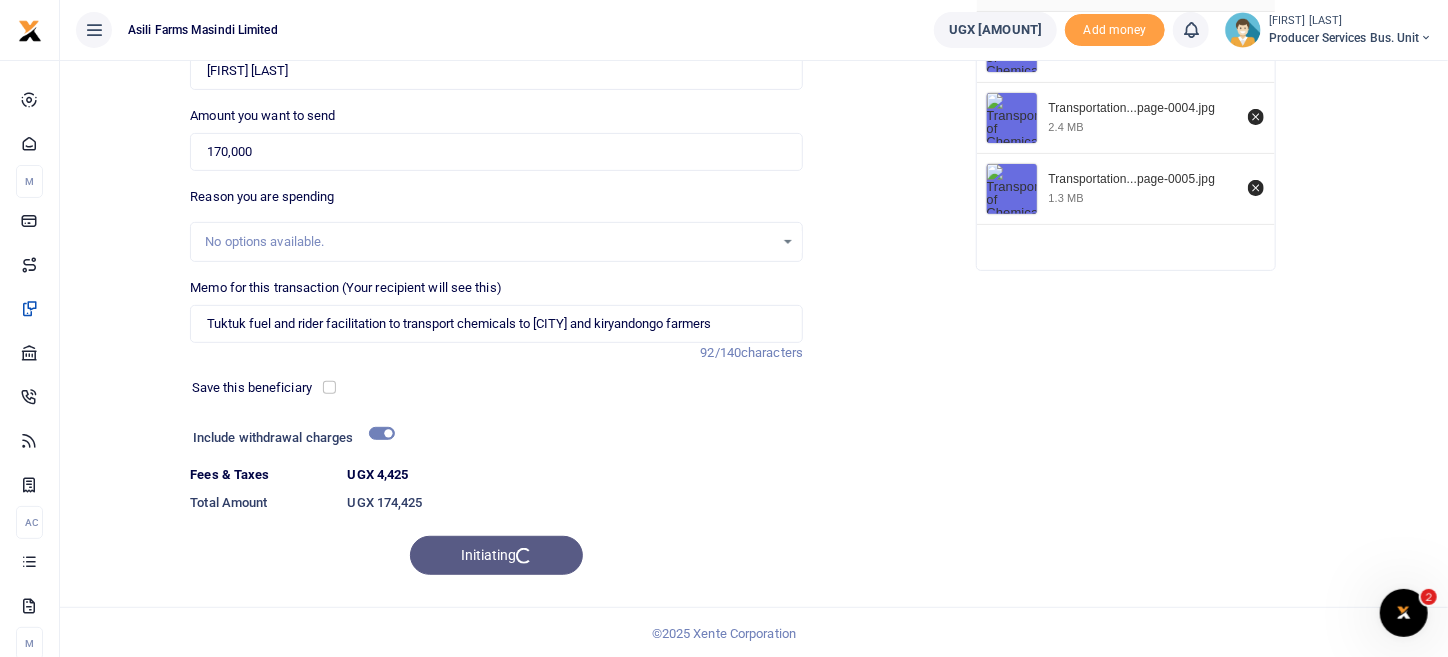 scroll, scrollTop: 262, scrollLeft: 0, axis: vertical 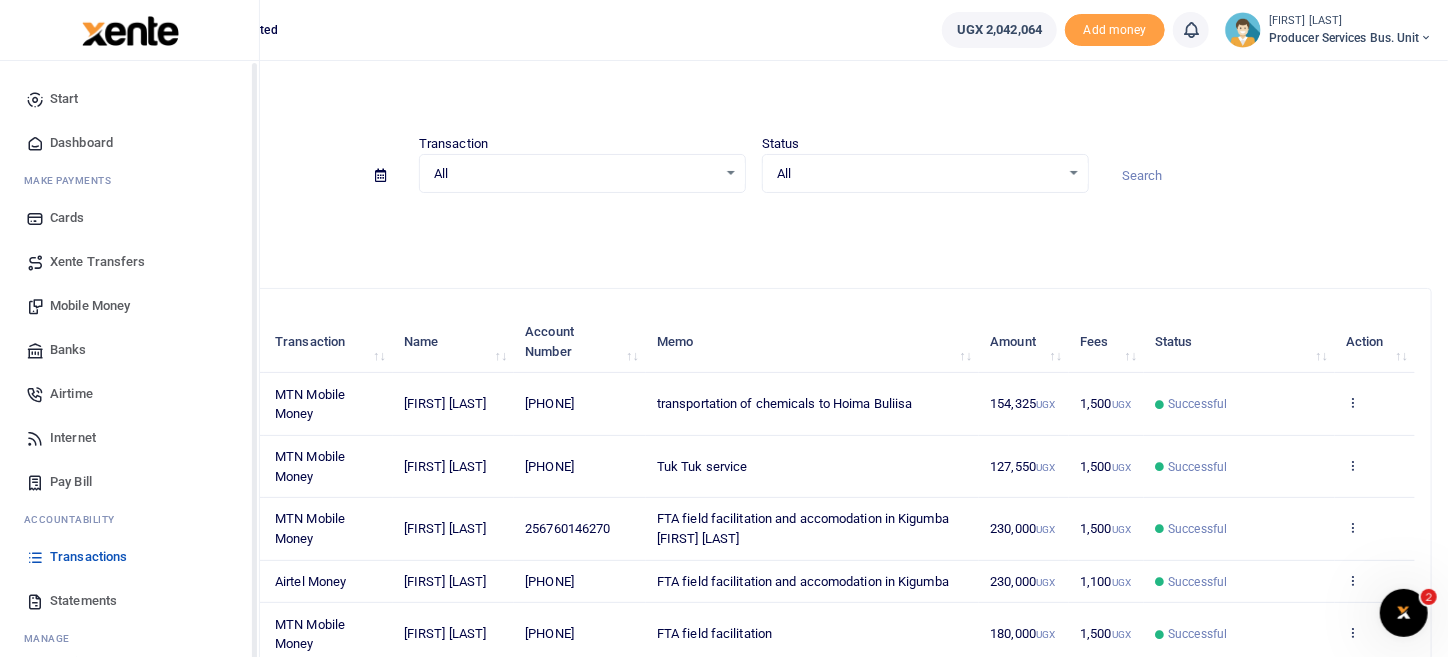 click on "Mobile Money" at bounding box center (90, 306) 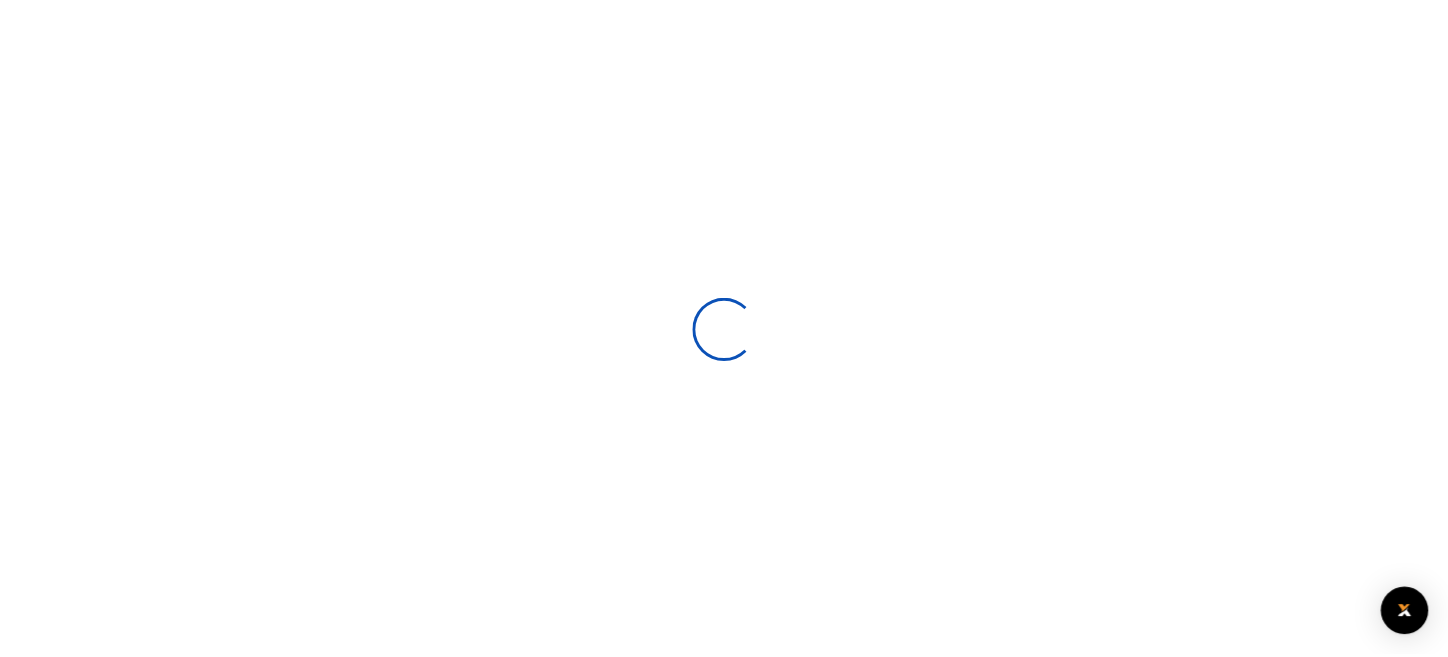 scroll, scrollTop: 0, scrollLeft: 0, axis: both 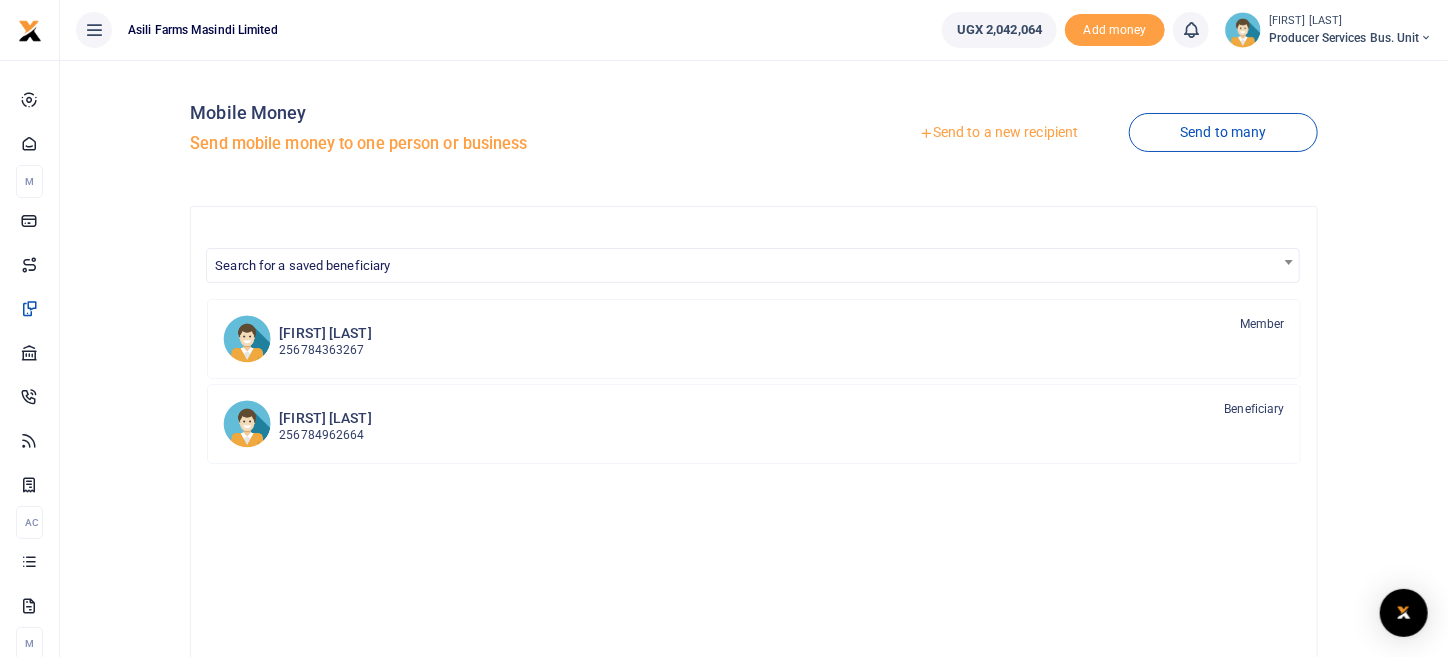 click on "Send to a new recipient" at bounding box center [998, 133] 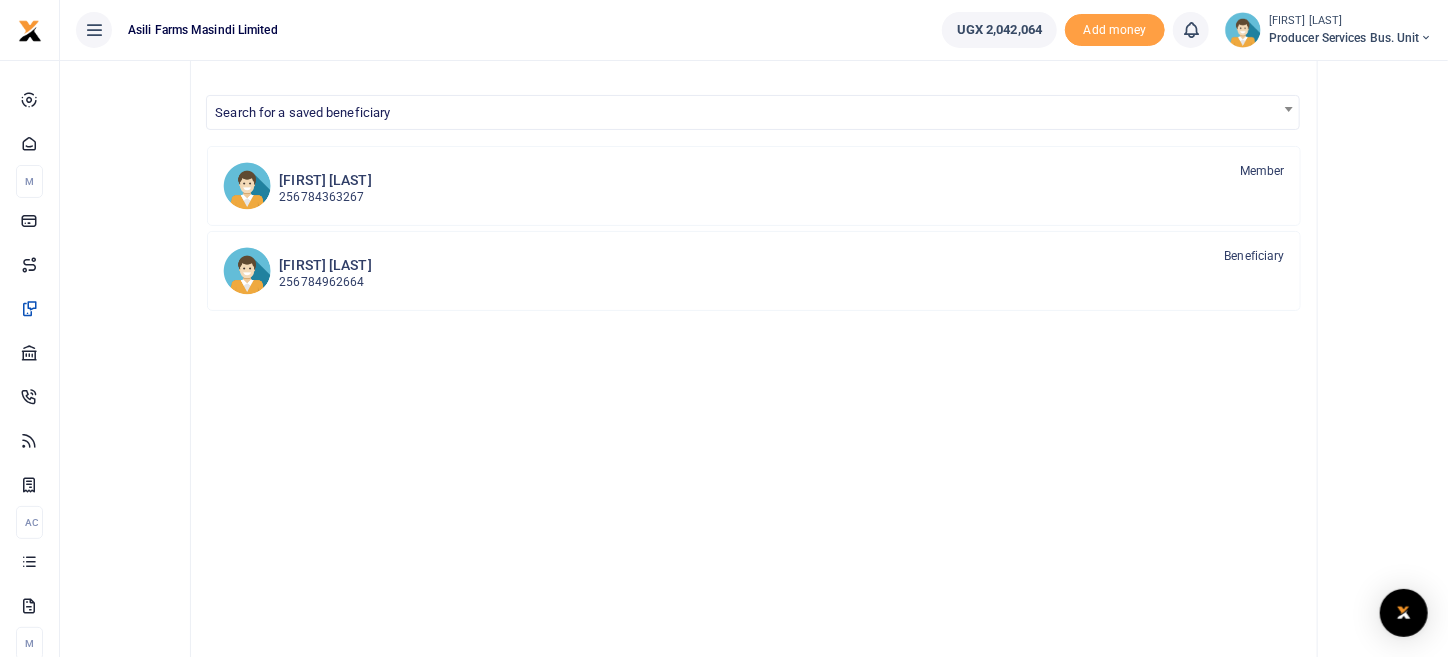 scroll, scrollTop: 0, scrollLeft: 0, axis: both 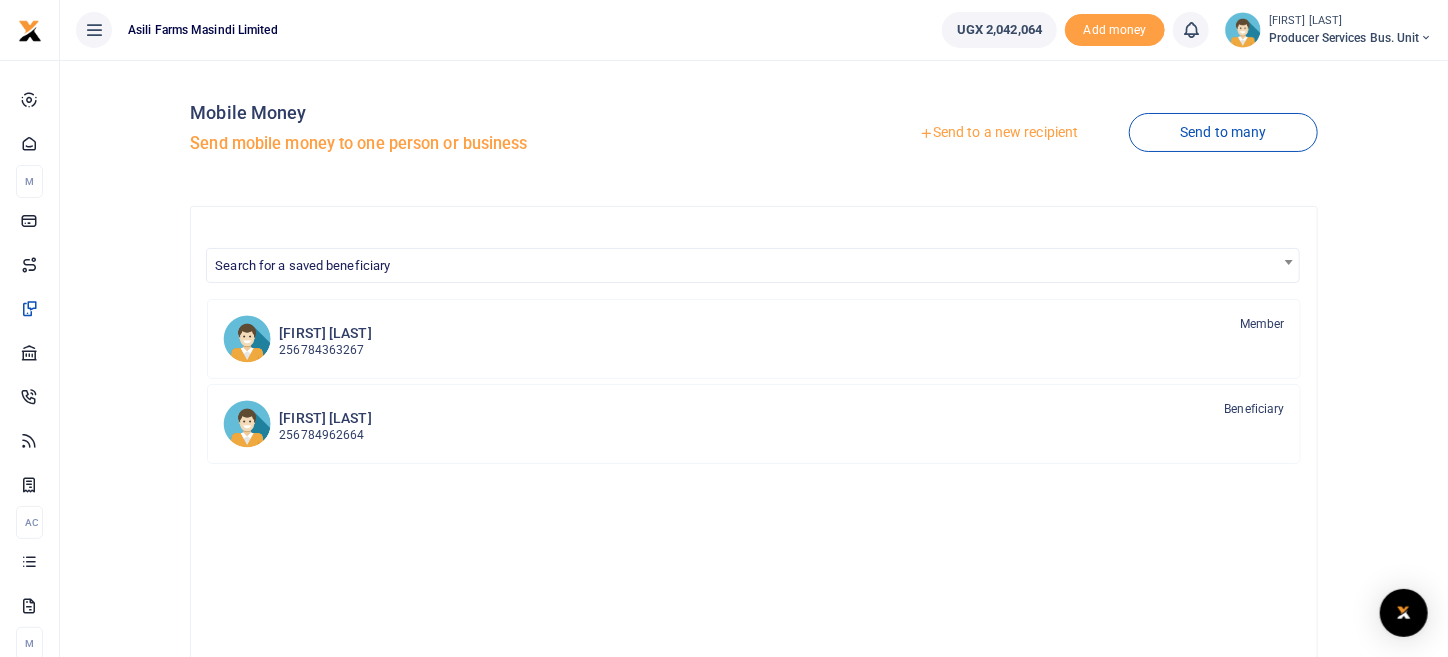 click on "Send to a new recipient" at bounding box center (998, 133) 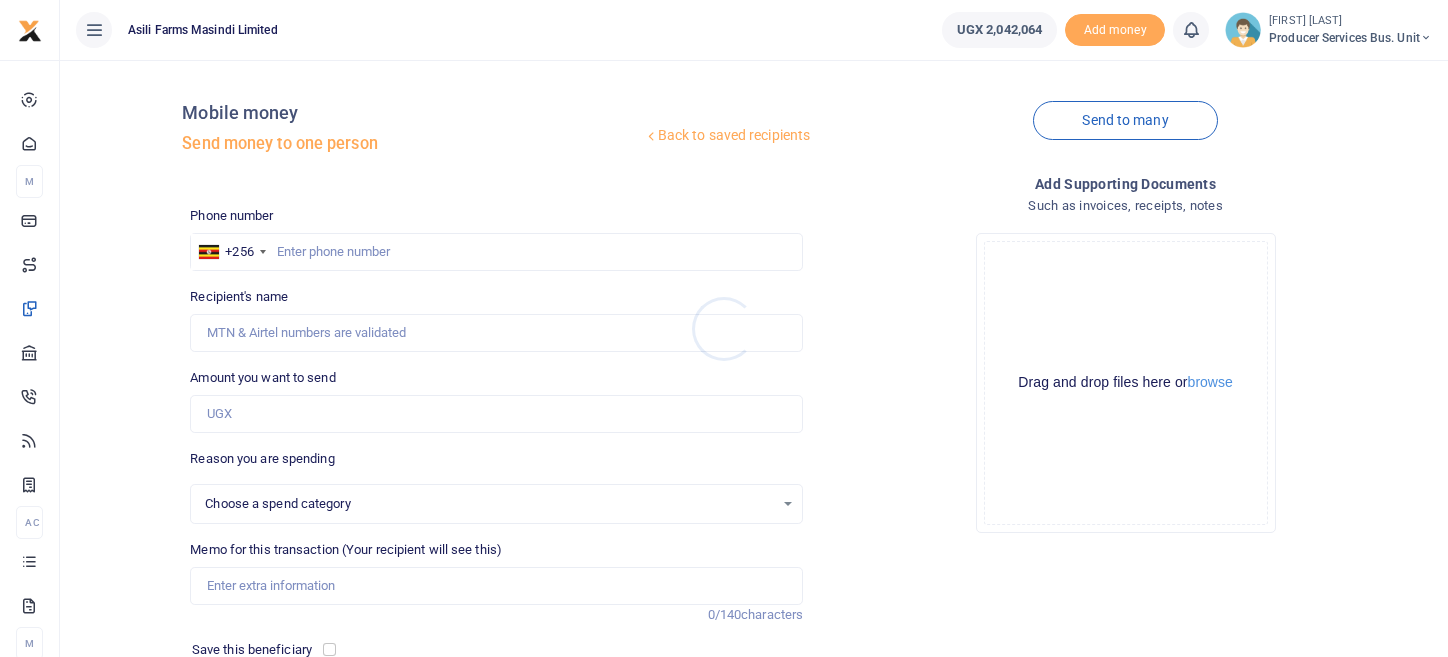 scroll, scrollTop: 0, scrollLeft: 0, axis: both 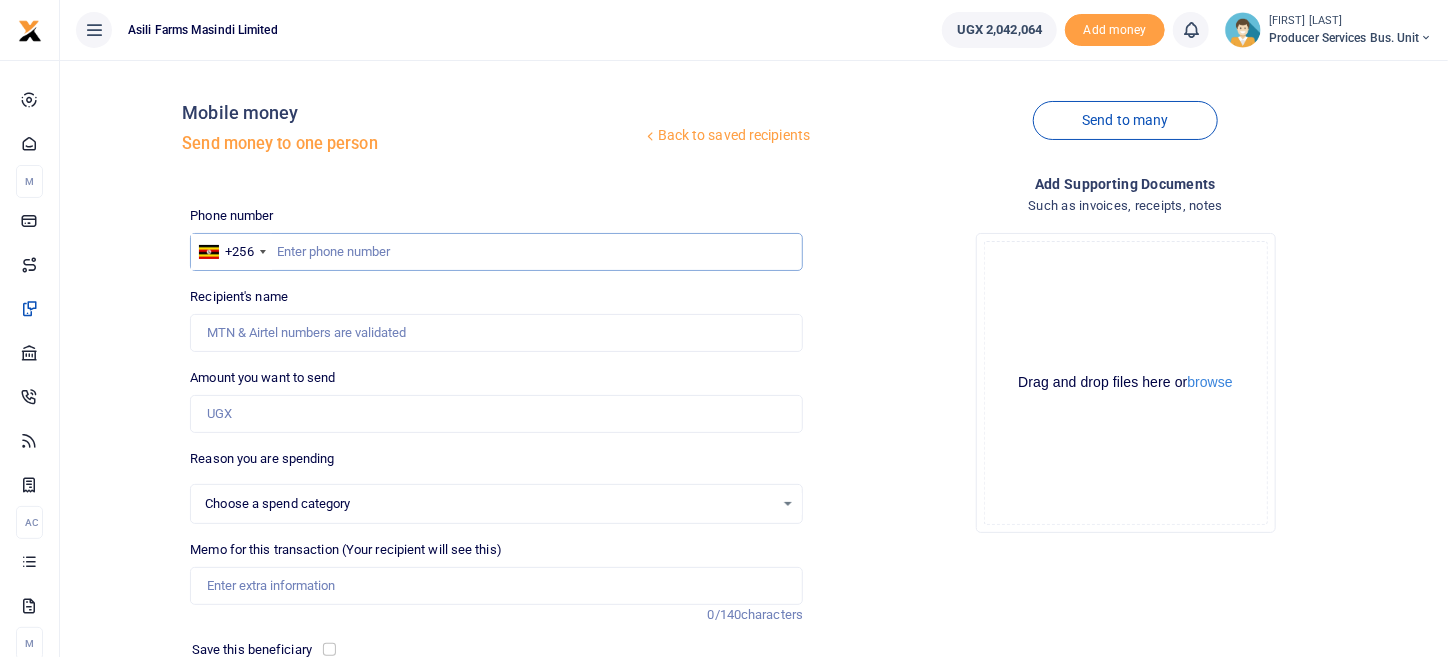 select 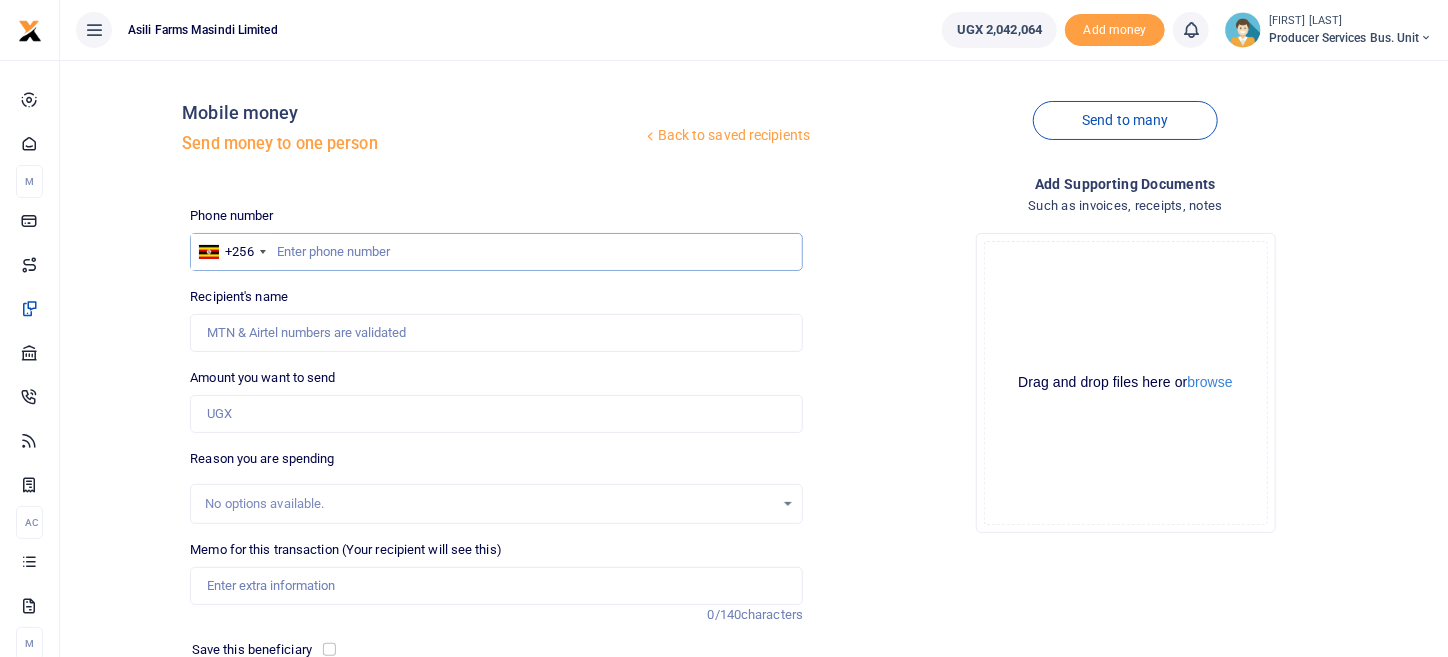 type on "5" 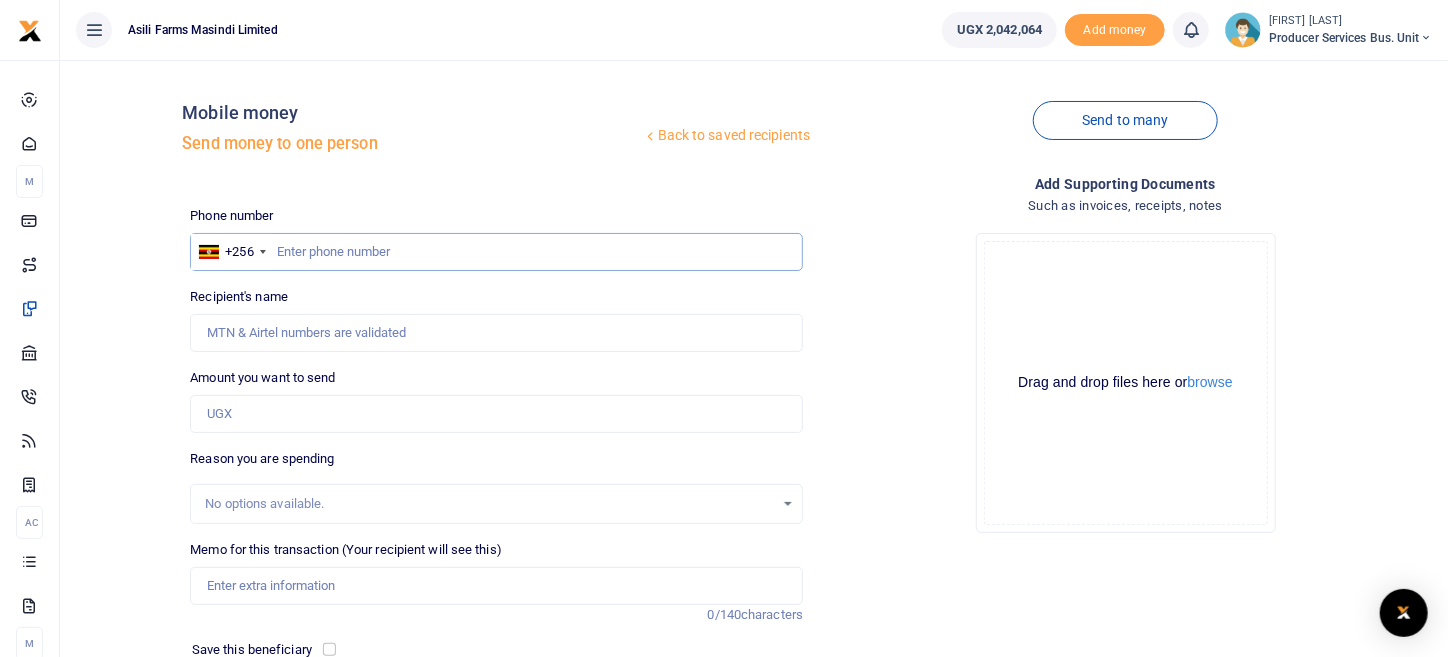click at bounding box center [496, 252] 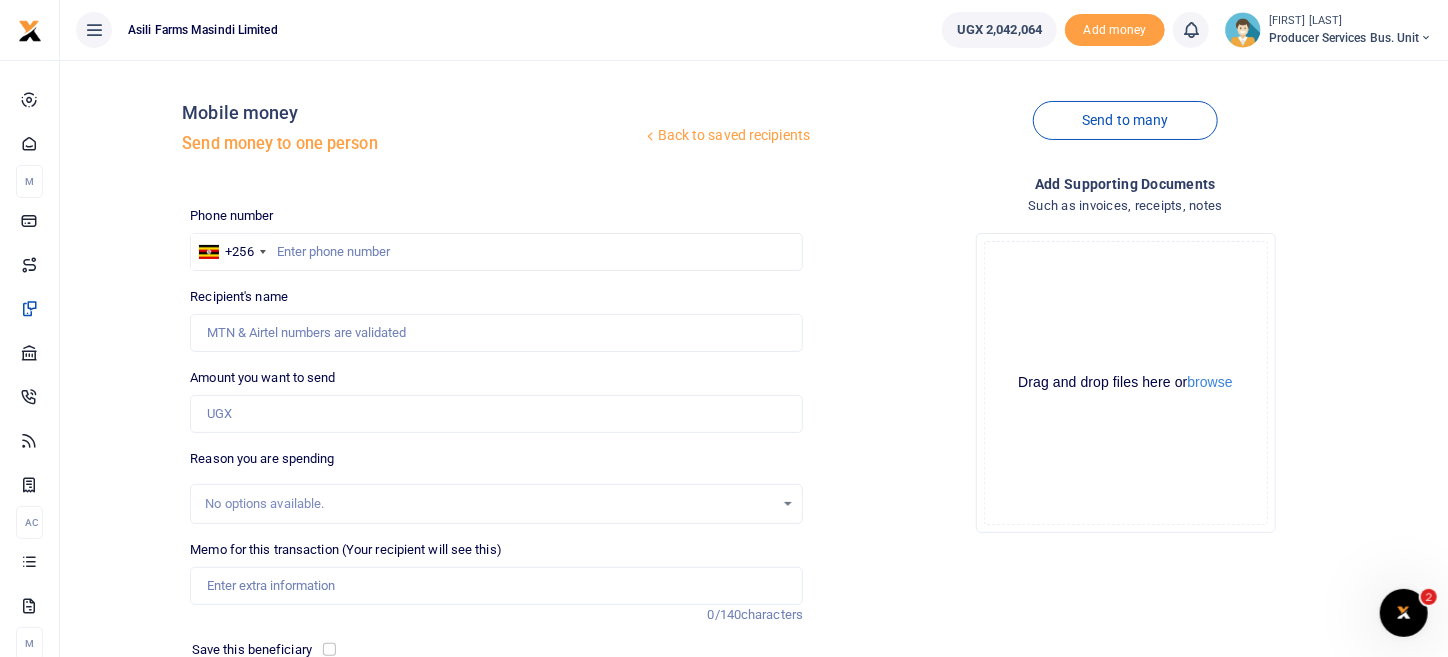 scroll, scrollTop: 0, scrollLeft: 0, axis: both 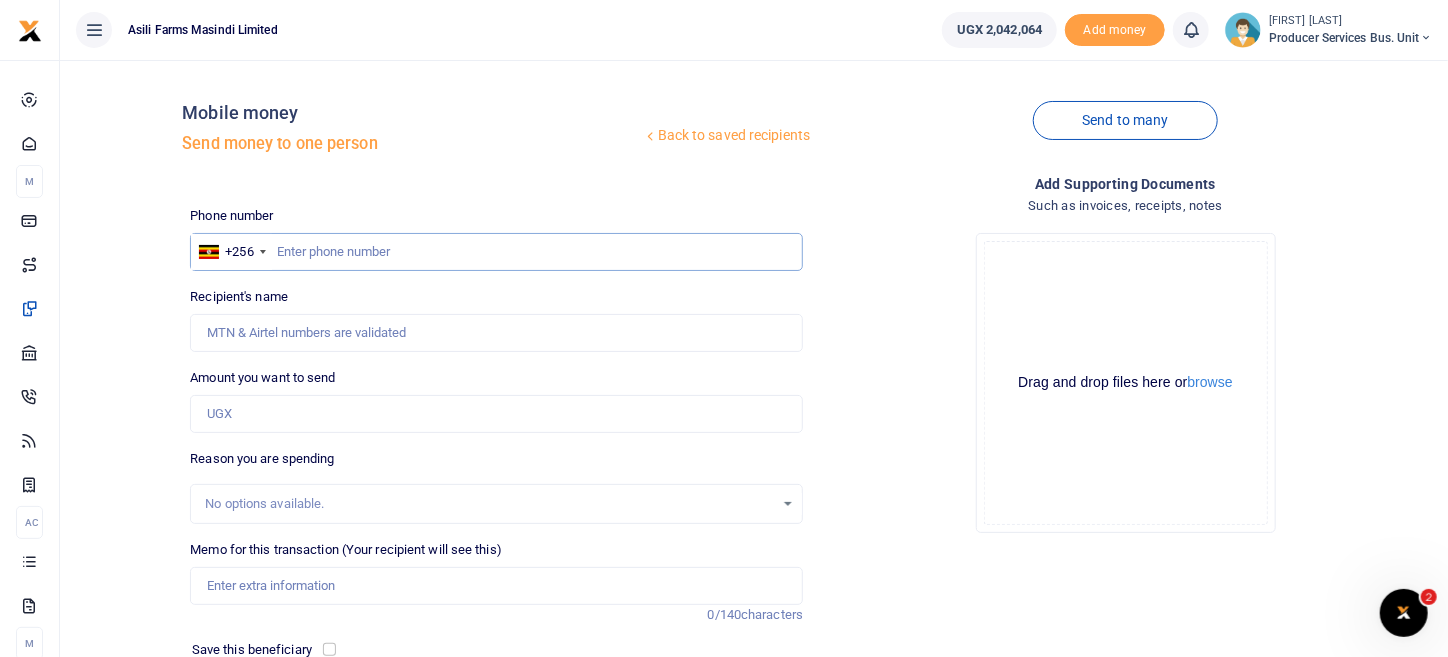 click at bounding box center (496, 252) 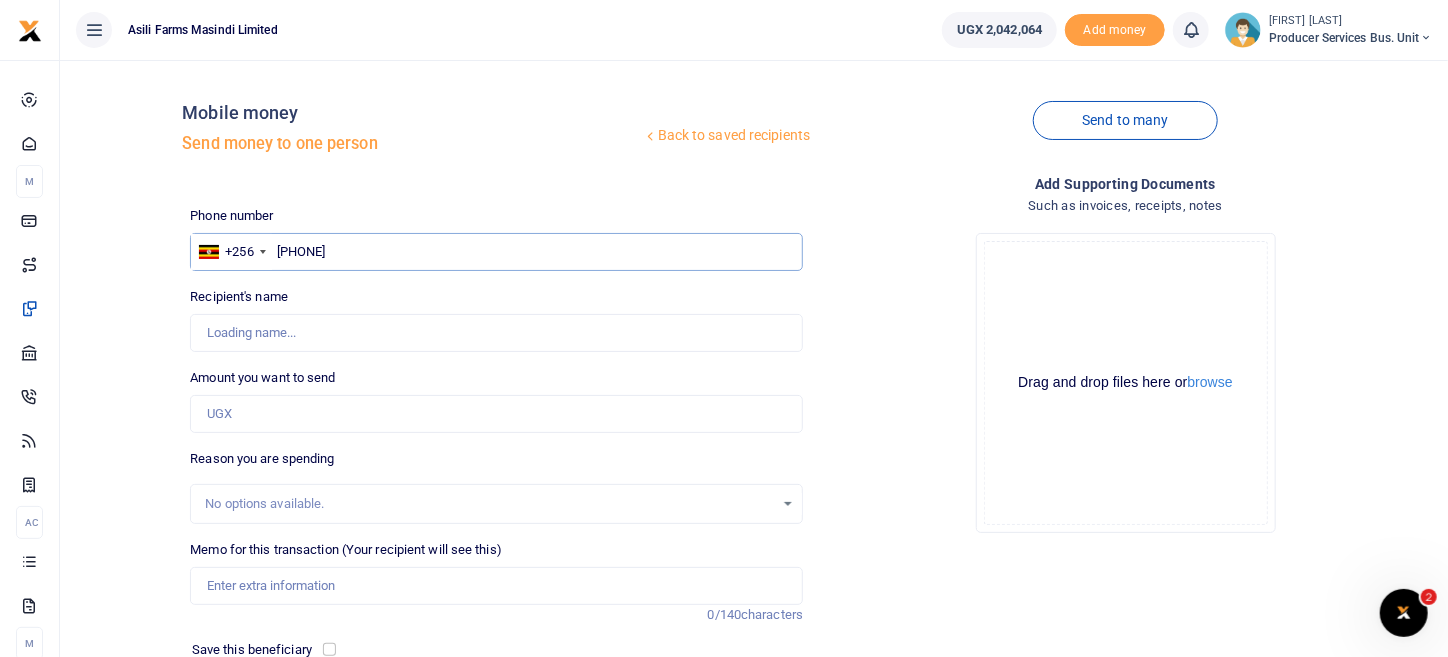 type on "[FIRST] [LAST]" 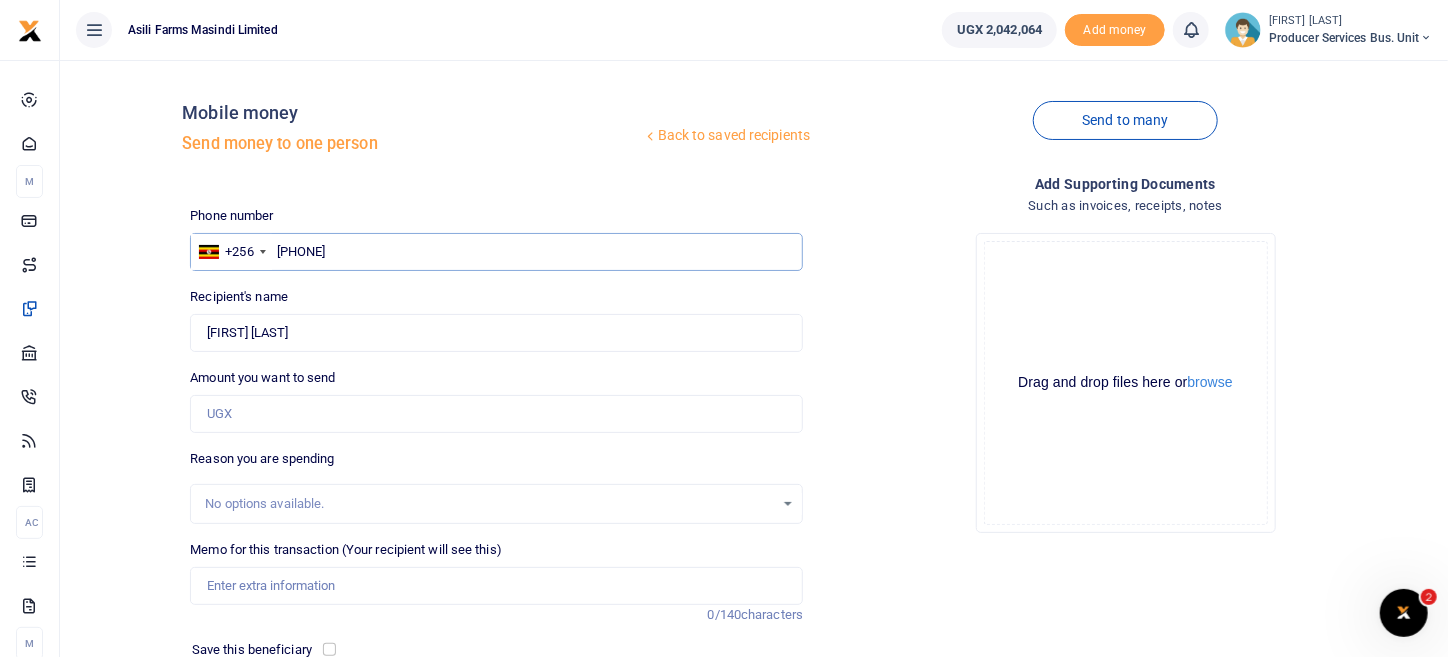 type on "707107543" 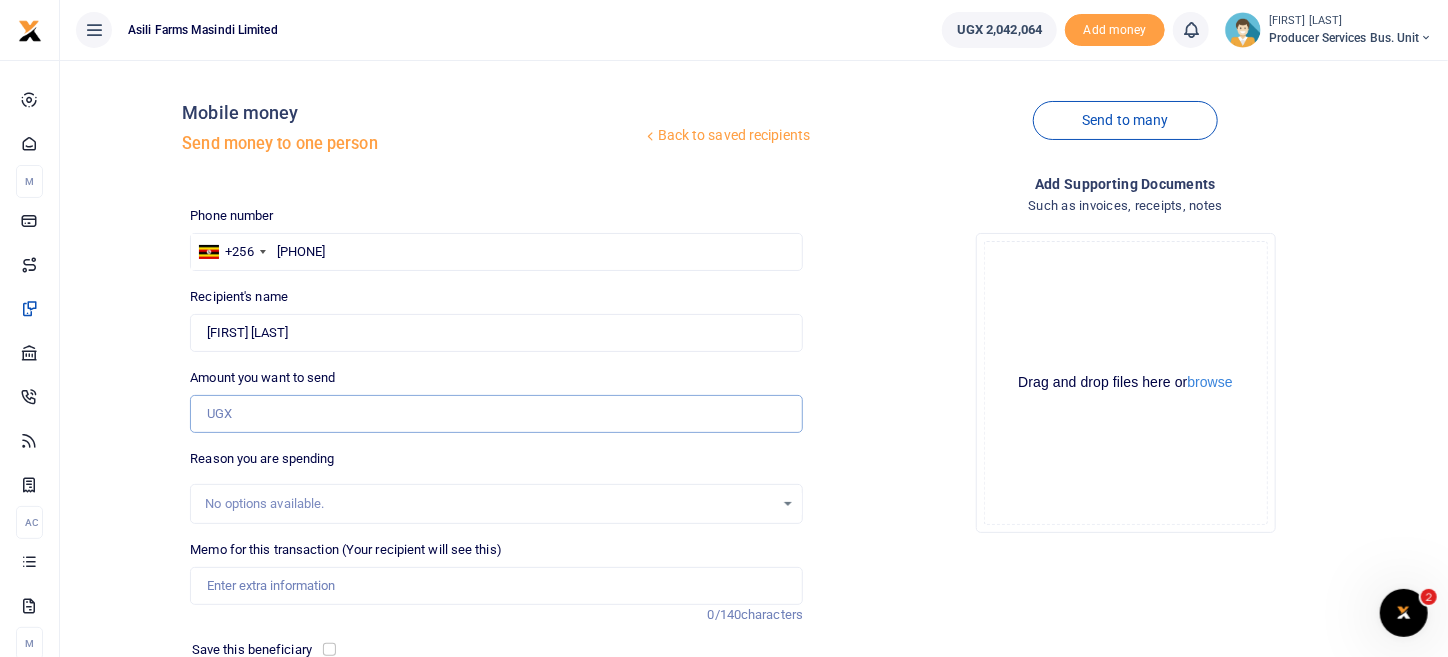 click on "Amount you want to send" at bounding box center [496, 414] 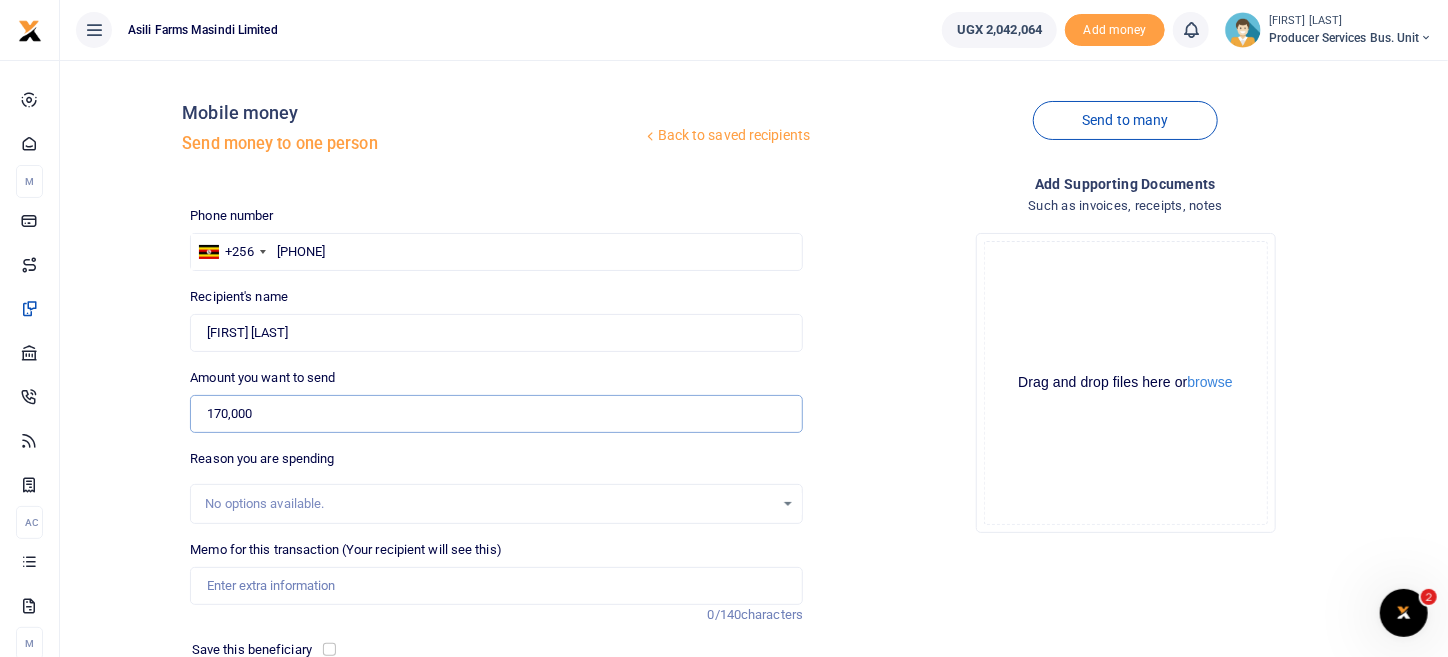 type on "170,000" 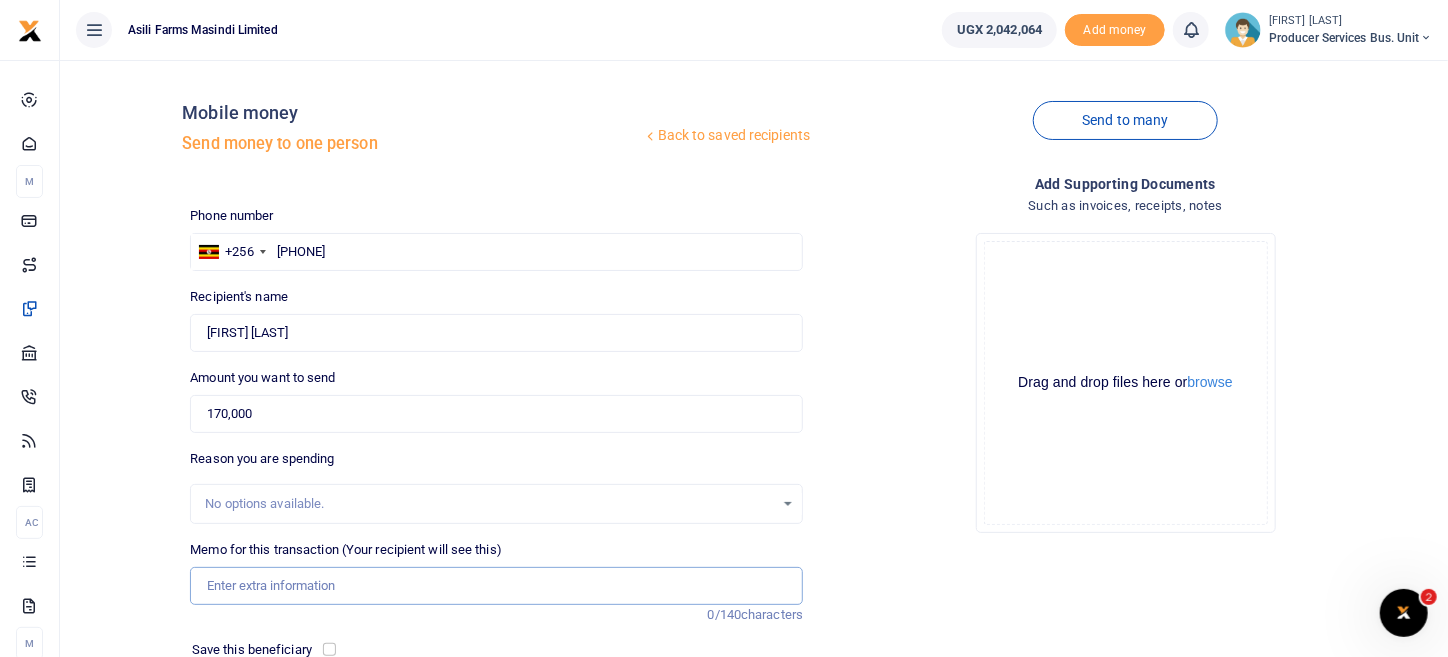 click on "Memo for this transaction (Your recipient will see this)" at bounding box center [496, 586] 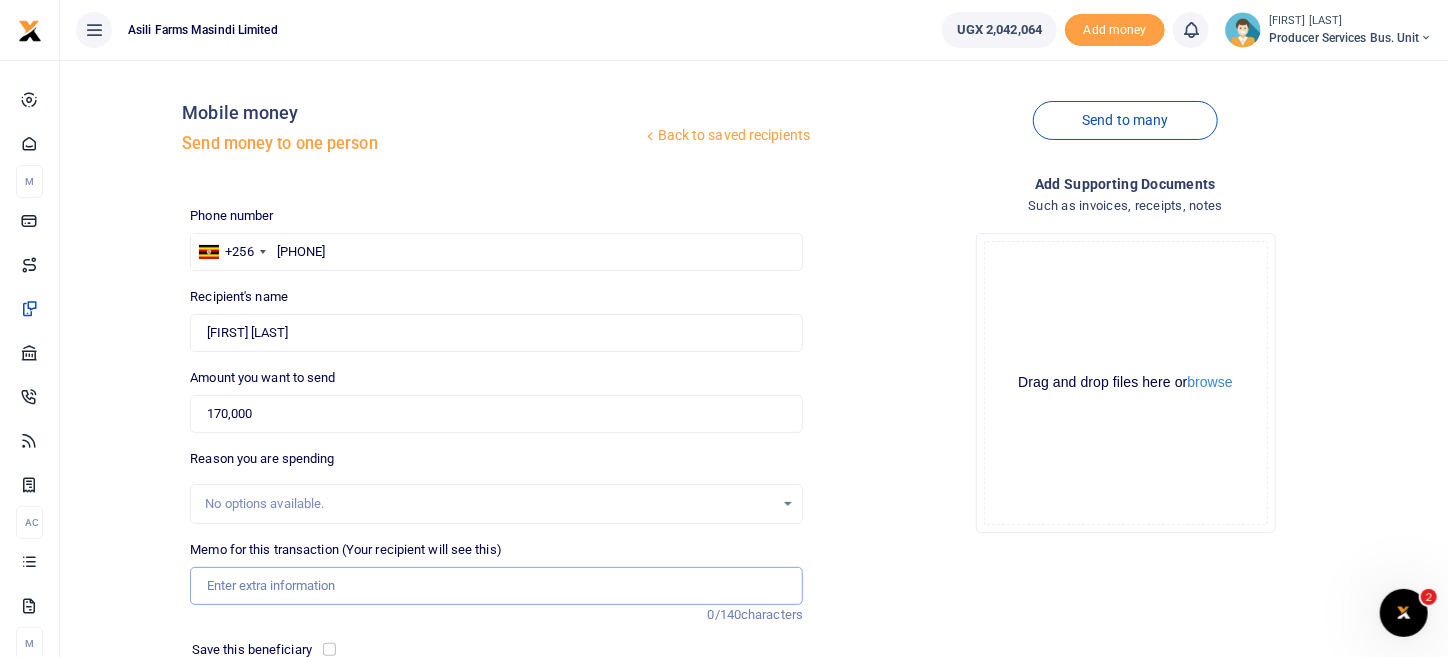 click on "Memo for this transaction (Your recipient will see this)" at bounding box center (496, 586) 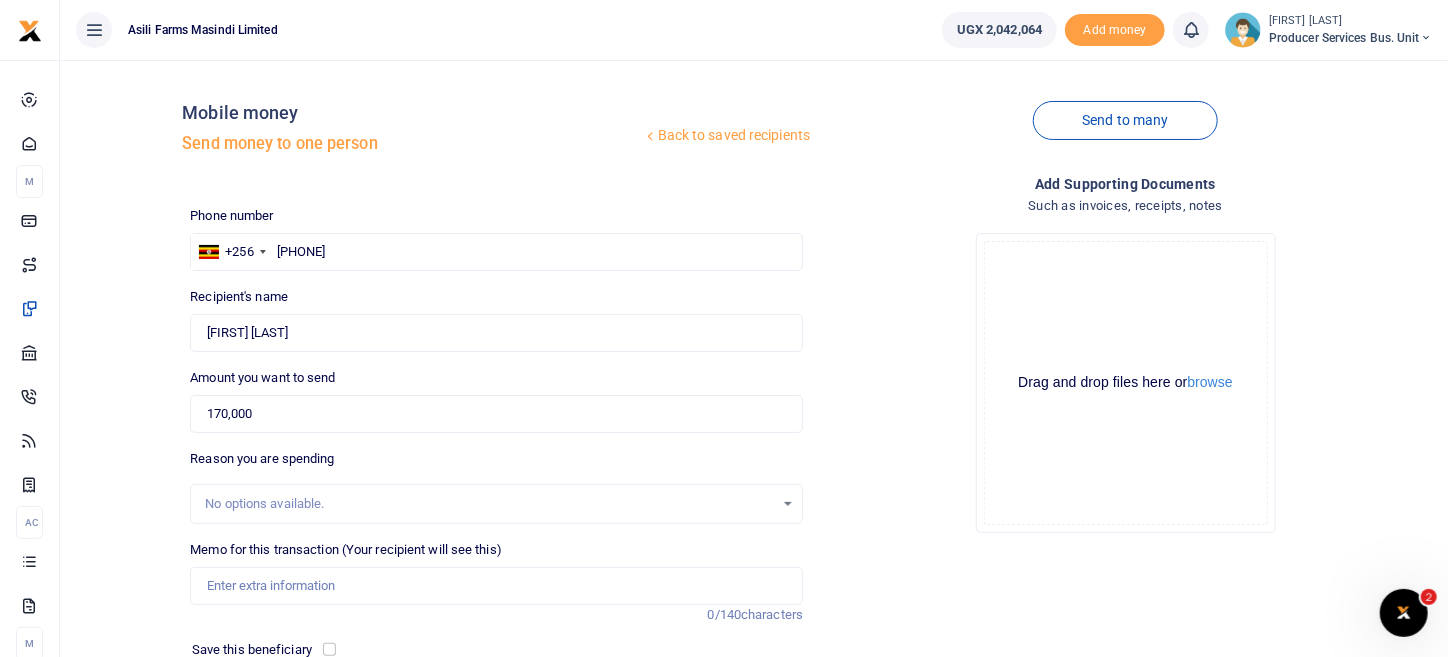 drag, startPoint x: 876, startPoint y: 381, endPoint x: 811, endPoint y: 431, distance: 82.006096 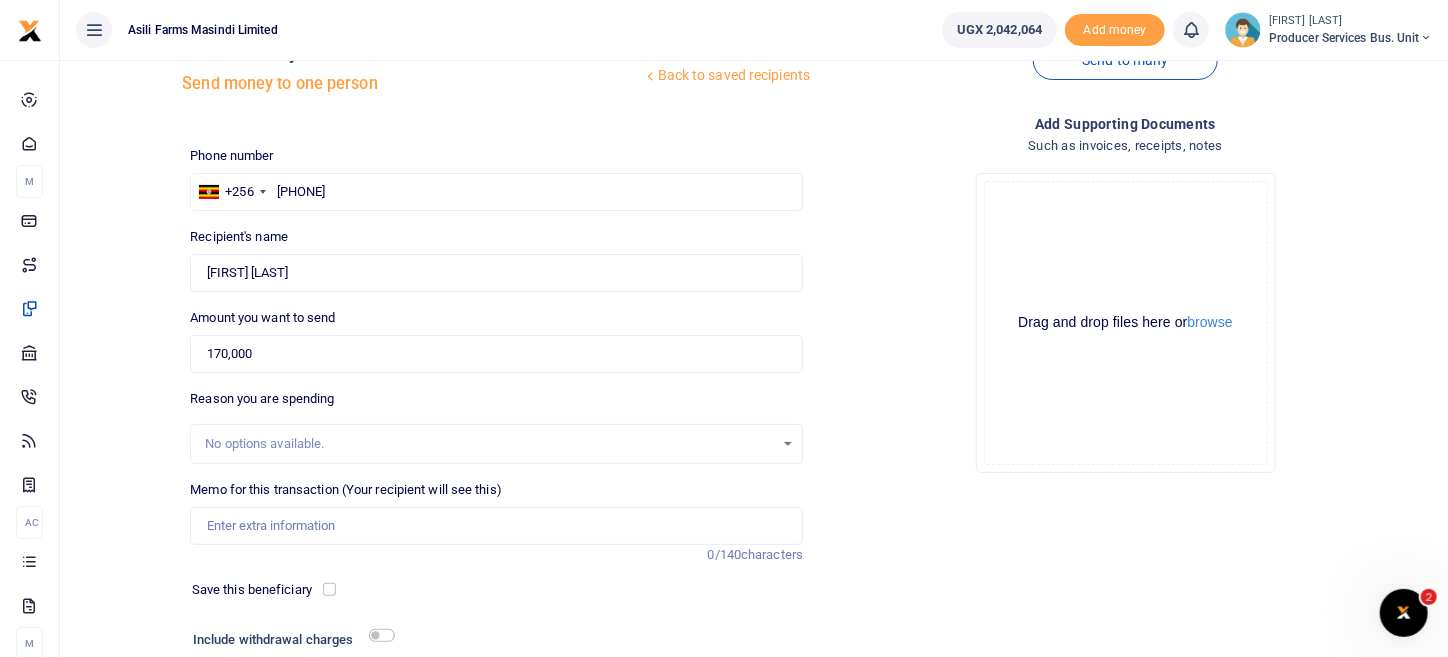 scroll, scrollTop: 208, scrollLeft: 0, axis: vertical 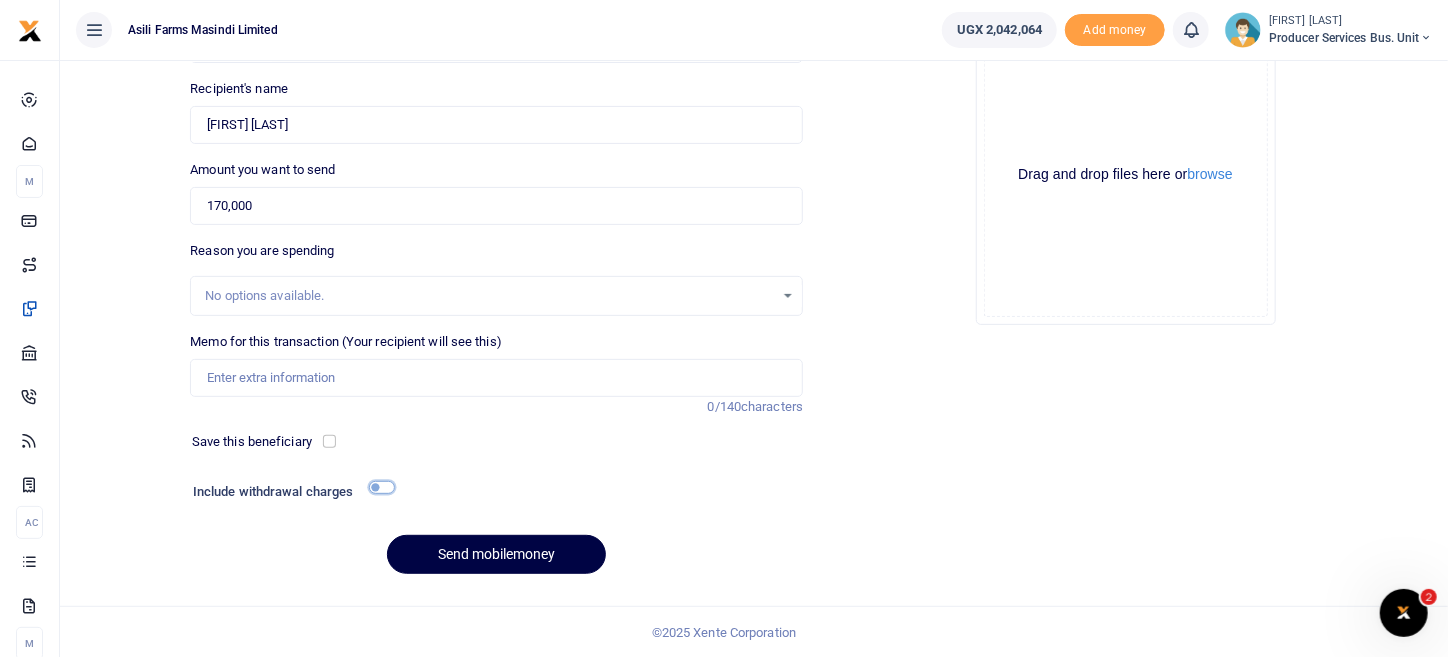 click at bounding box center (382, 487) 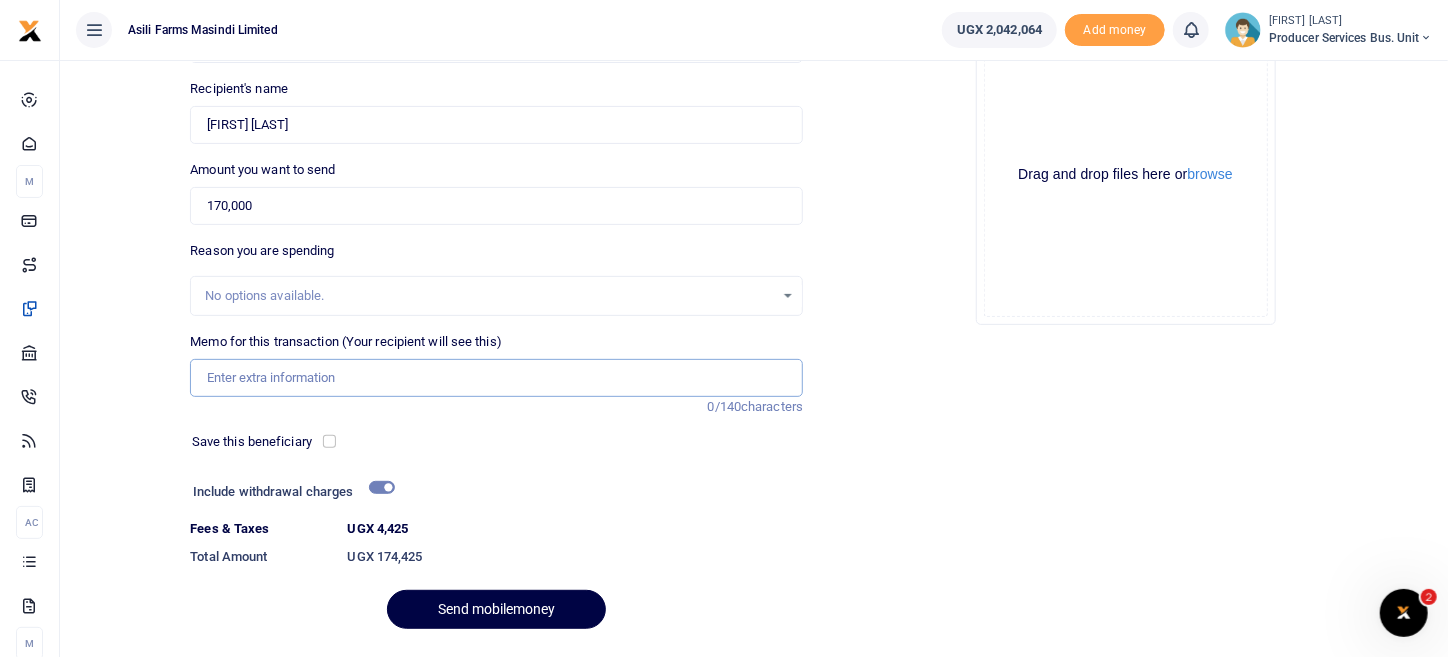 click on "Memo for this transaction (Your recipient will see this)" at bounding box center (496, 378) 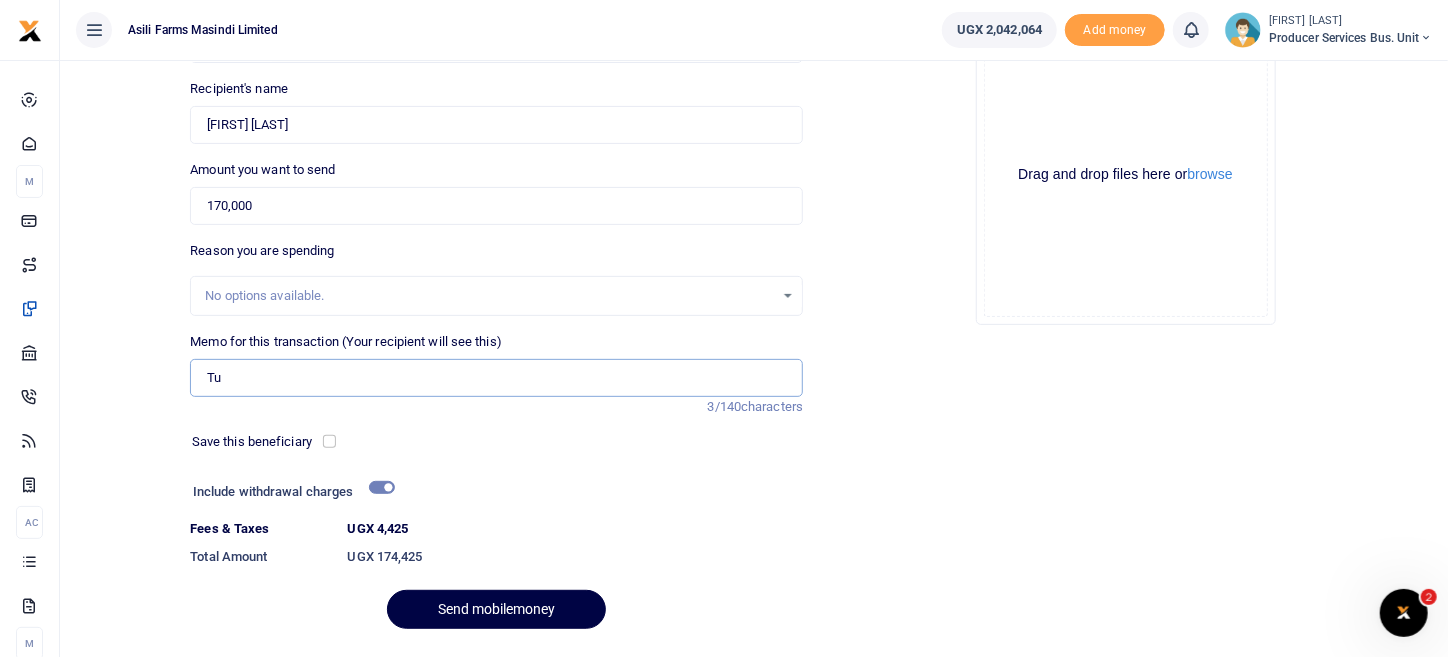 type on "T" 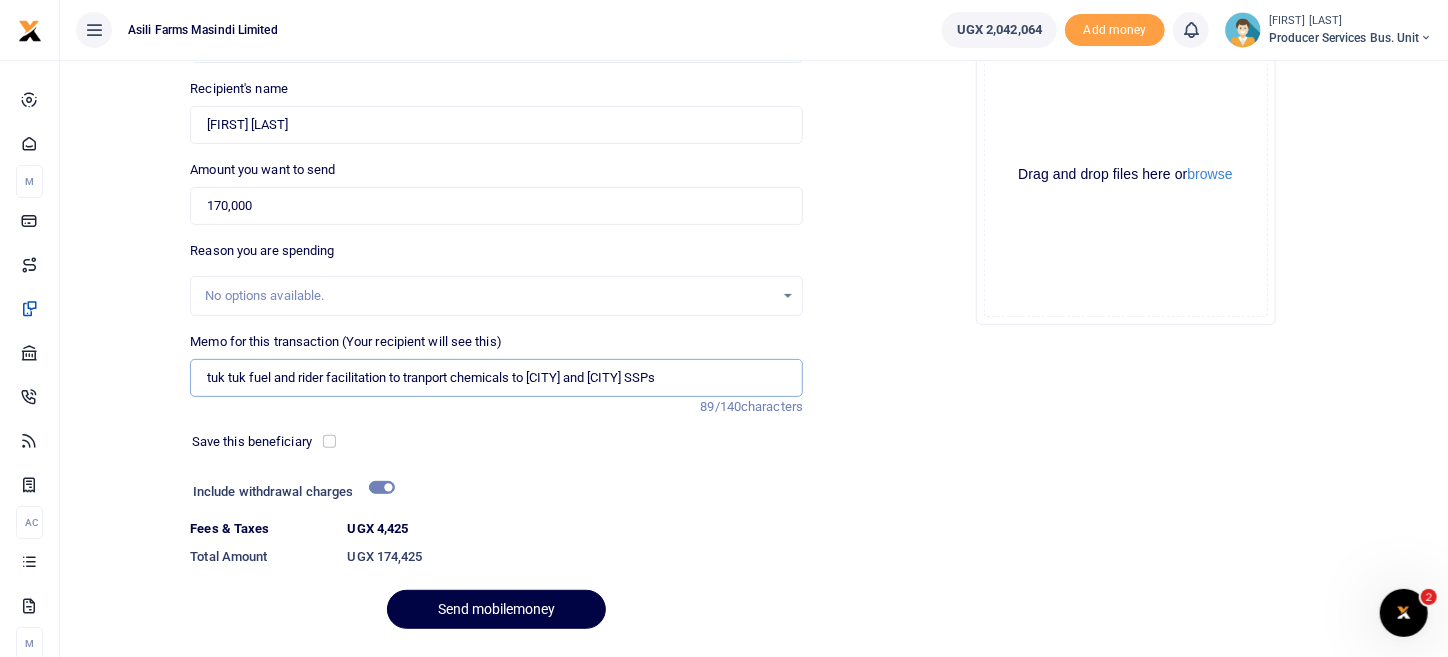 click on "tuk tuk fuel and rider facilitation to tranport chemicals to masindi and Kiryandongo SSPs" at bounding box center (496, 378) 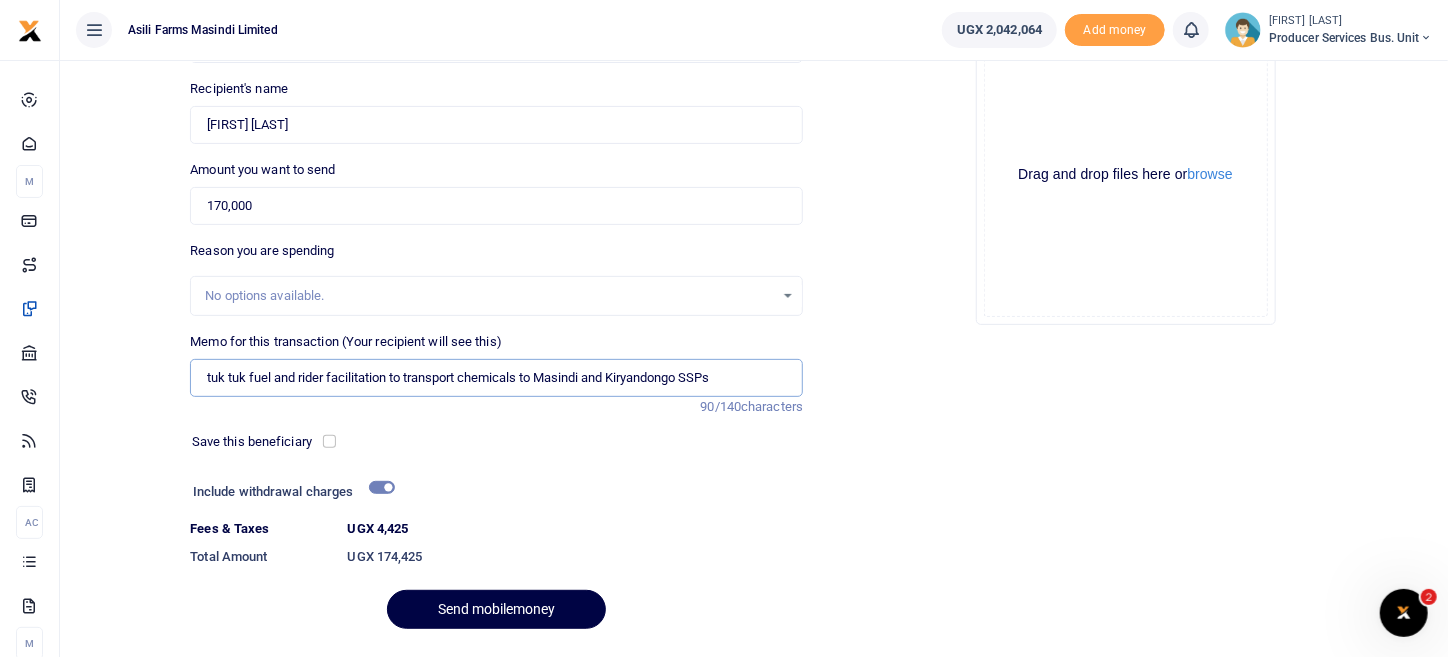 type on "tuk tuk fuel and rider facilitation to transport chemicals to Masindi and Kiryandongo SSPs" 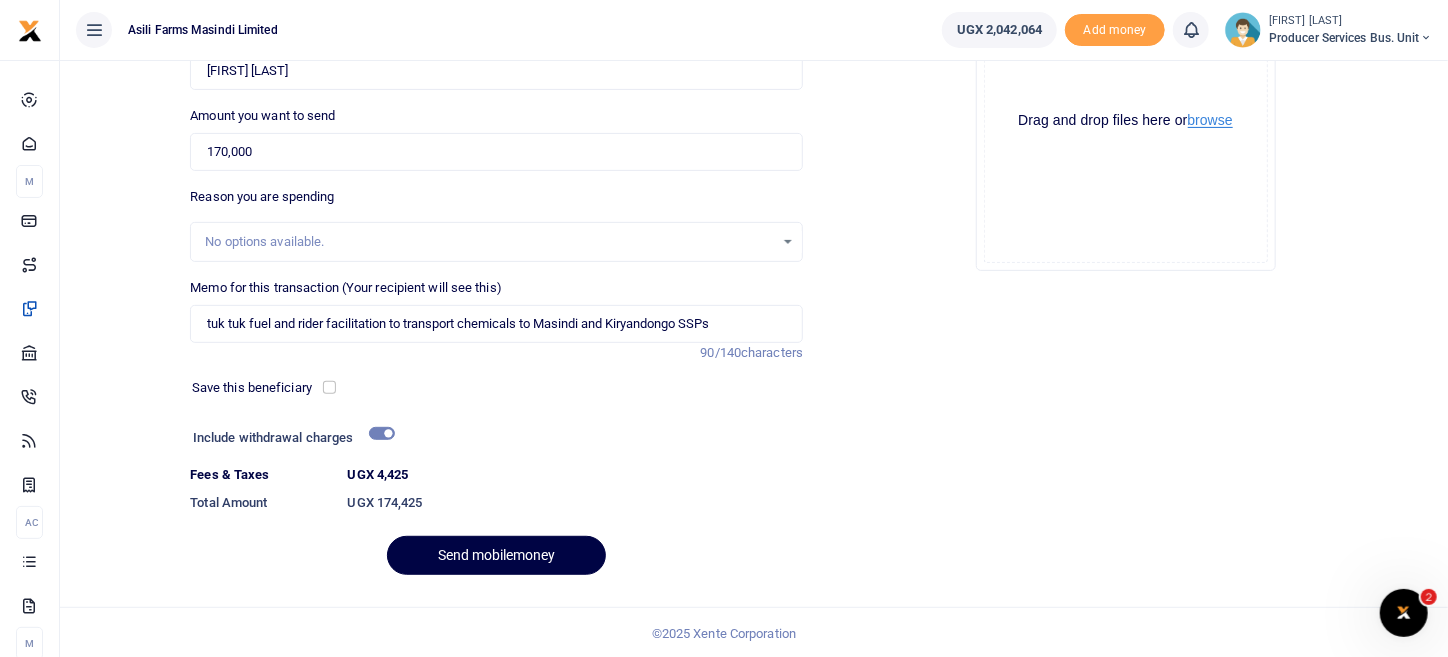 click on "browse" at bounding box center [1210, 120] 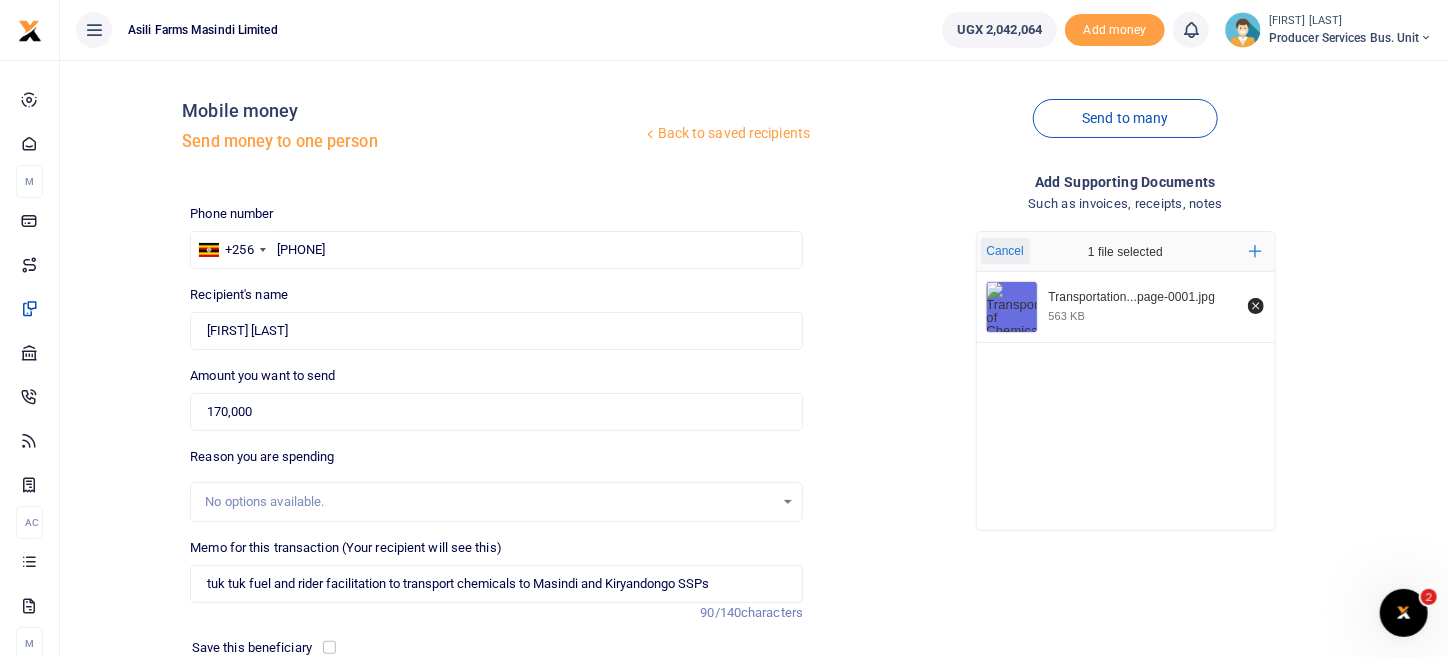 scroll, scrollTop: 0, scrollLeft: 0, axis: both 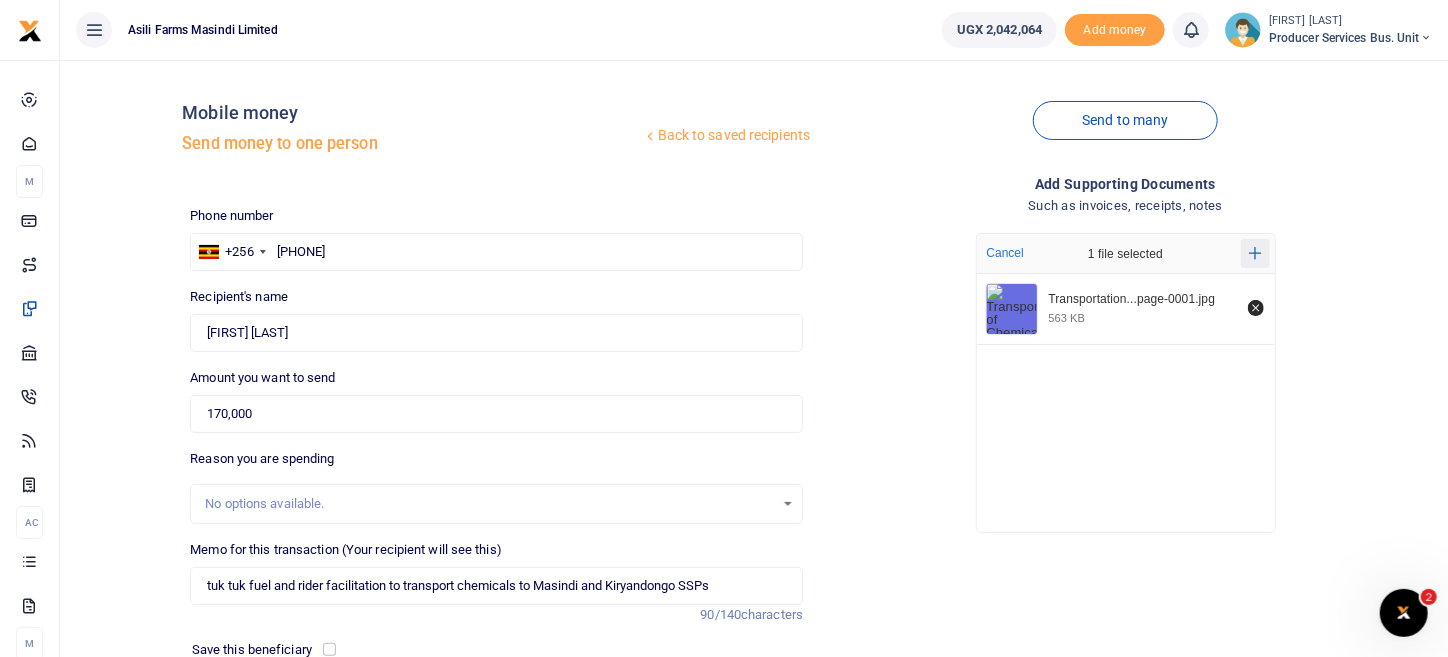 click 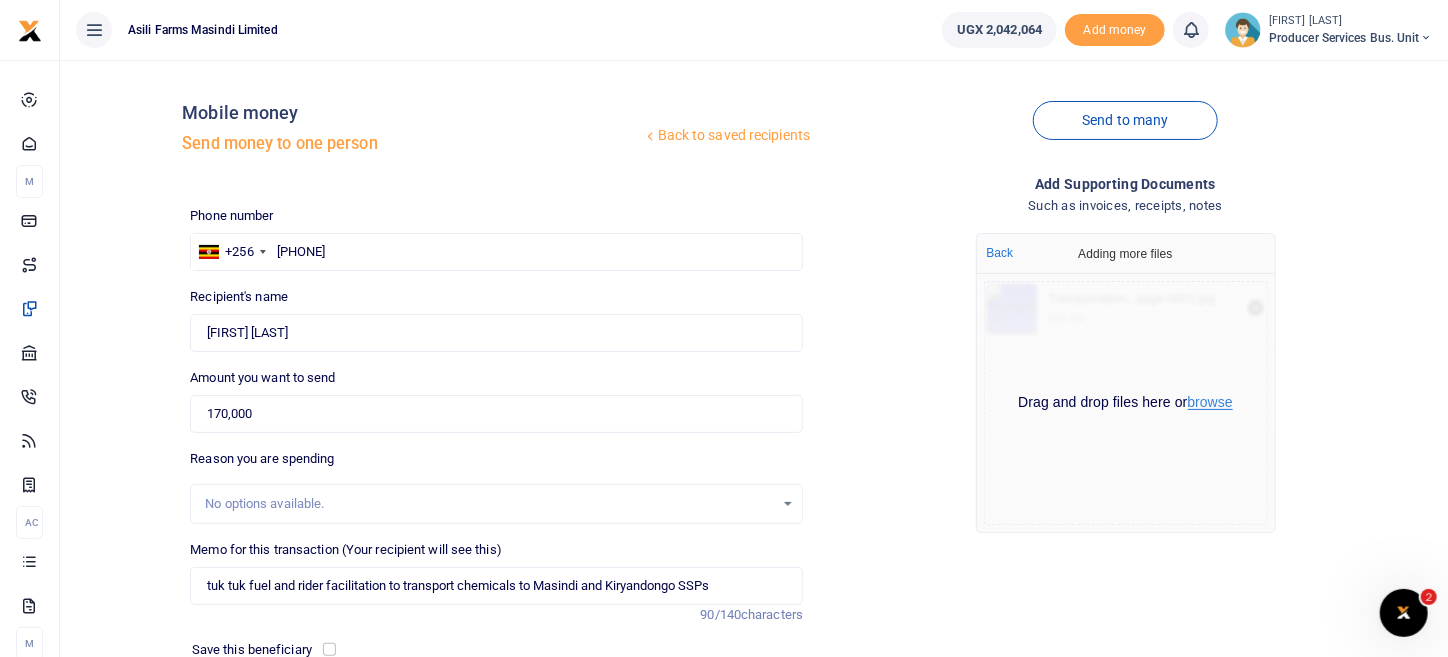 click on "browse" at bounding box center (1210, 402) 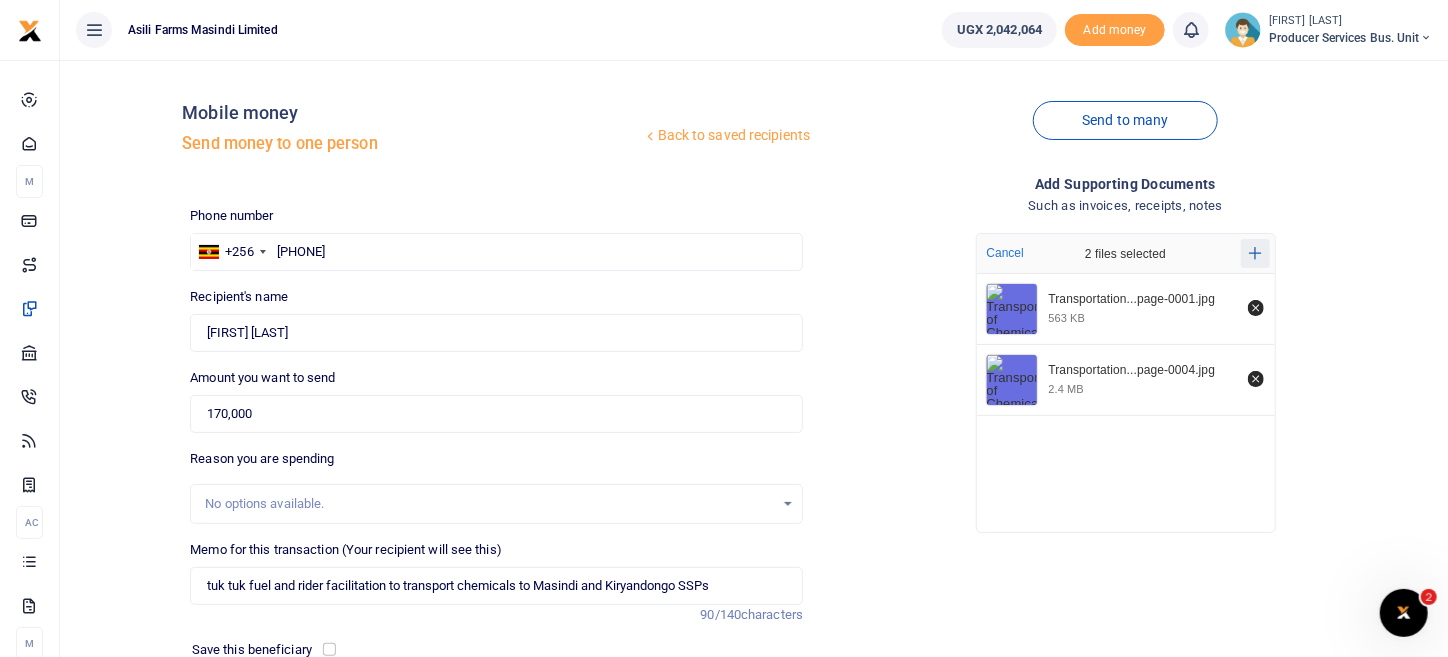 click 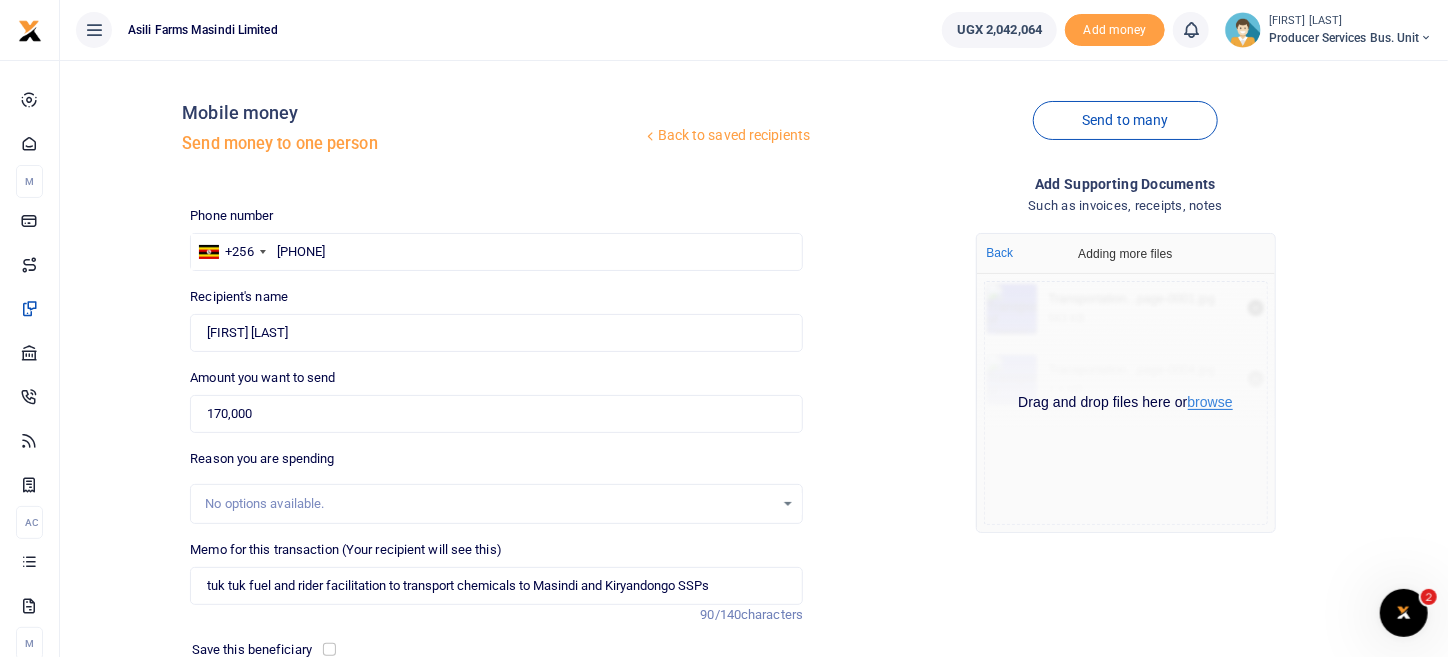 click on "browse" at bounding box center (1210, 402) 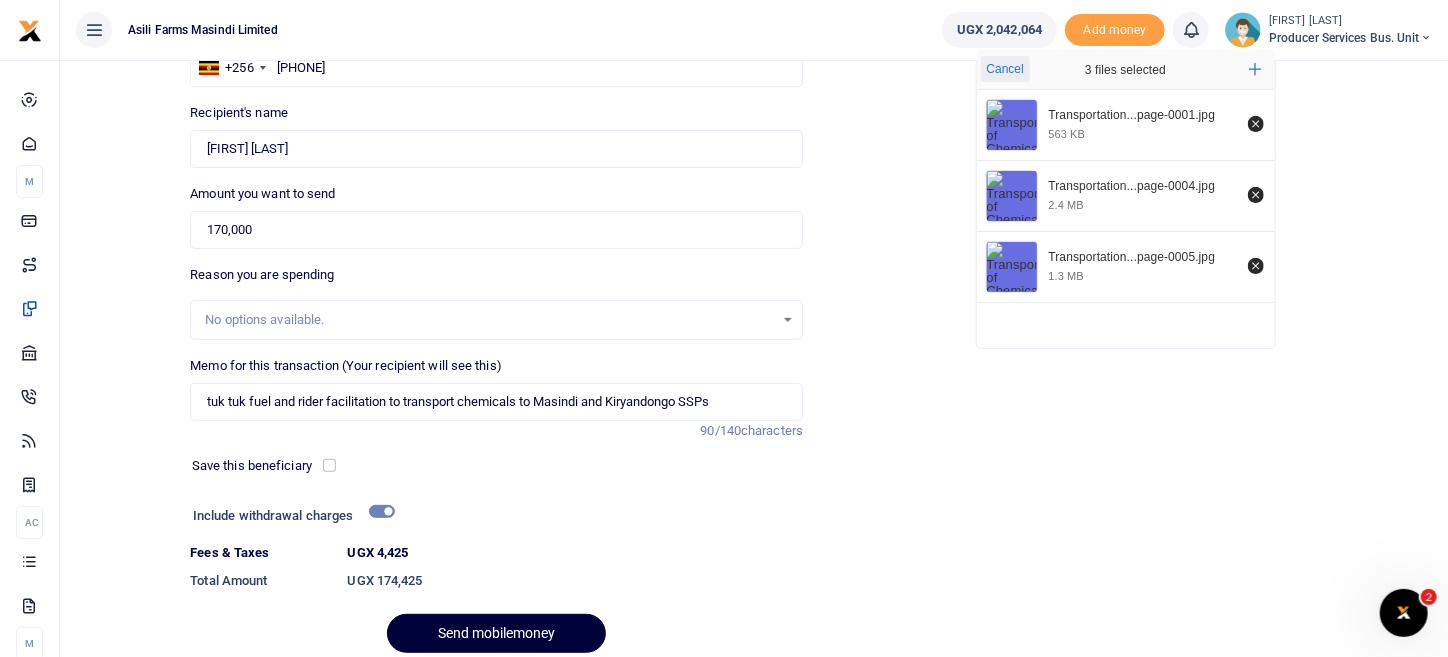 scroll, scrollTop: 262, scrollLeft: 0, axis: vertical 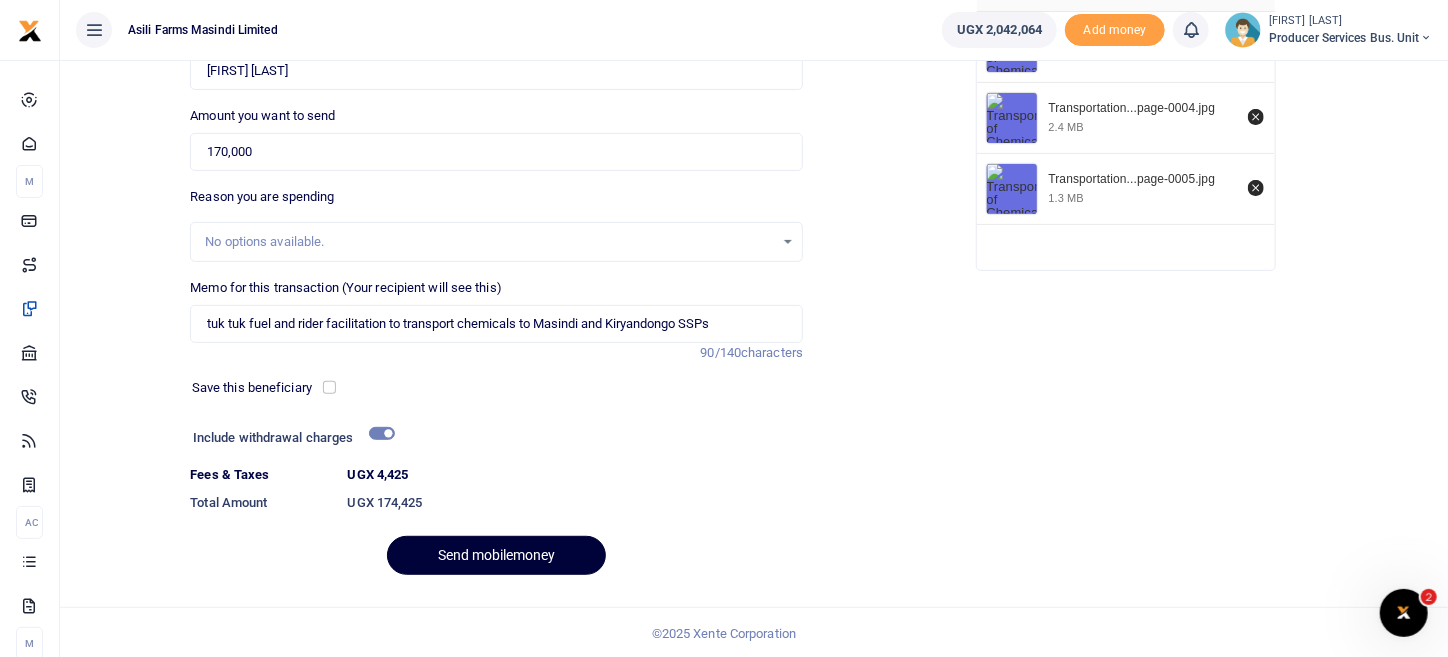 click on "Send mobilemoney" at bounding box center [496, 555] 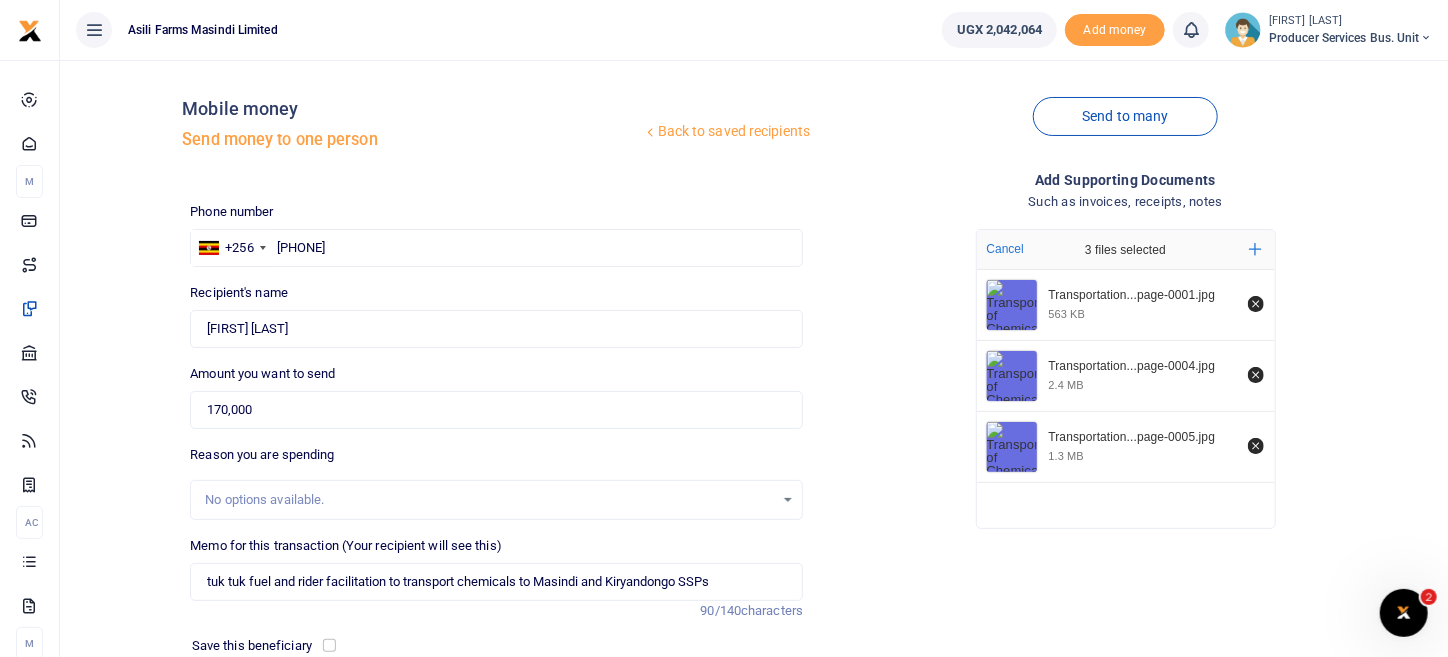 scroll, scrollTop: 0, scrollLeft: 0, axis: both 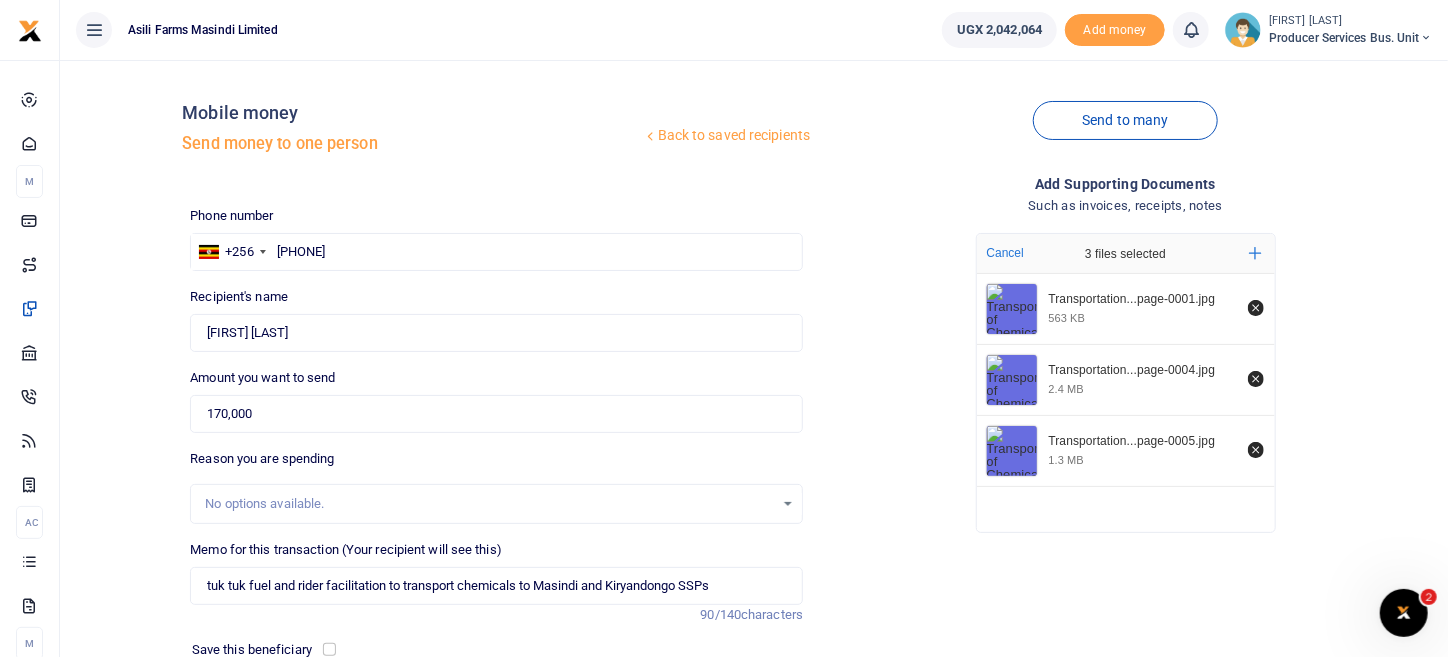 click on "Send to many" at bounding box center (1125, 133) 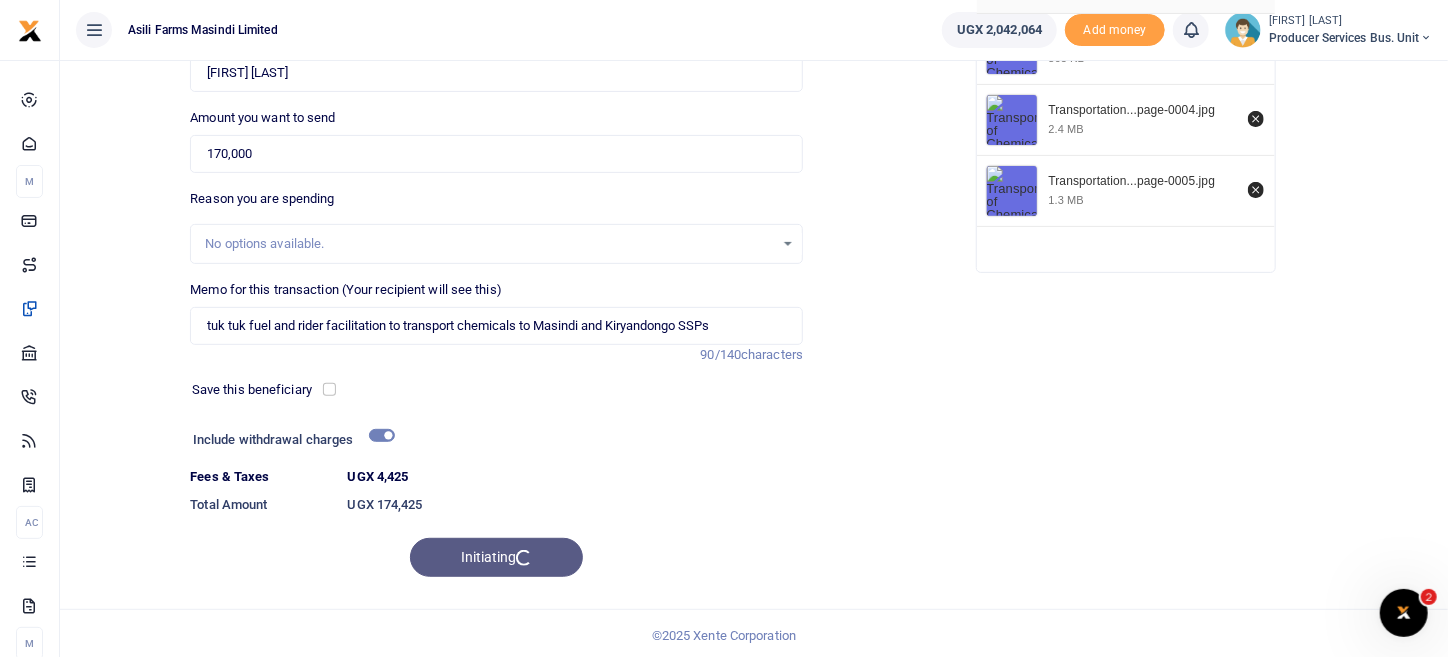scroll, scrollTop: 262, scrollLeft: 0, axis: vertical 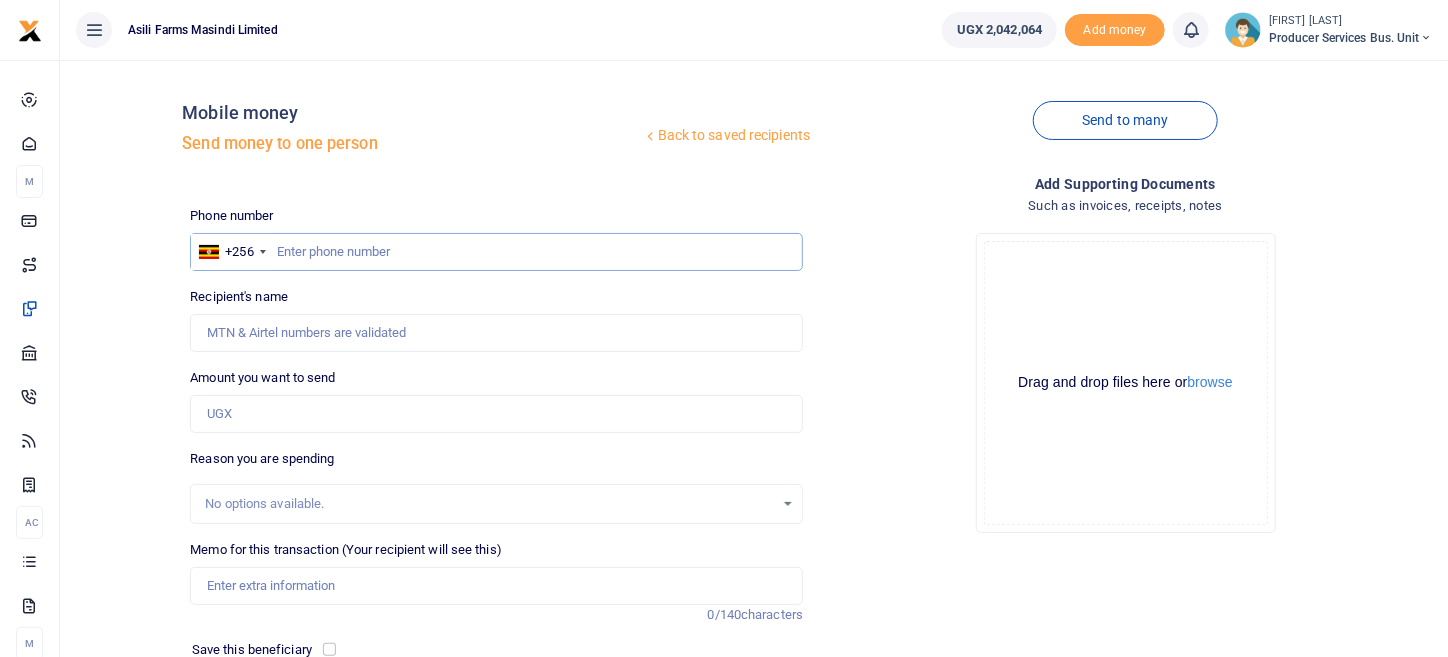 click at bounding box center (496, 252) 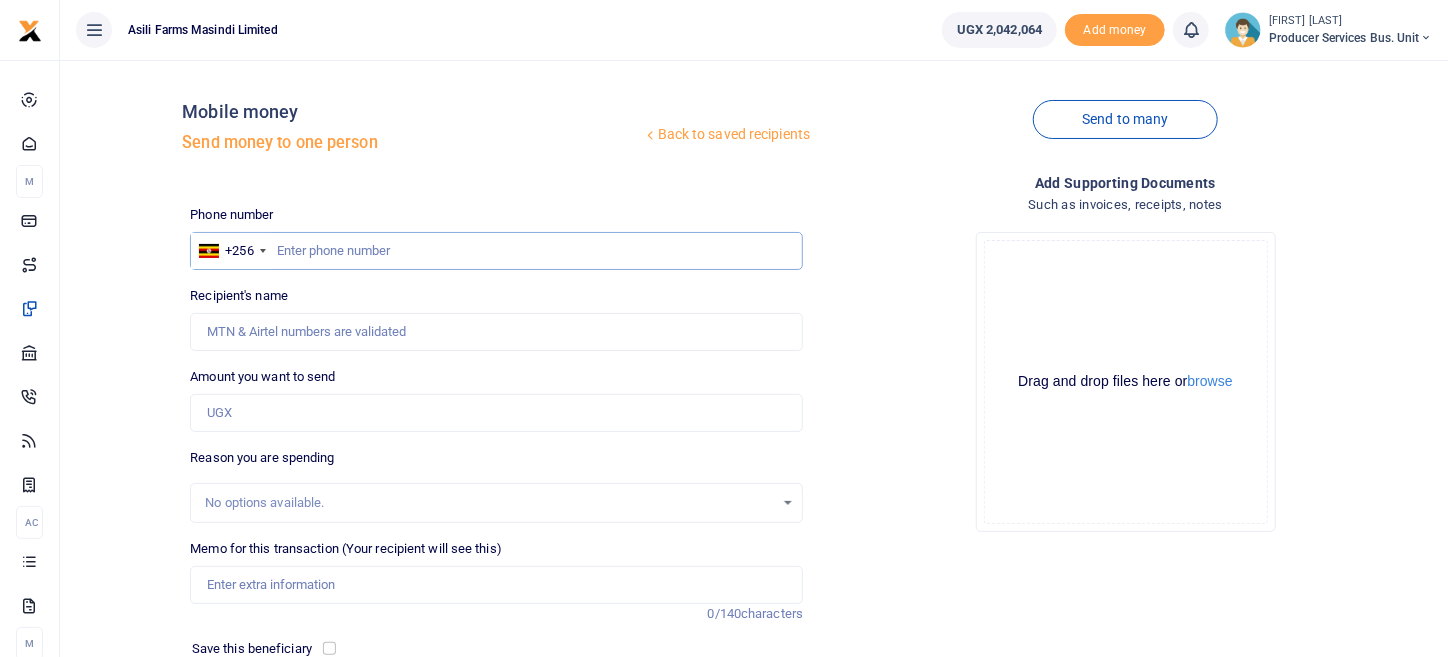 scroll, scrollTop: 0, scrollLeft: 0, axis: both 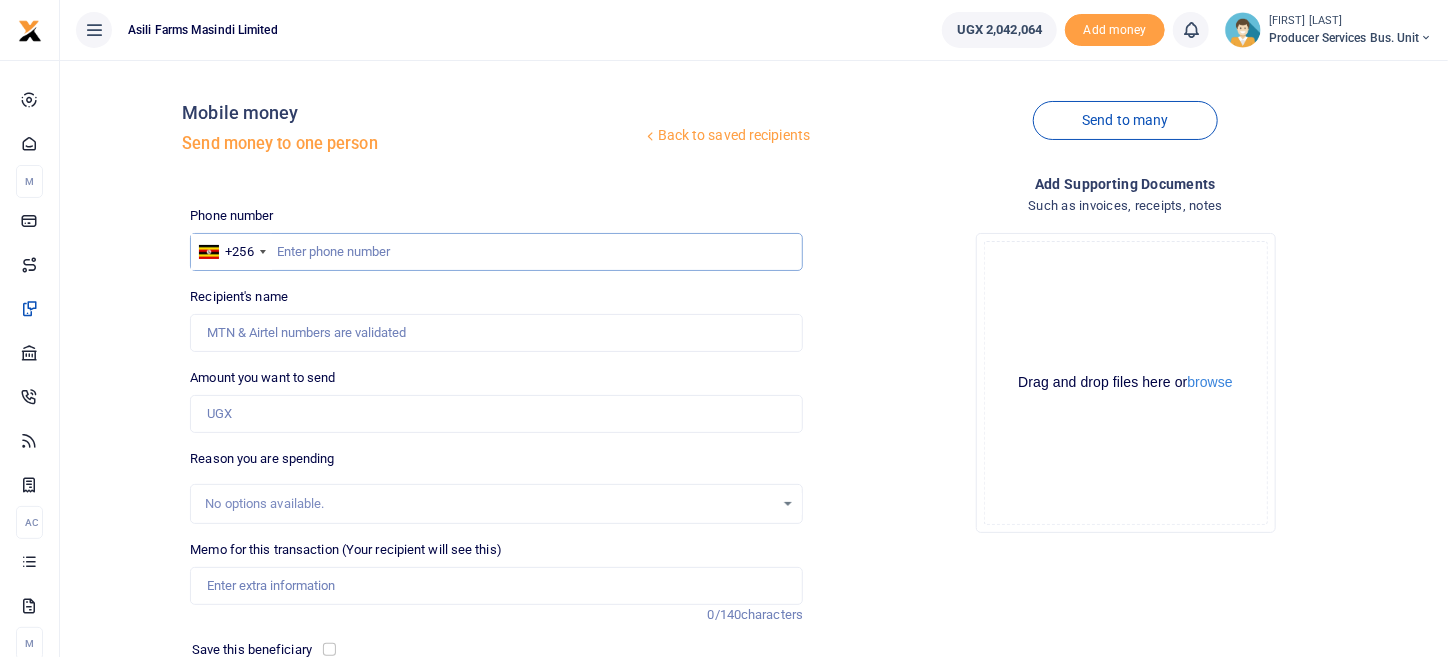 drag, startPoint x: 299, startPoint y: 247, endPoint x: 307, endPoint y: 254, distance: 10.630146 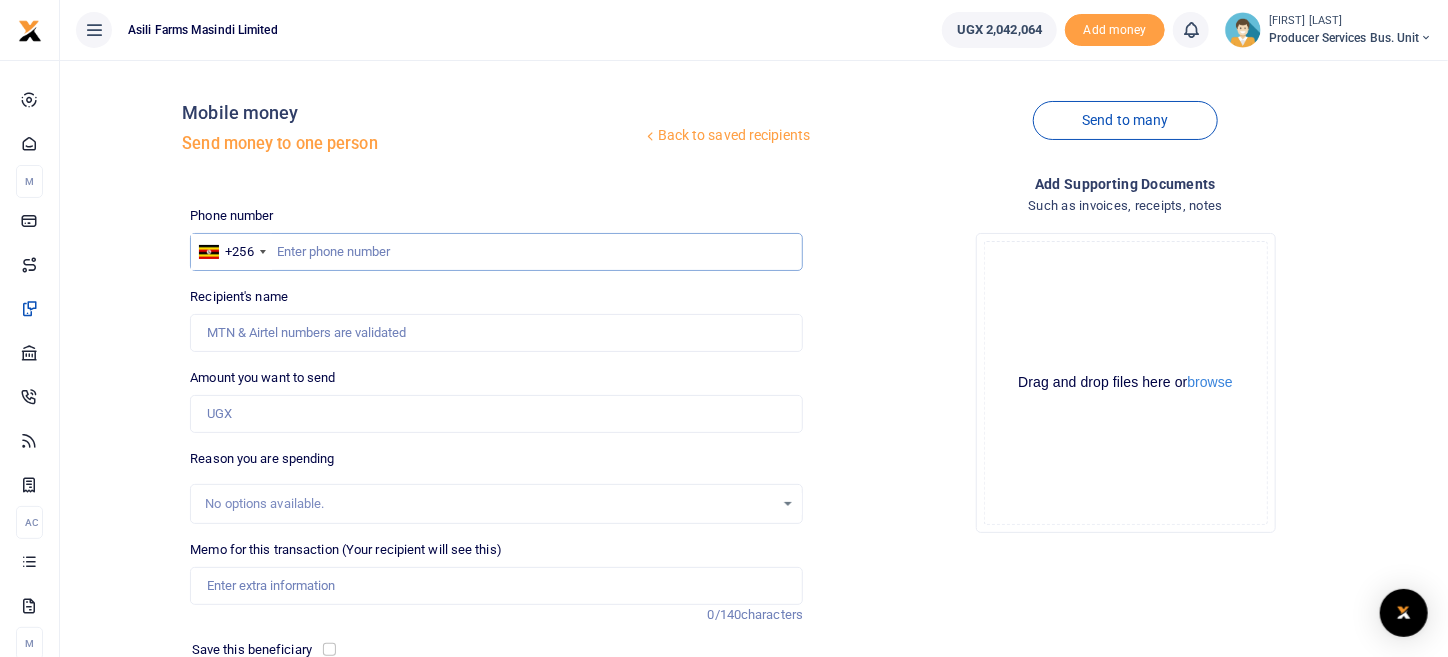 click at bounding box center (496, 252) 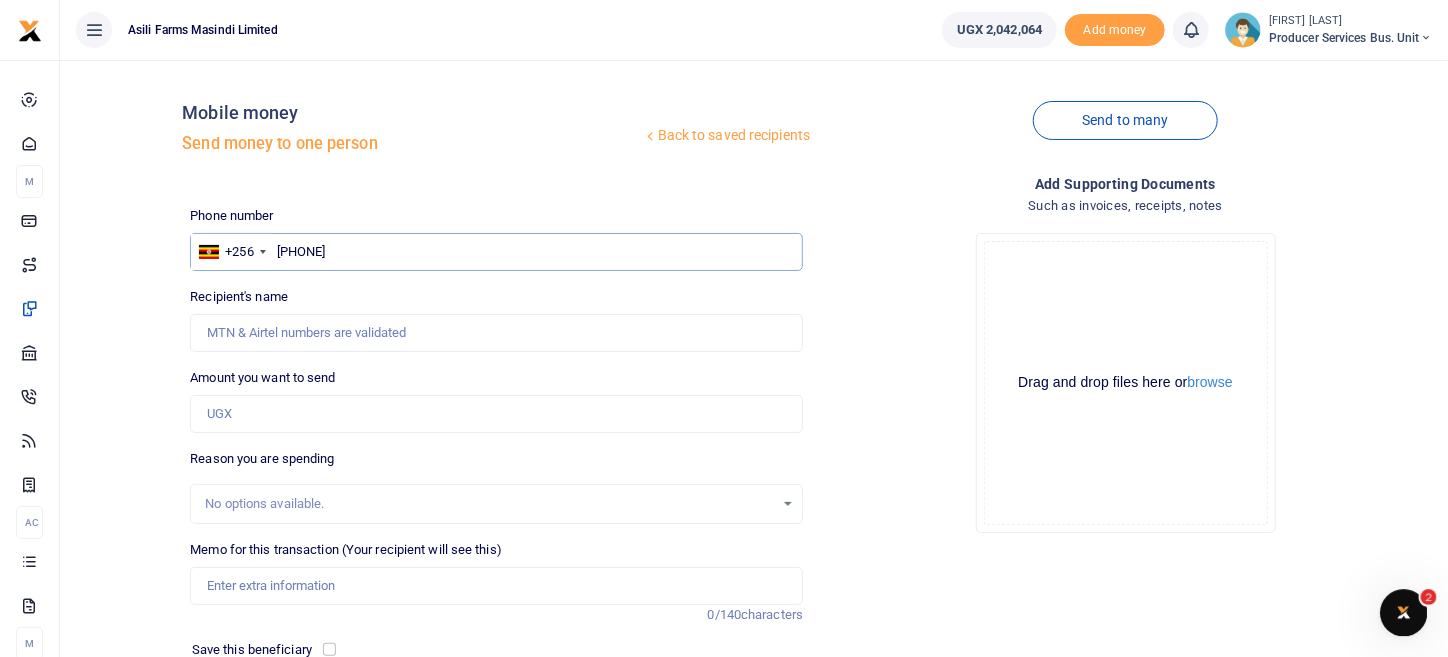 scroll, scrollTop: 0, scrollLeft: 0, axis: both 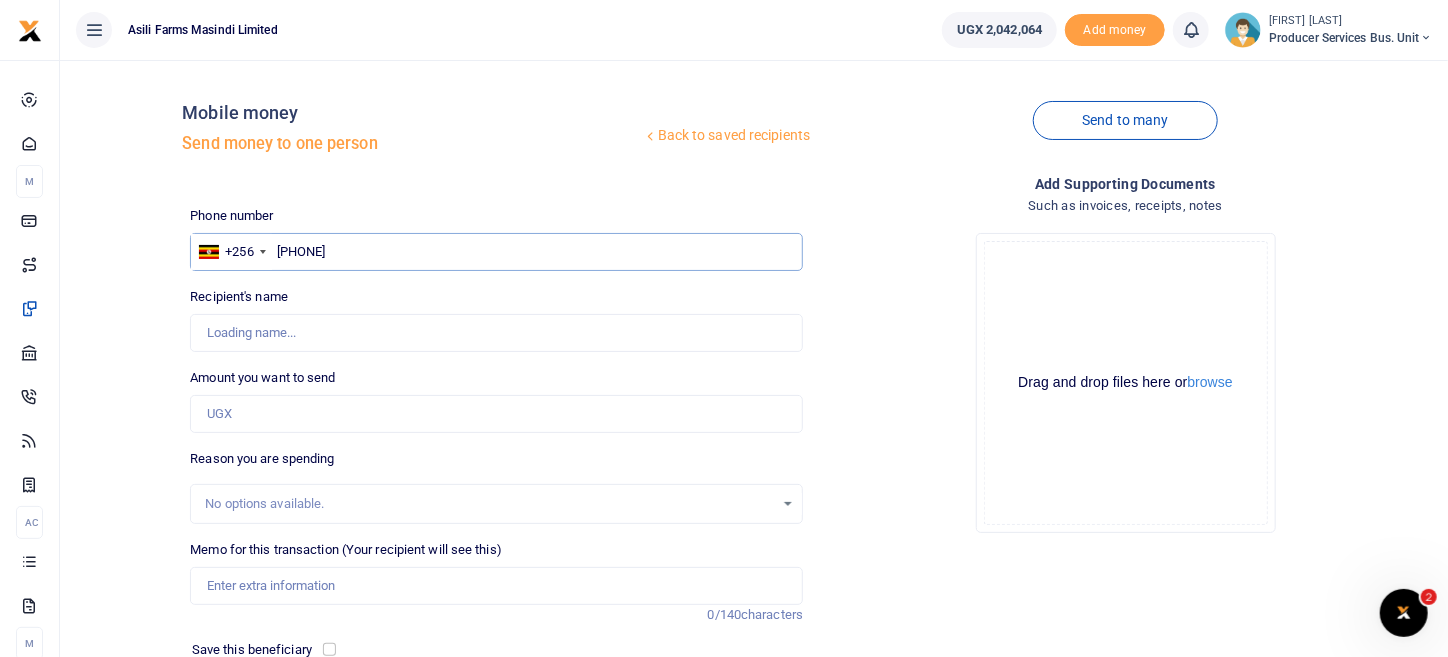 type on "0782220126" 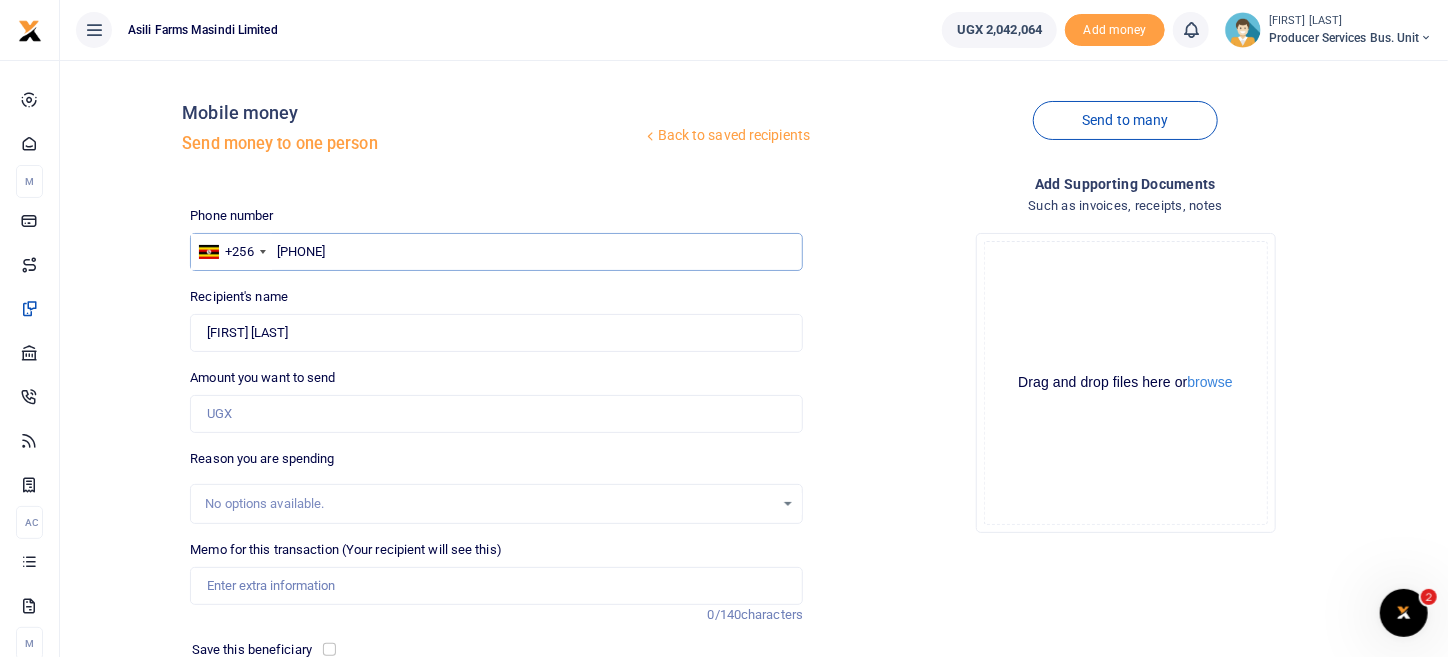 type on "0782220126" 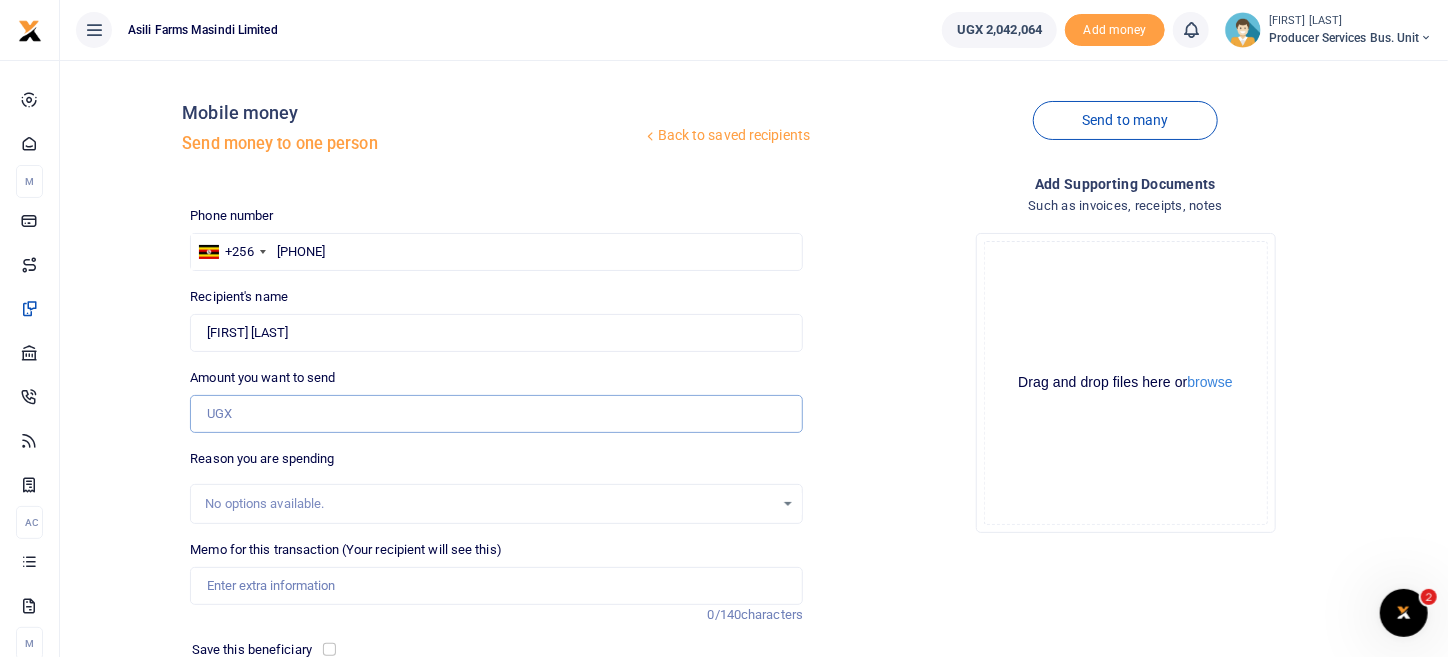 click on "Amount you want to send" at bounding box center (496, 414) 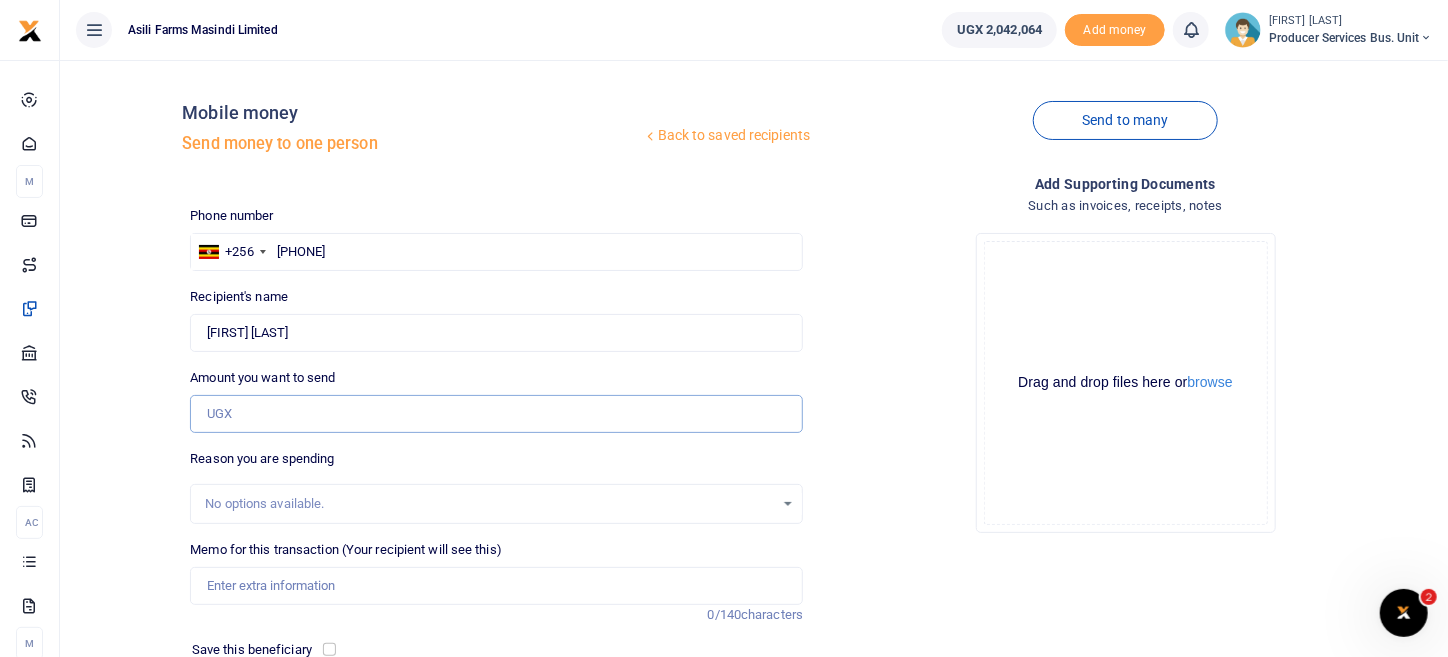 click on "Amount you want to send" at bounding box center [496, 414] 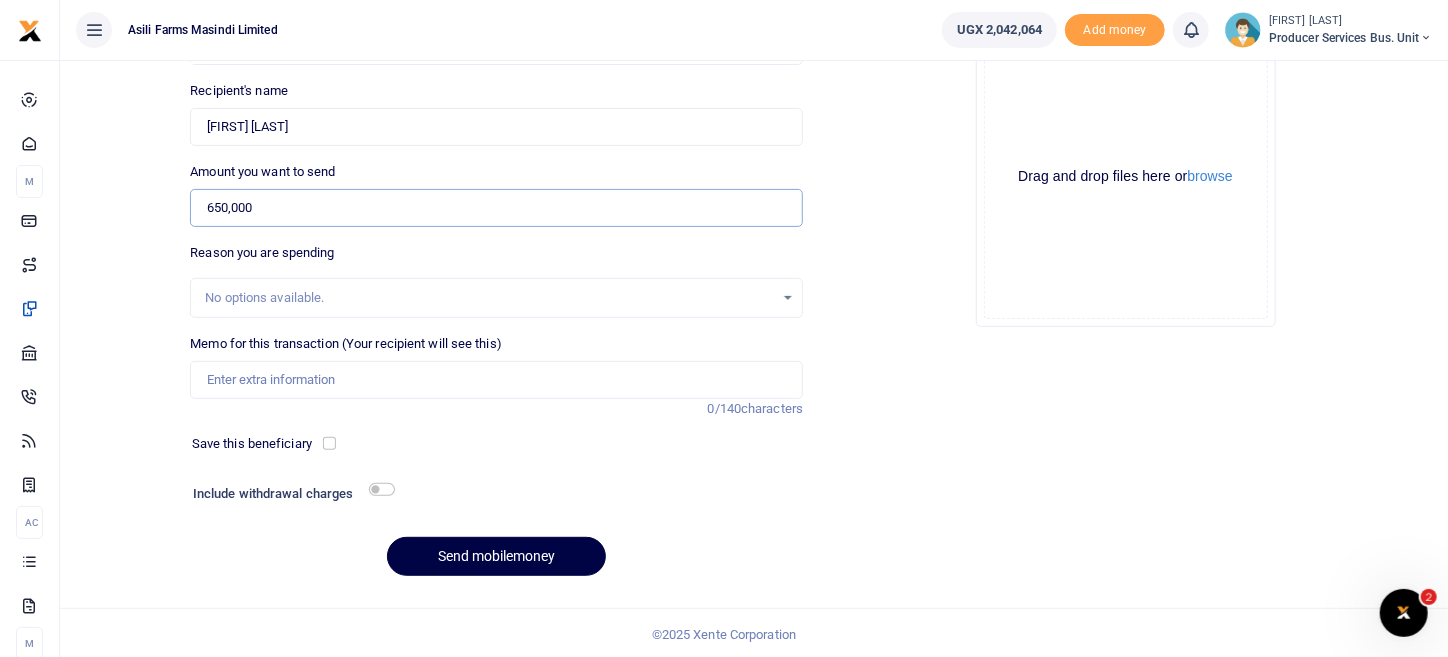 scroll, scrollTop: 208, scrollLeft: 0, axis: vertical 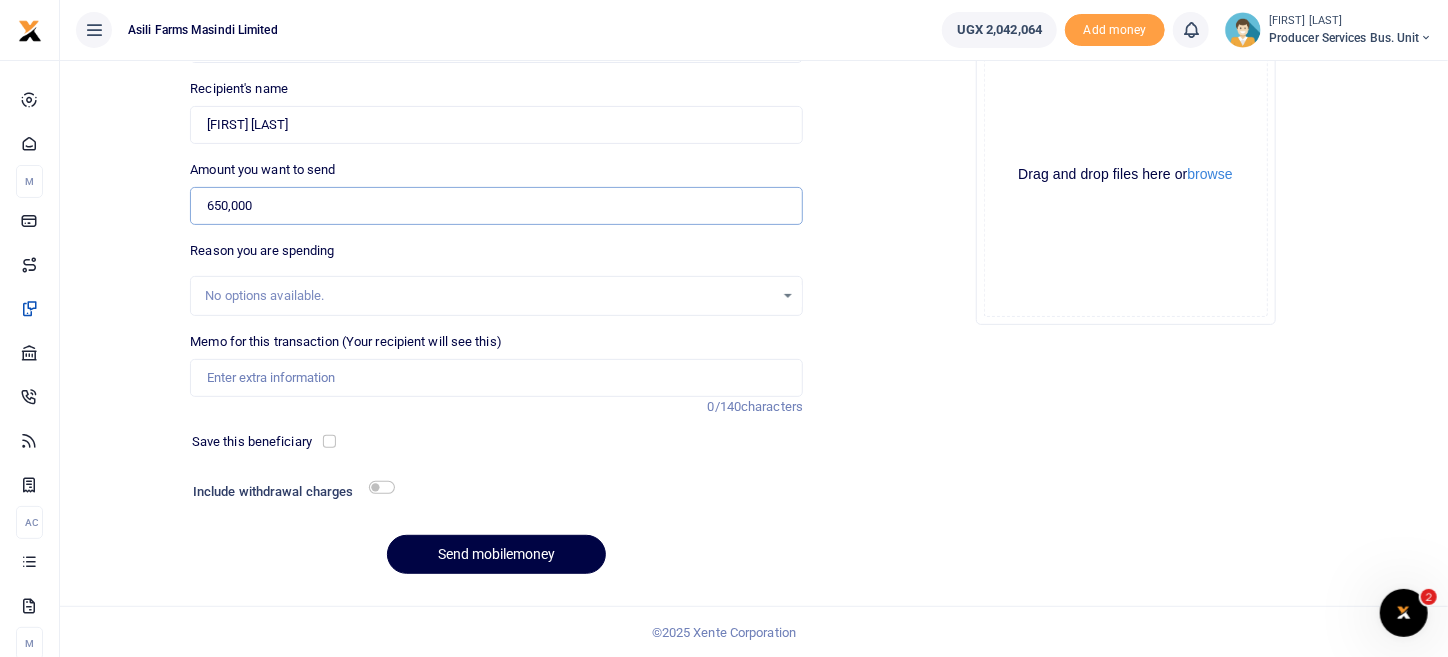 type on "650,000" 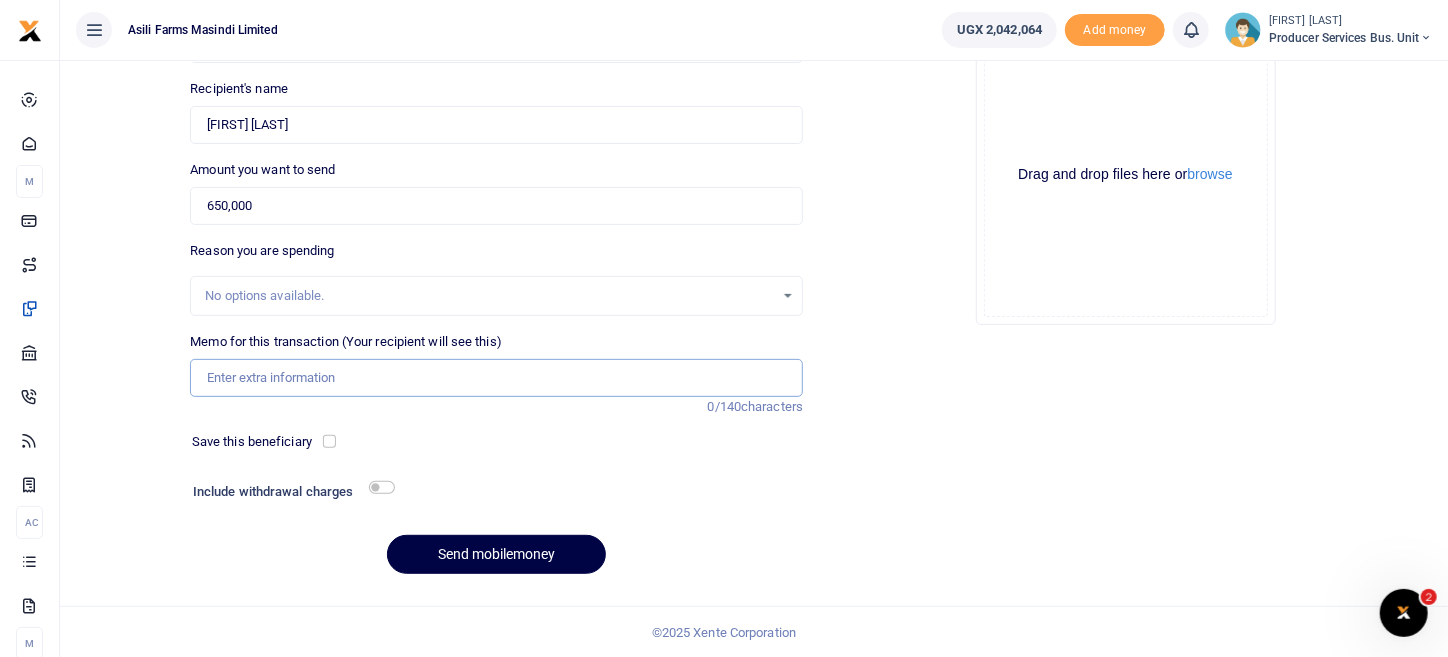 click on "Memo for this transaction (Your recipient will see this)" at bounding box center (496, 378) 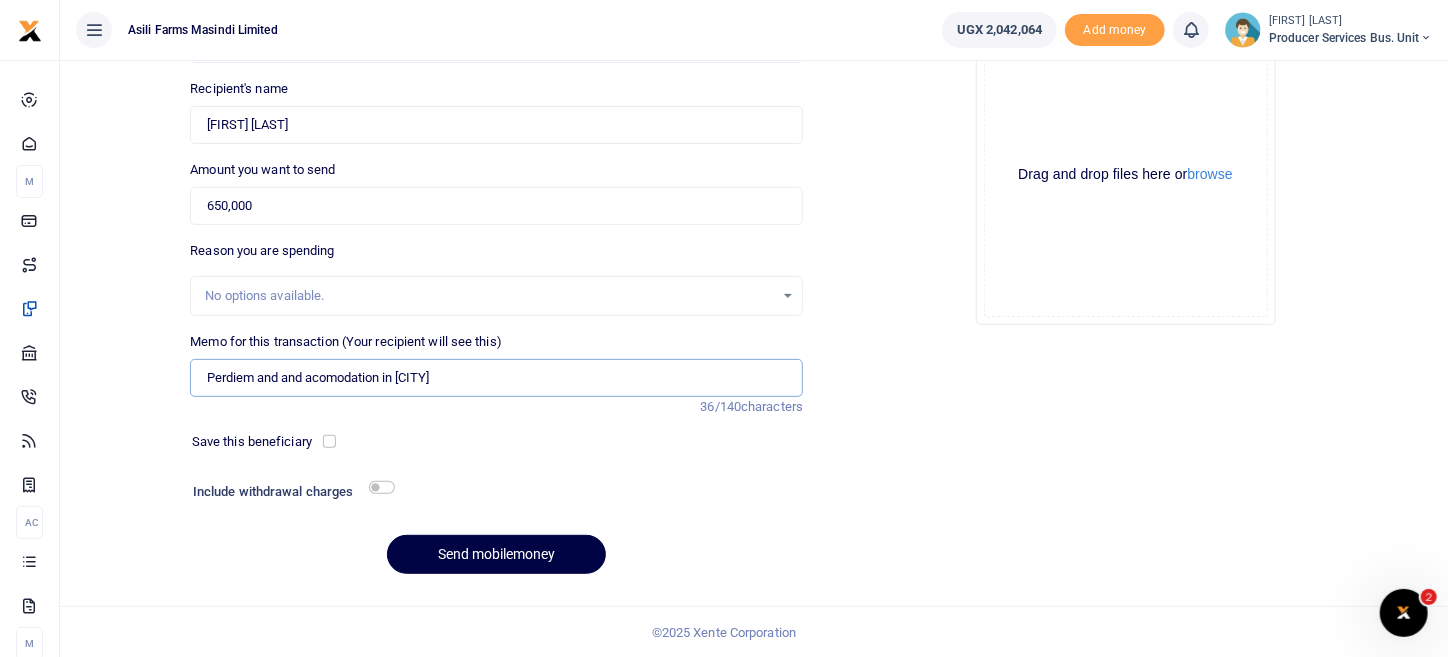 click on "Perdiem and and acomodation in Nwoya" at bounding box center (496, 378) 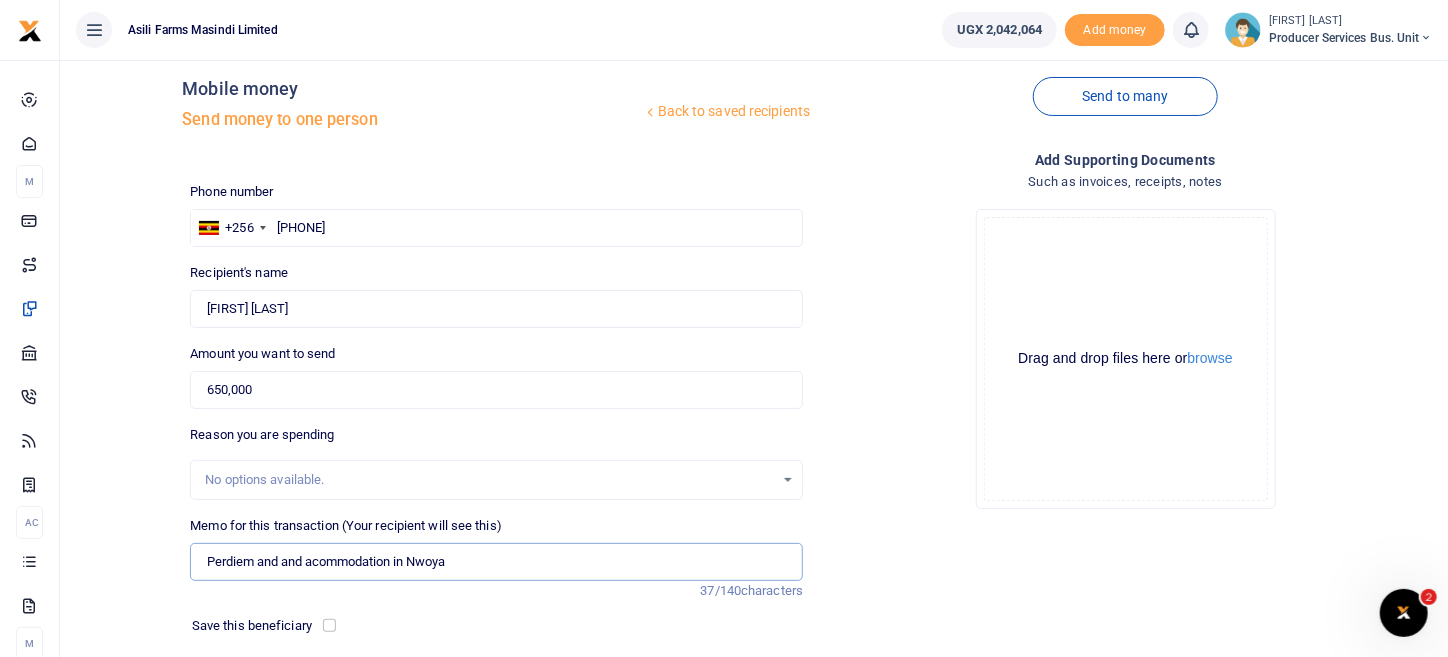 scroll, scrollTop: 0, scrollLeft: 0, axis: both 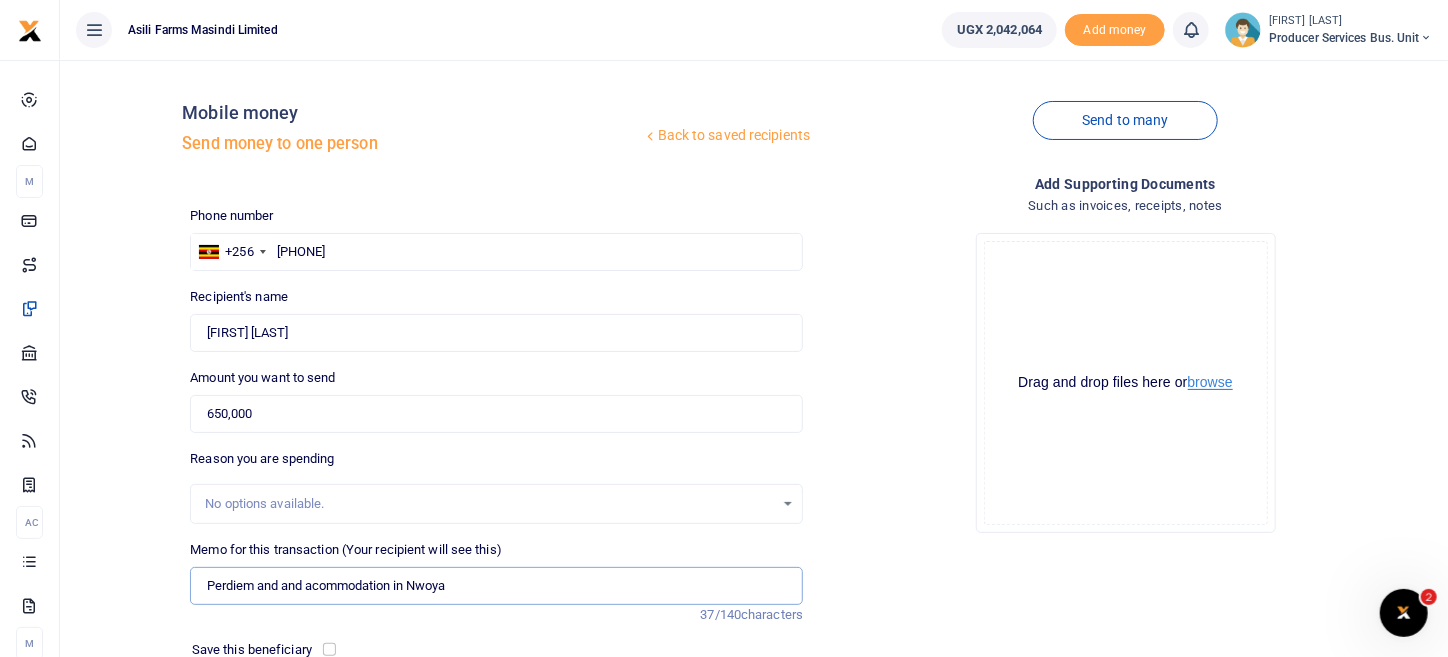 type on "Perdiem and and acommodation in Nwoya" 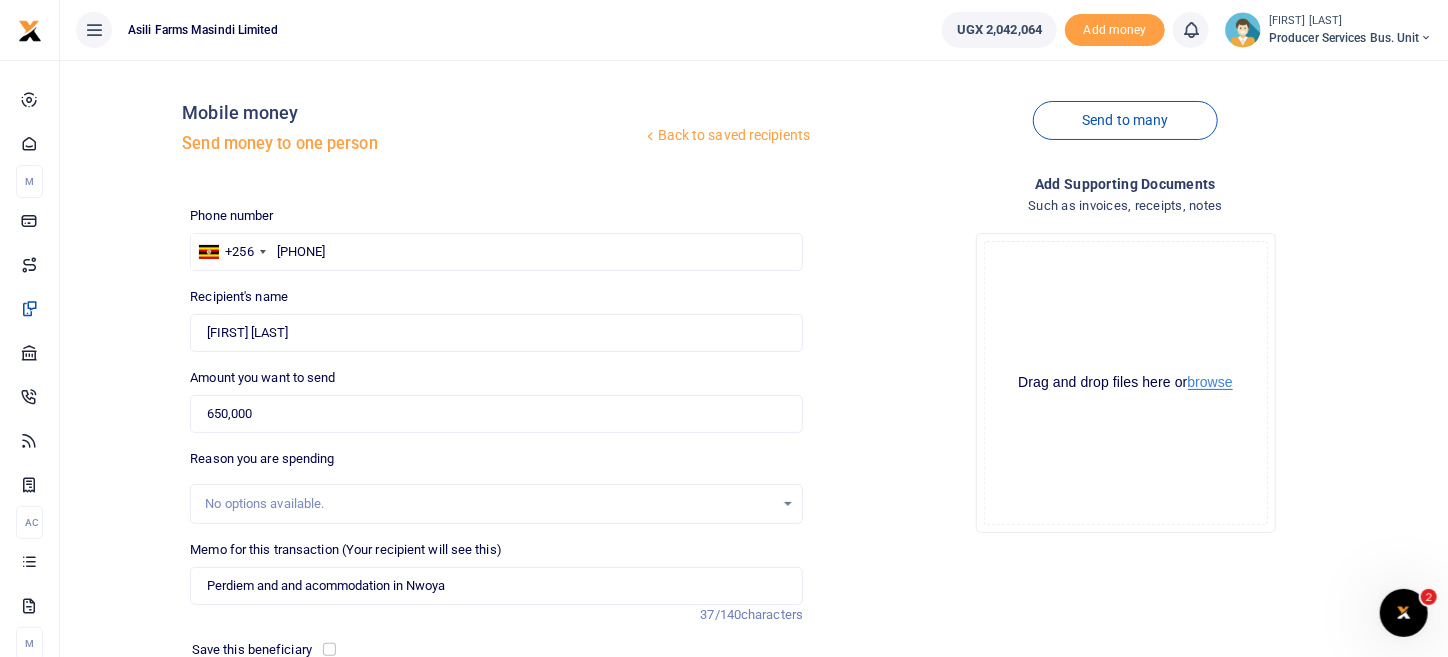 click on "browse" at bounding box center (1210, 382) 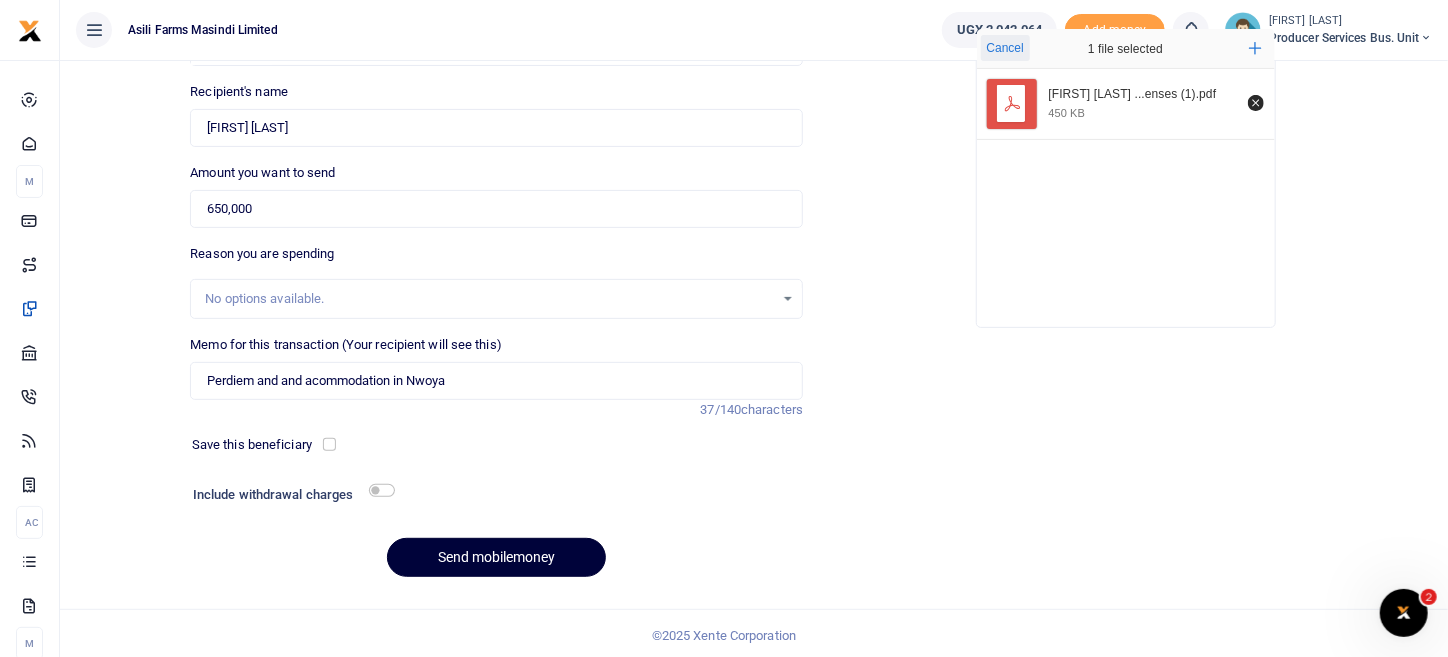 scroll, scrollTop: 208, scrollLeft: 0, axis: vertical 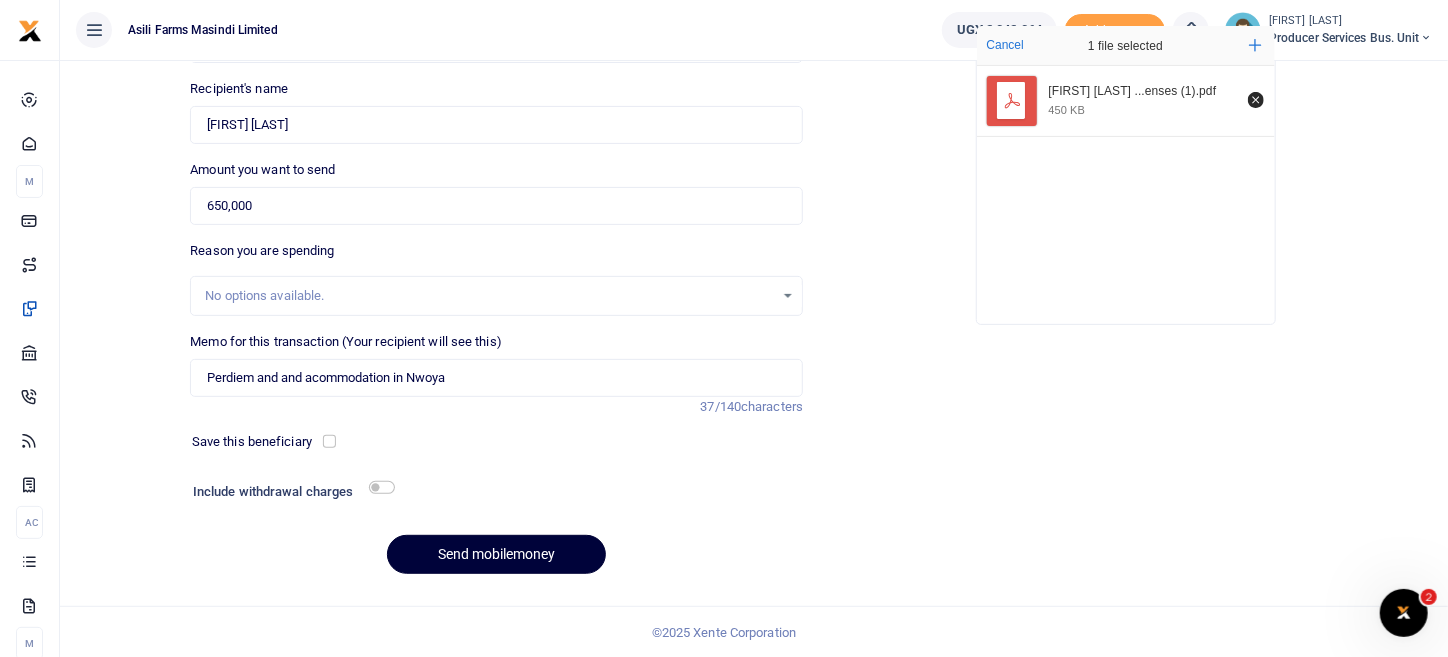 click on "Send mobilemoney" at bounding box center [496, 554] 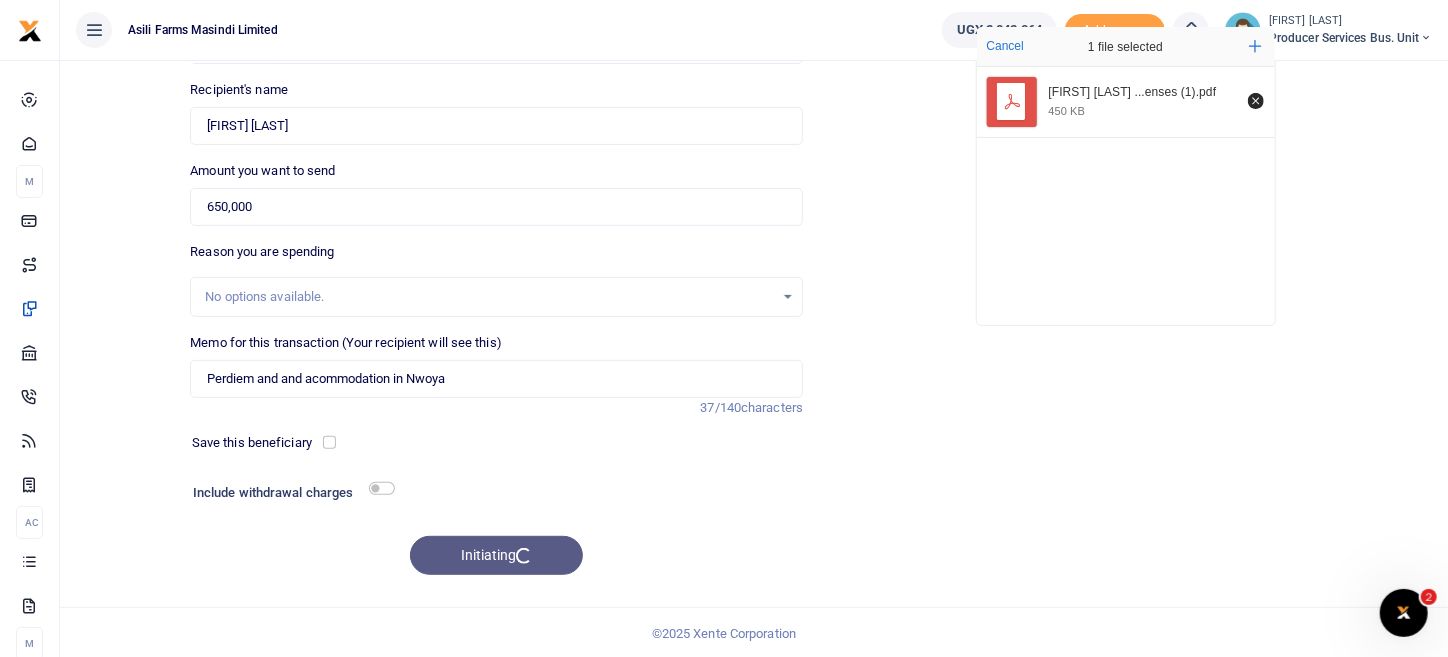 scroll, scrollTop: 208, scrollLeft: 0, axis: vertical 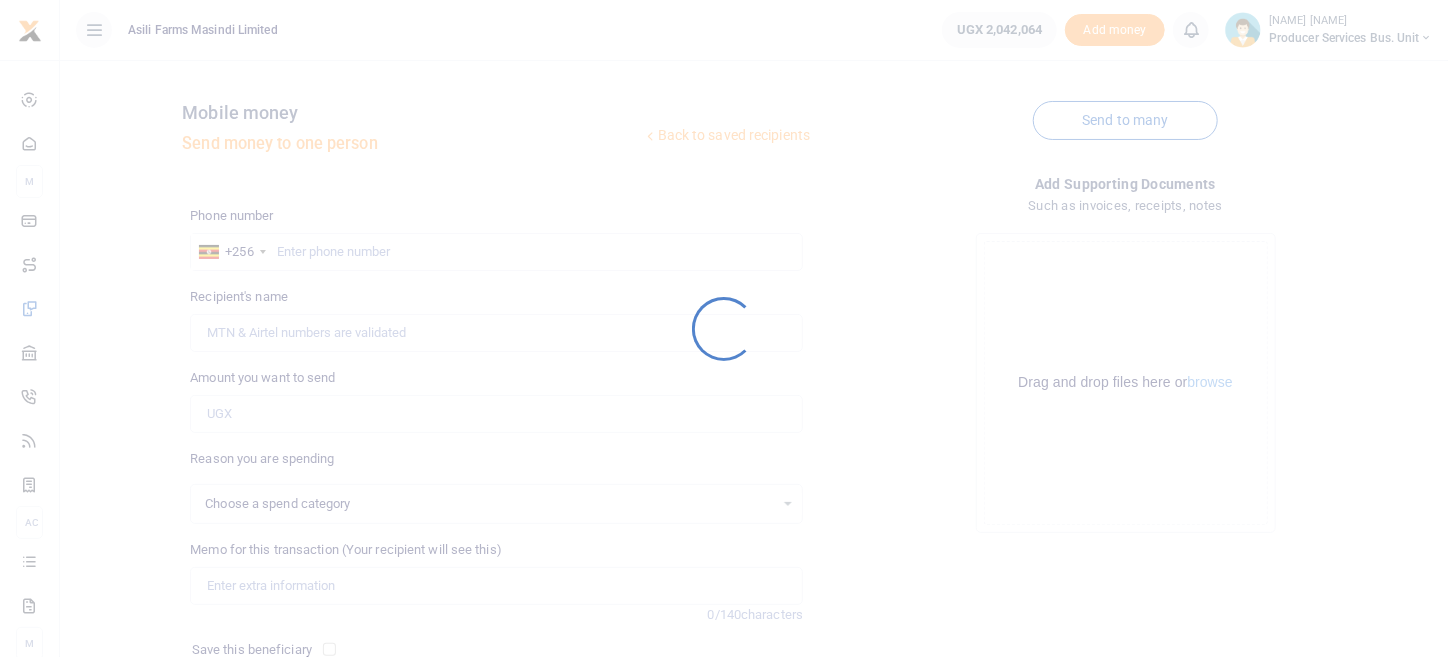 select 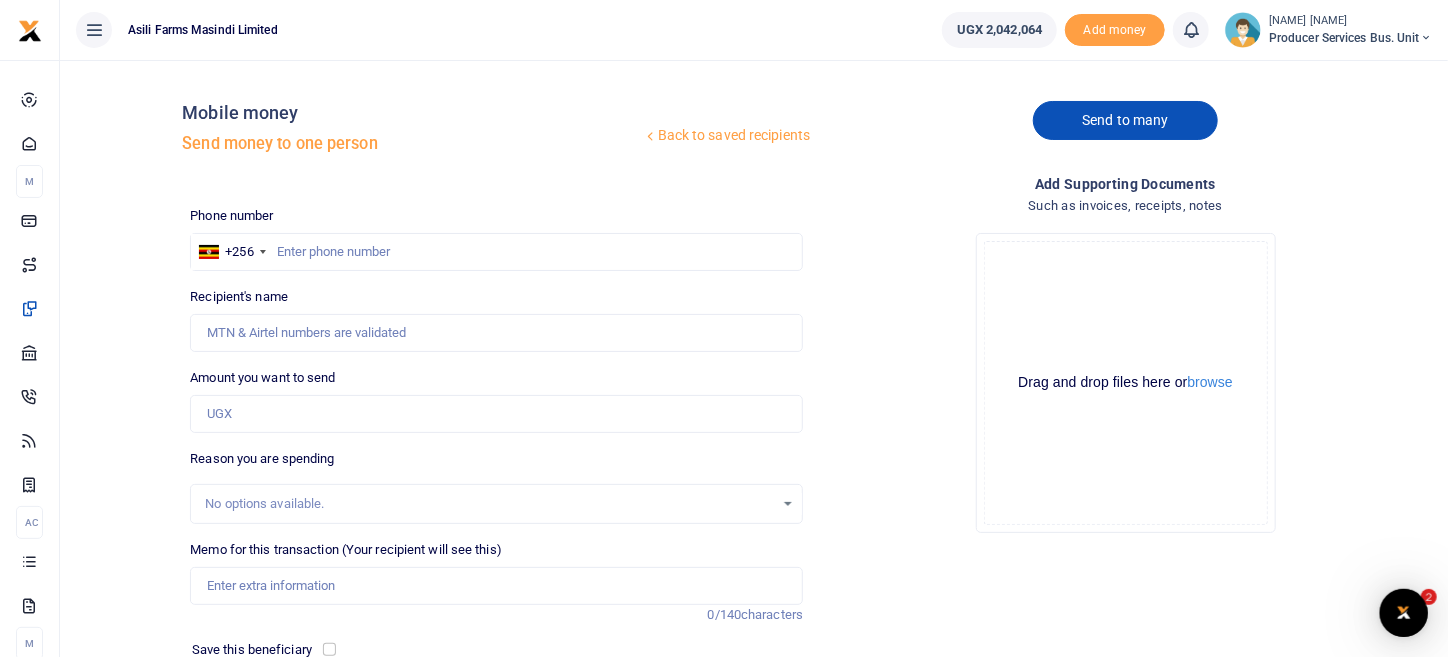 scroll, scrollTop: 0, scrollLeft: 0, axis: both 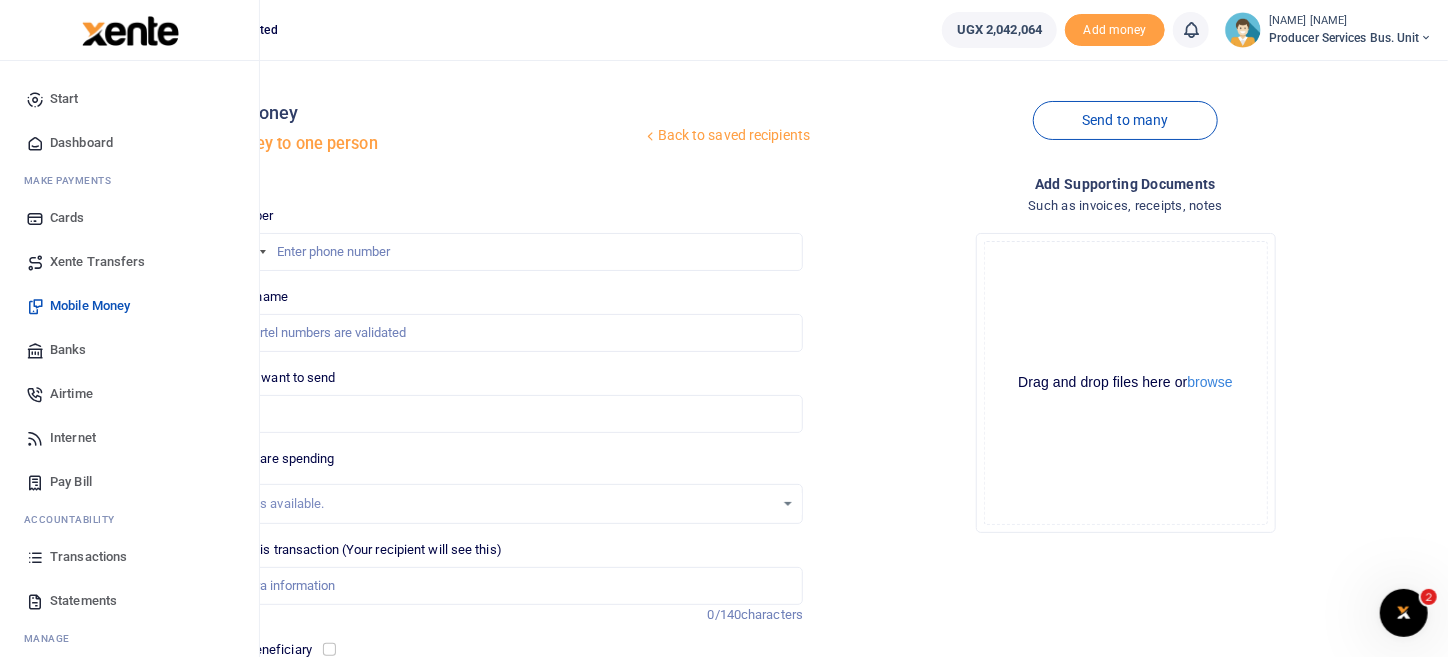click on "Transactions" at bounding box center [88, 557] 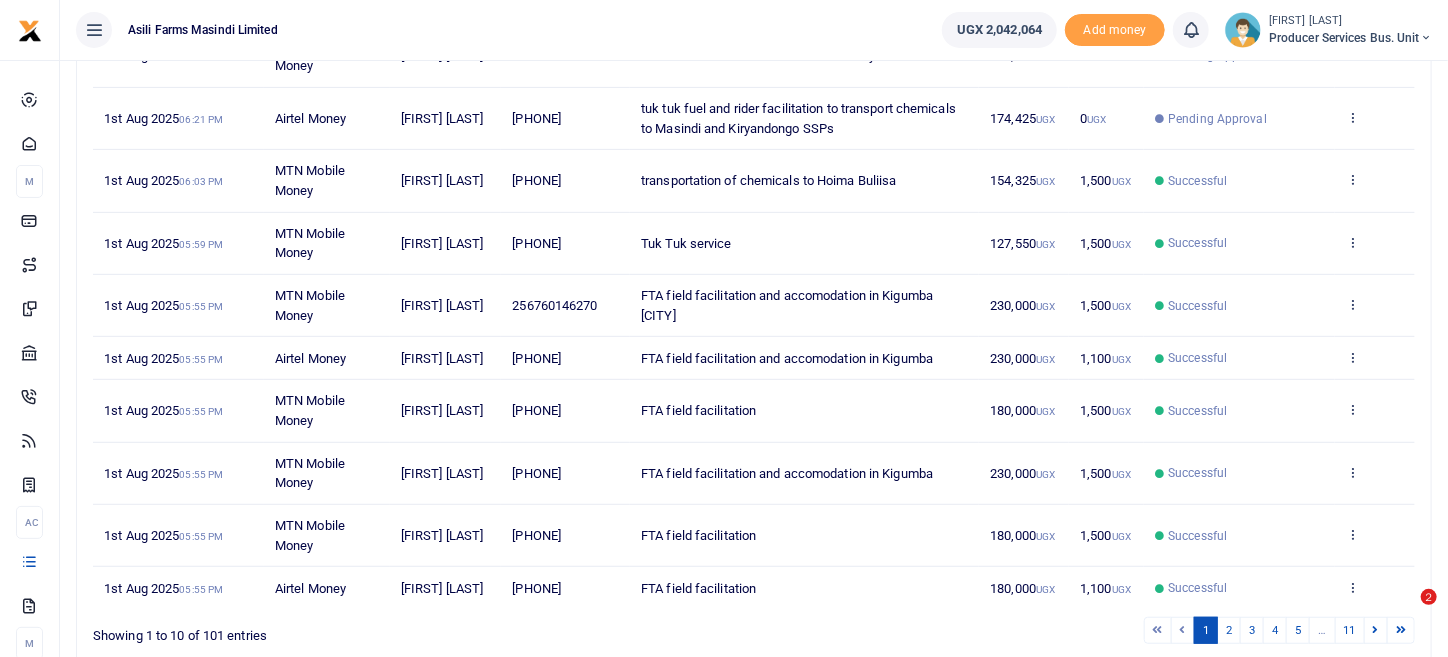 scroll, scrollTop: 453, scrollLeft: 0, axis: vertical 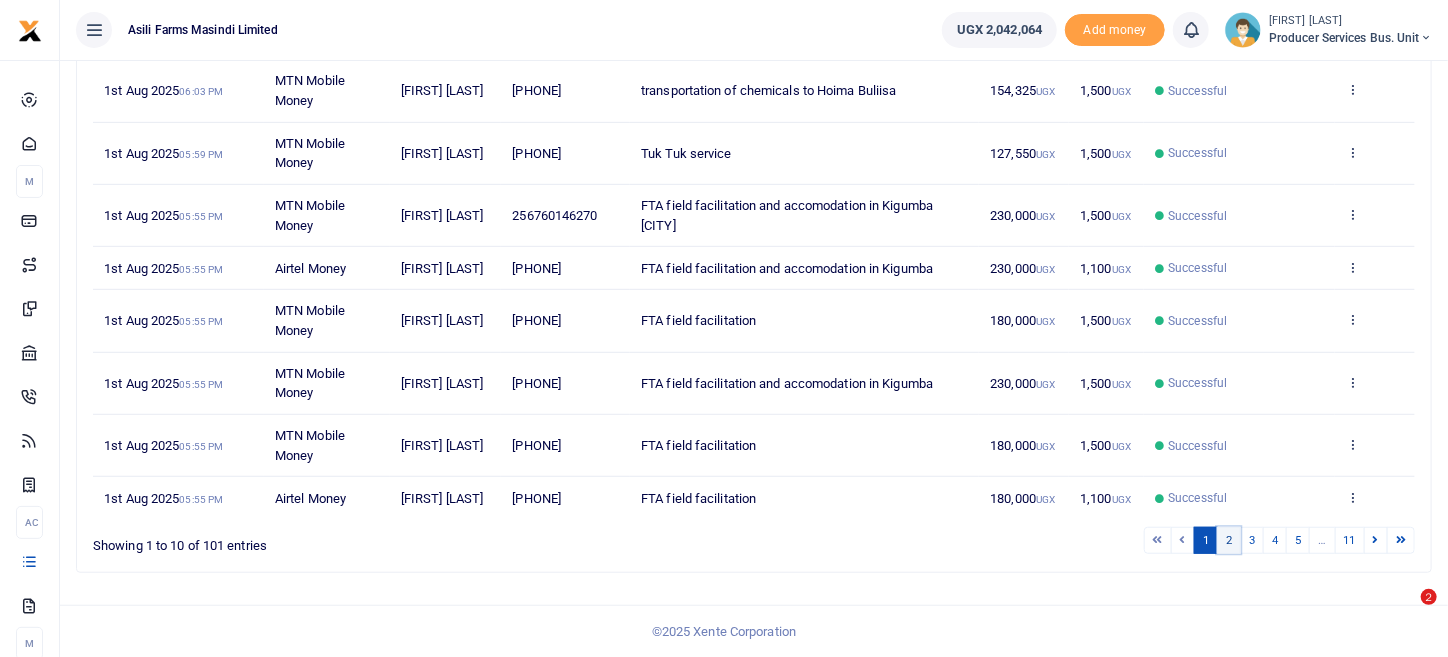 click on "2" at bounding box center [1229, 540] 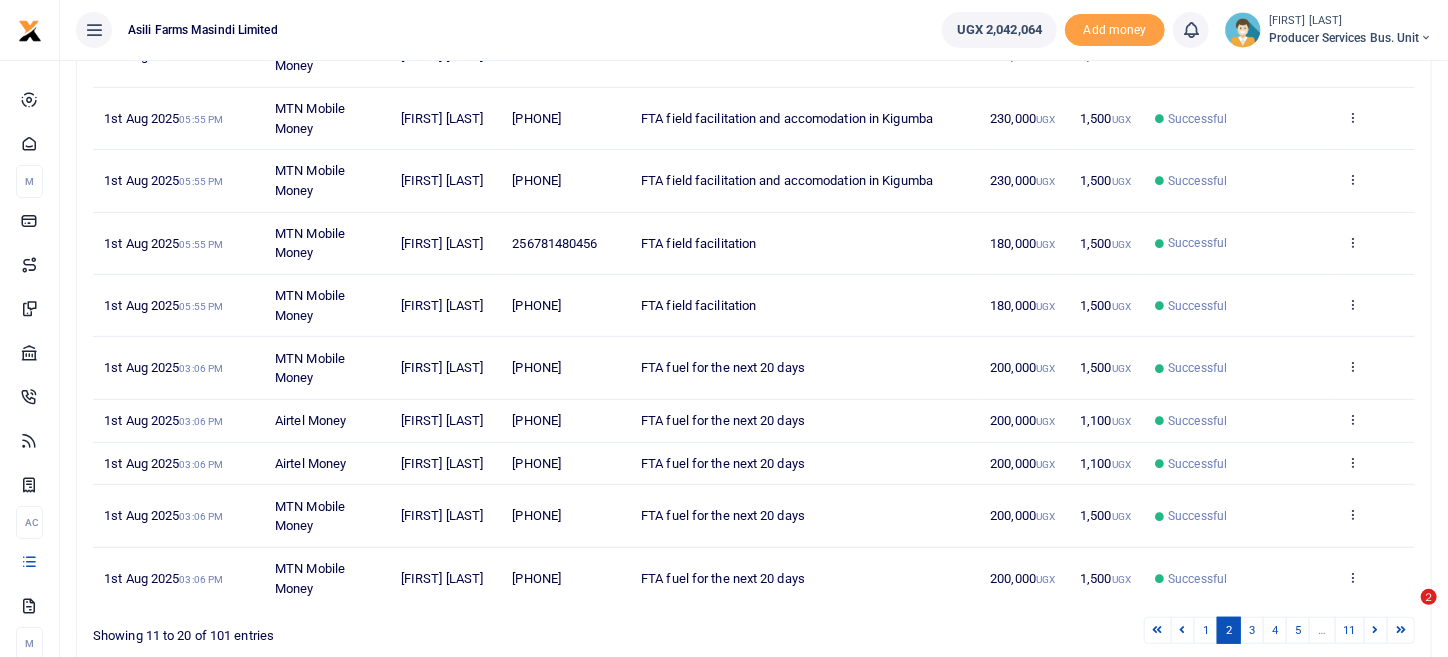 scroll, scrollTop: 153, scrollLeft: 0, axis: vertical 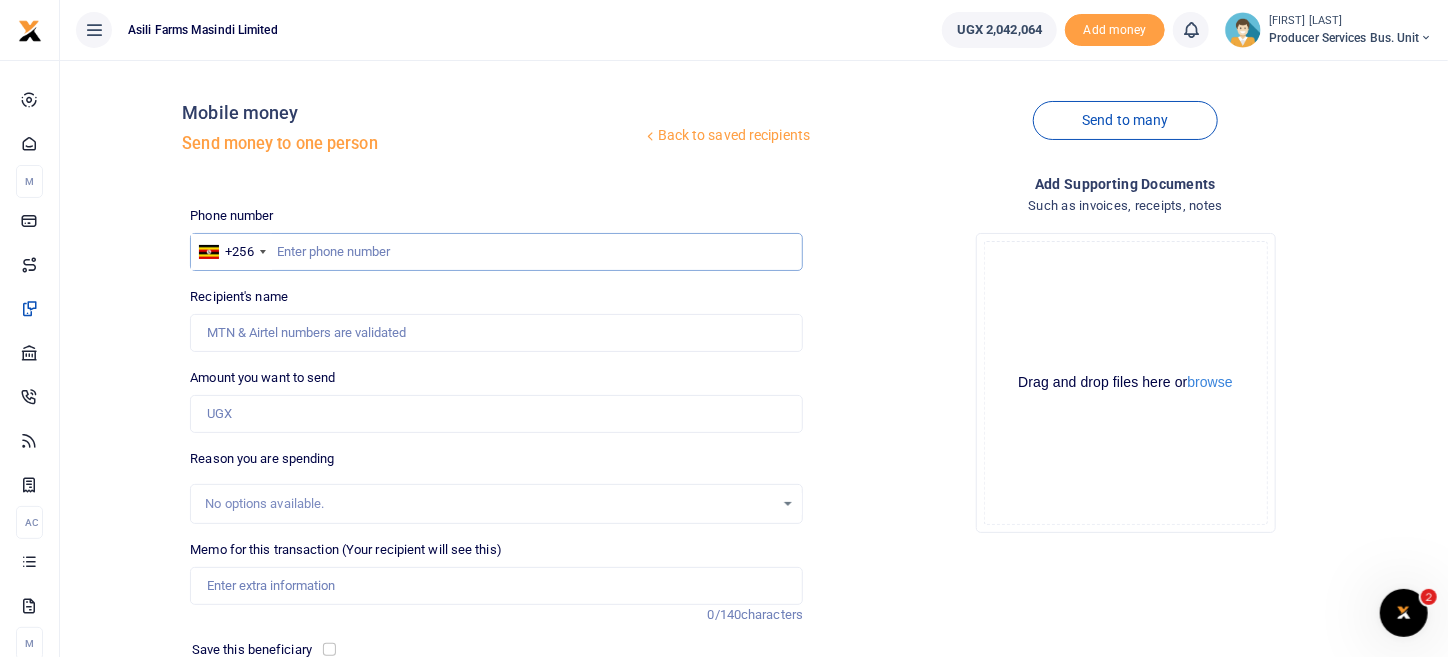 click at bounding box center [496, 252] 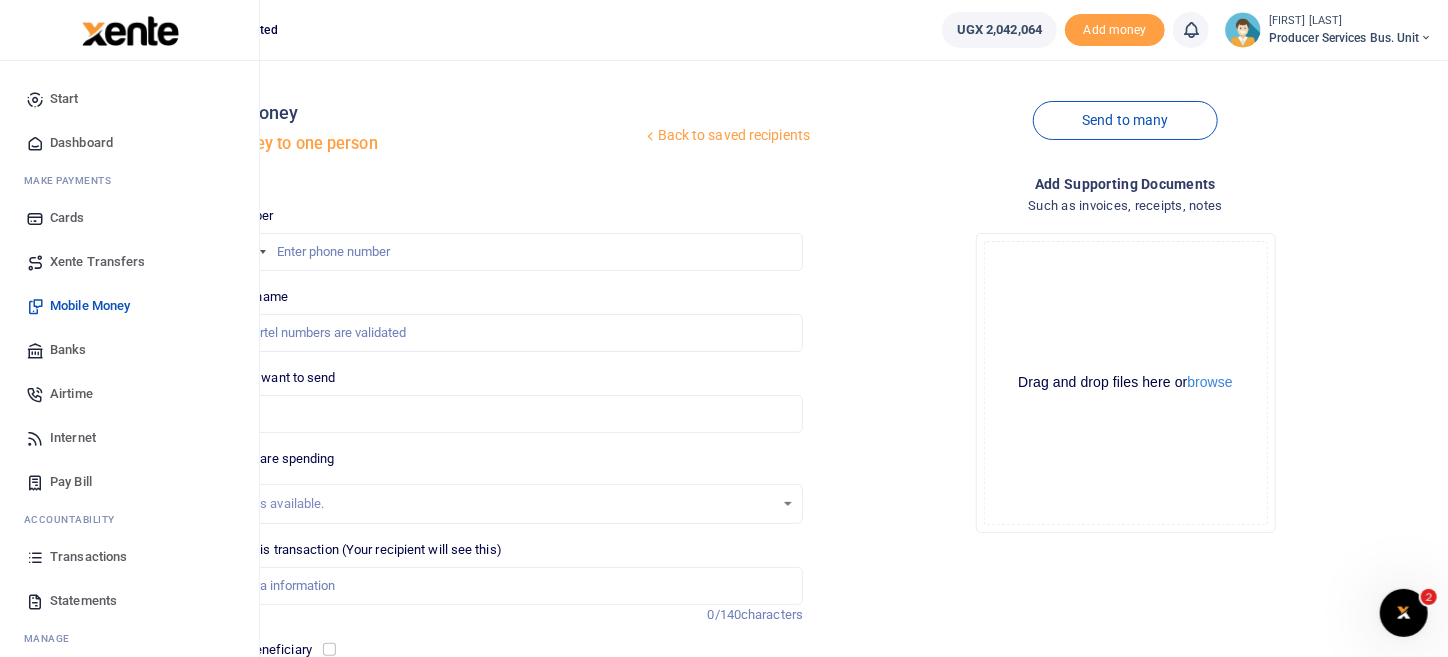 click on "Banks" at bounding box center (129, 350) 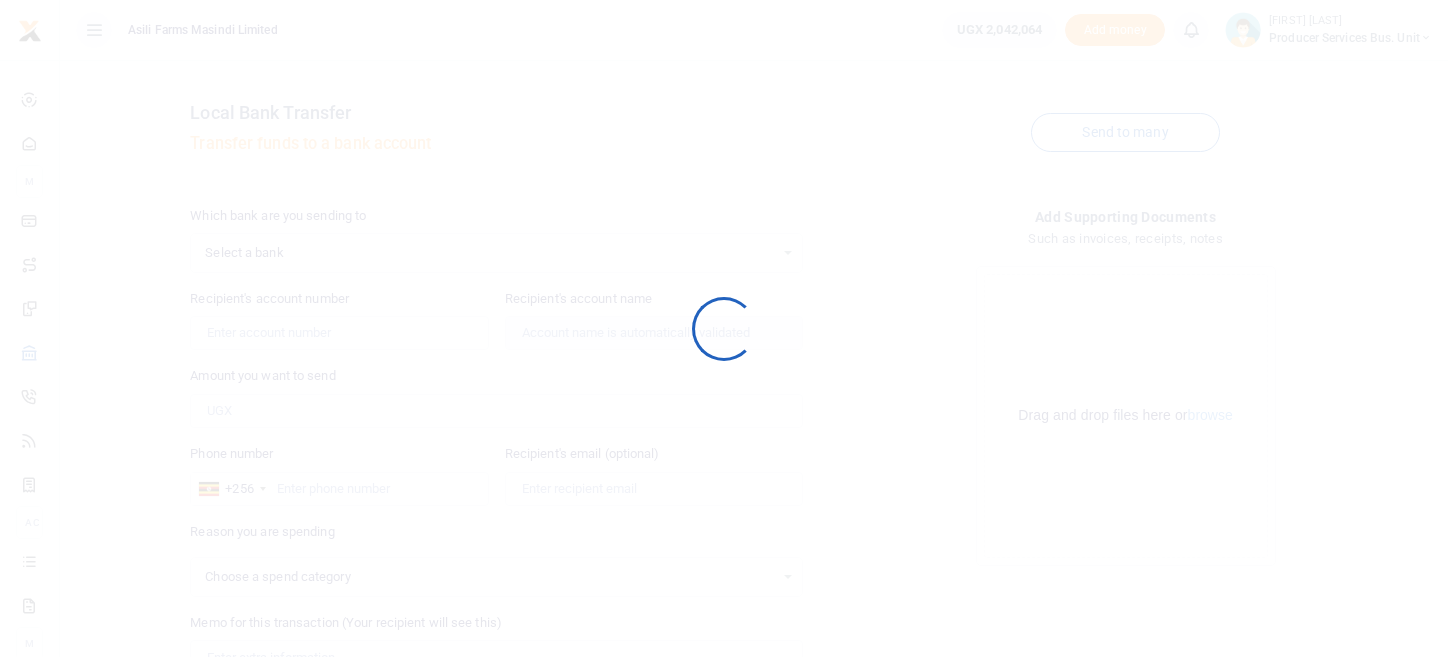 select 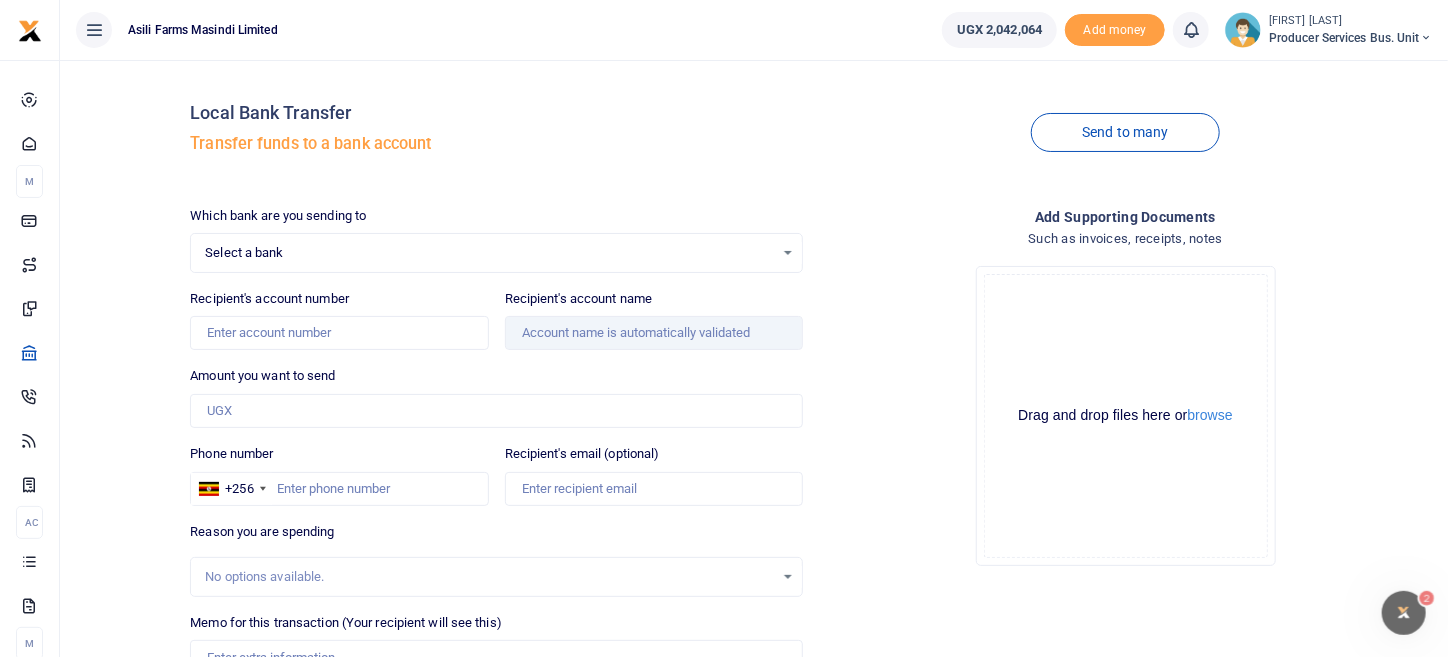 scroll, scrollTop: 0, scrollLeft: 0, axis: both 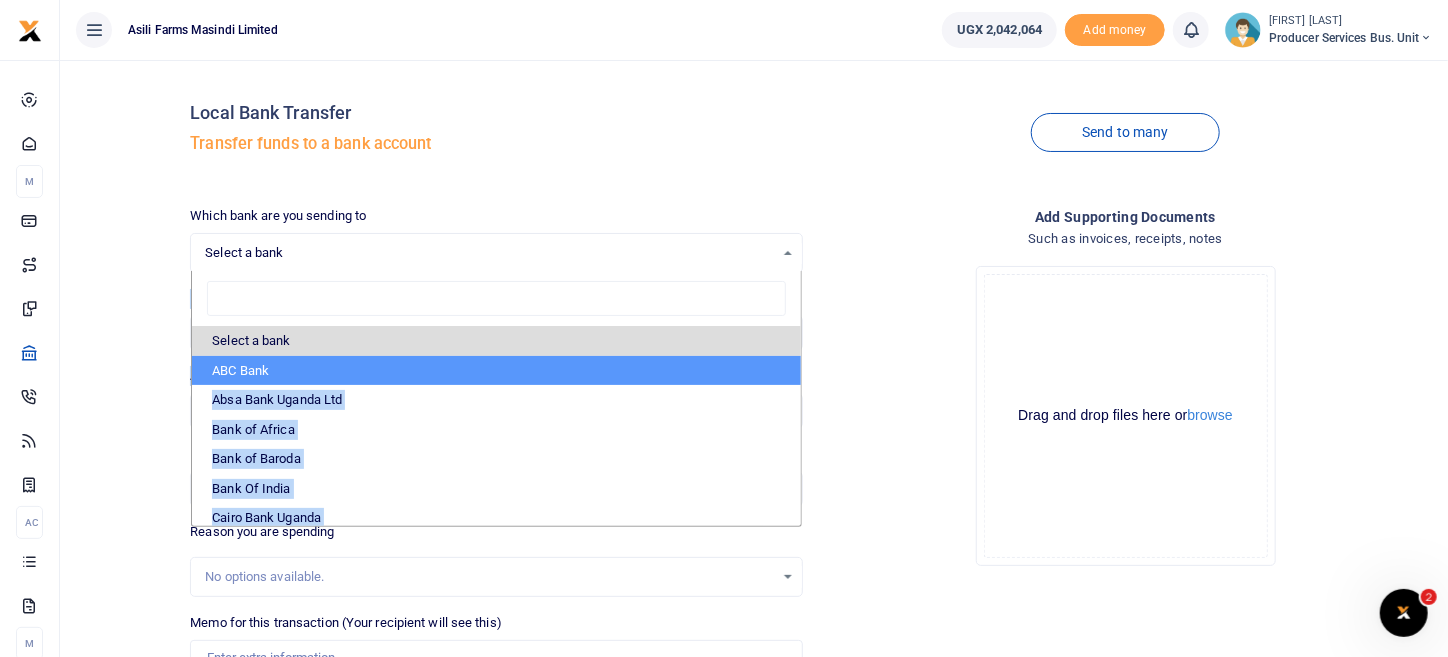 drag, startPoint x: 803, startPoint y: 365, endPoint x: 801, endPoint y: 384, distance: 19.104973 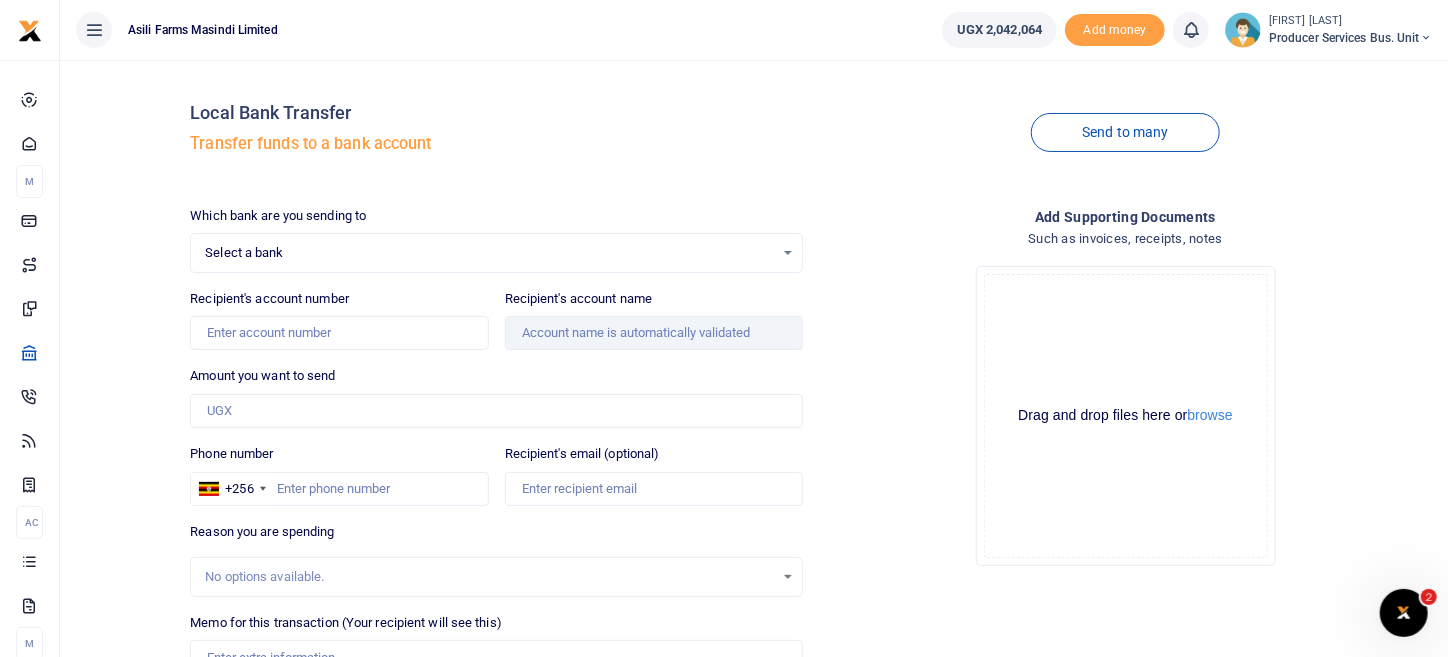 click on "Select a bank" at bounding box center (489, 253) 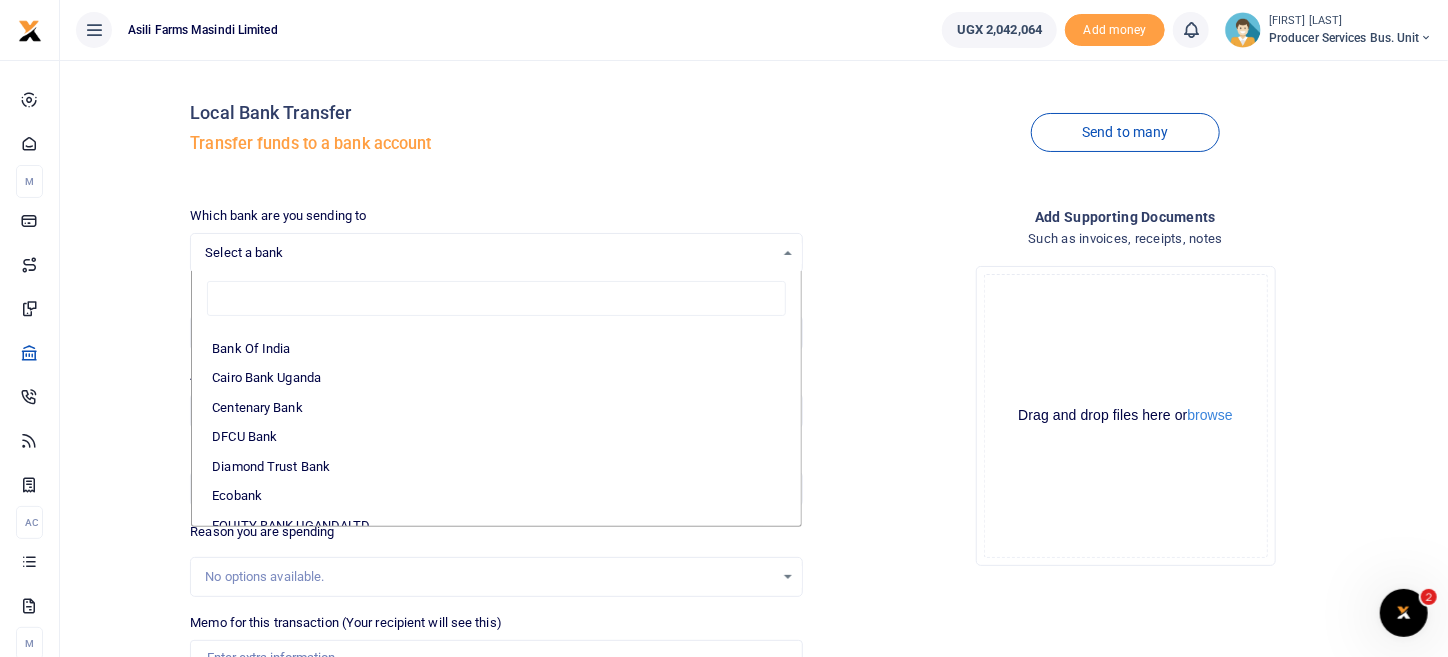 scroll, scrollTop: 144, scrollLeft: 0, axis: vertical 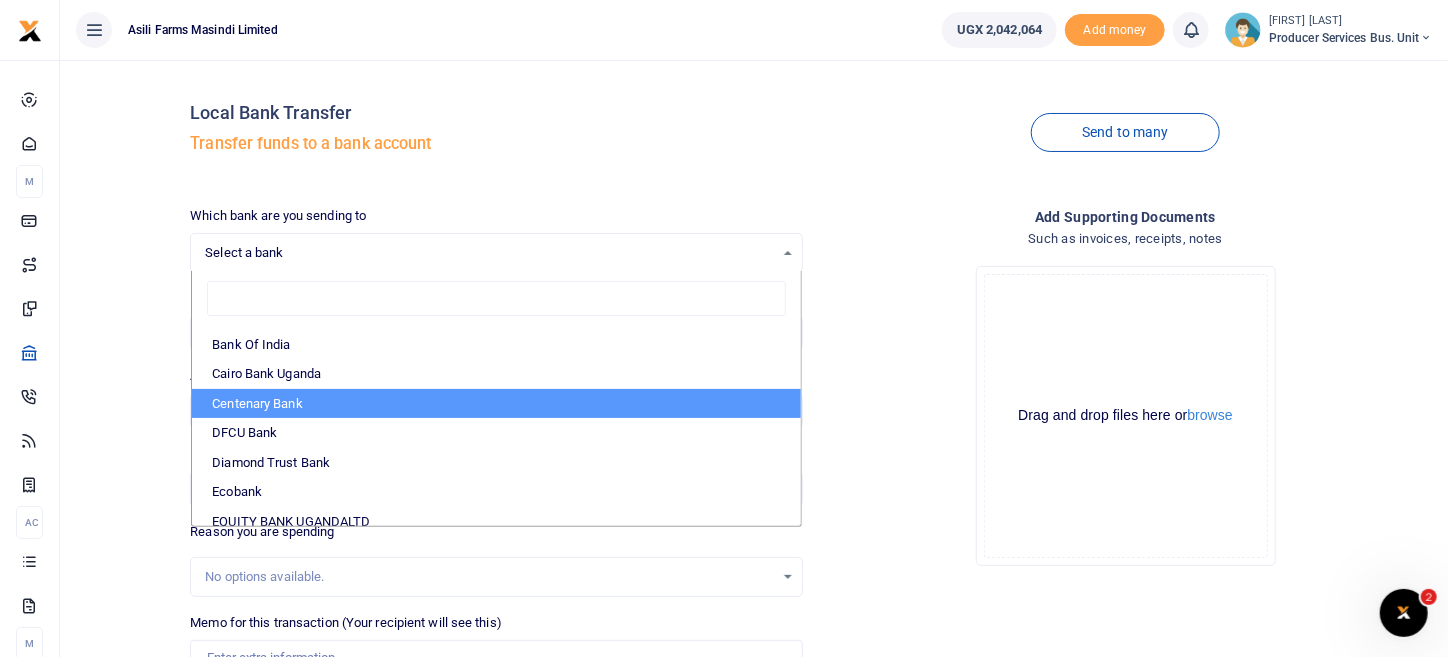click on "Centenary Bank" at bounding box center [496, 404] 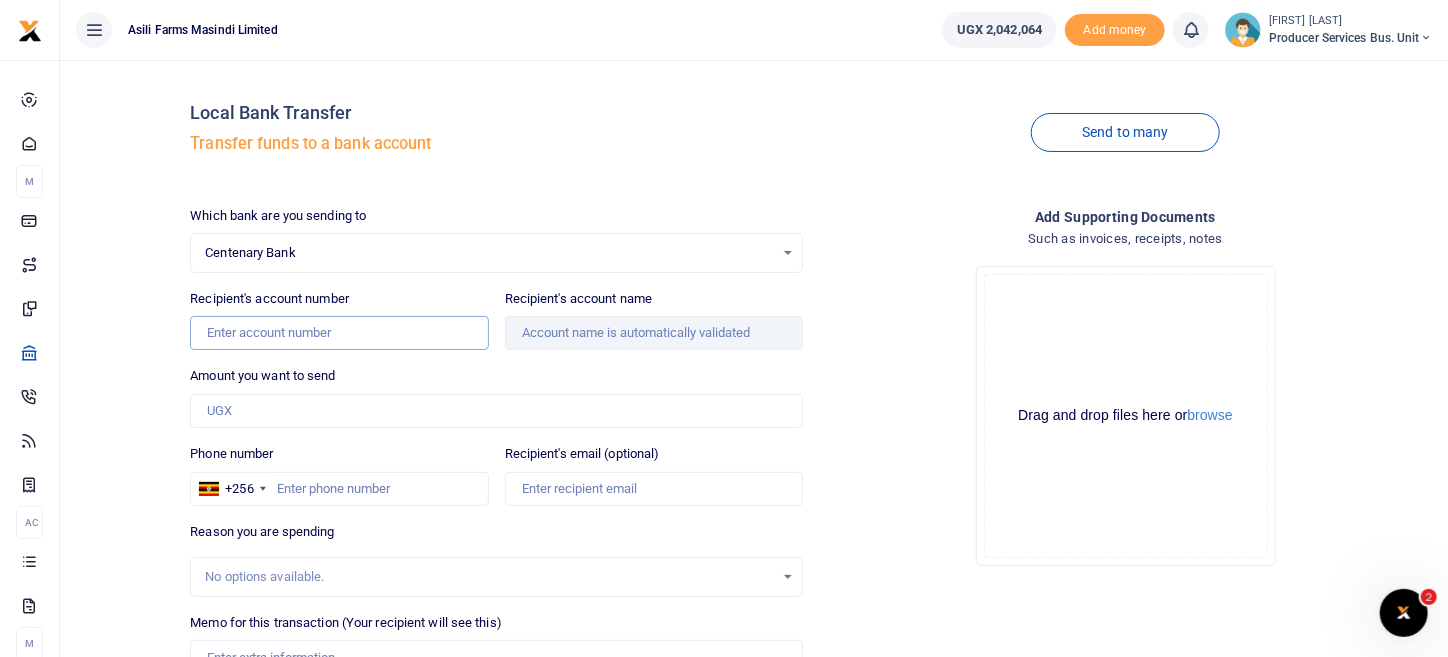 click on "Recipient's account number" at bounding box center [339, 333] 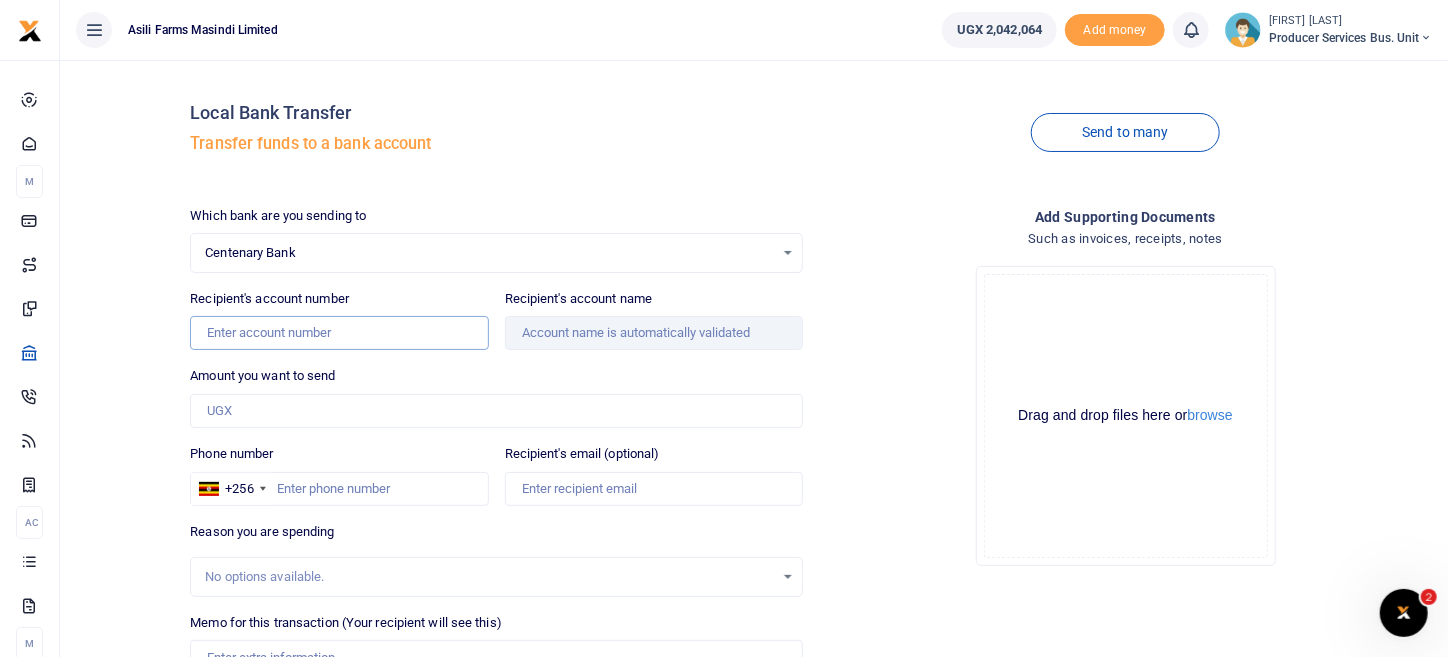 paste on "ank Limited [ACCOUNT_NUMBER]" 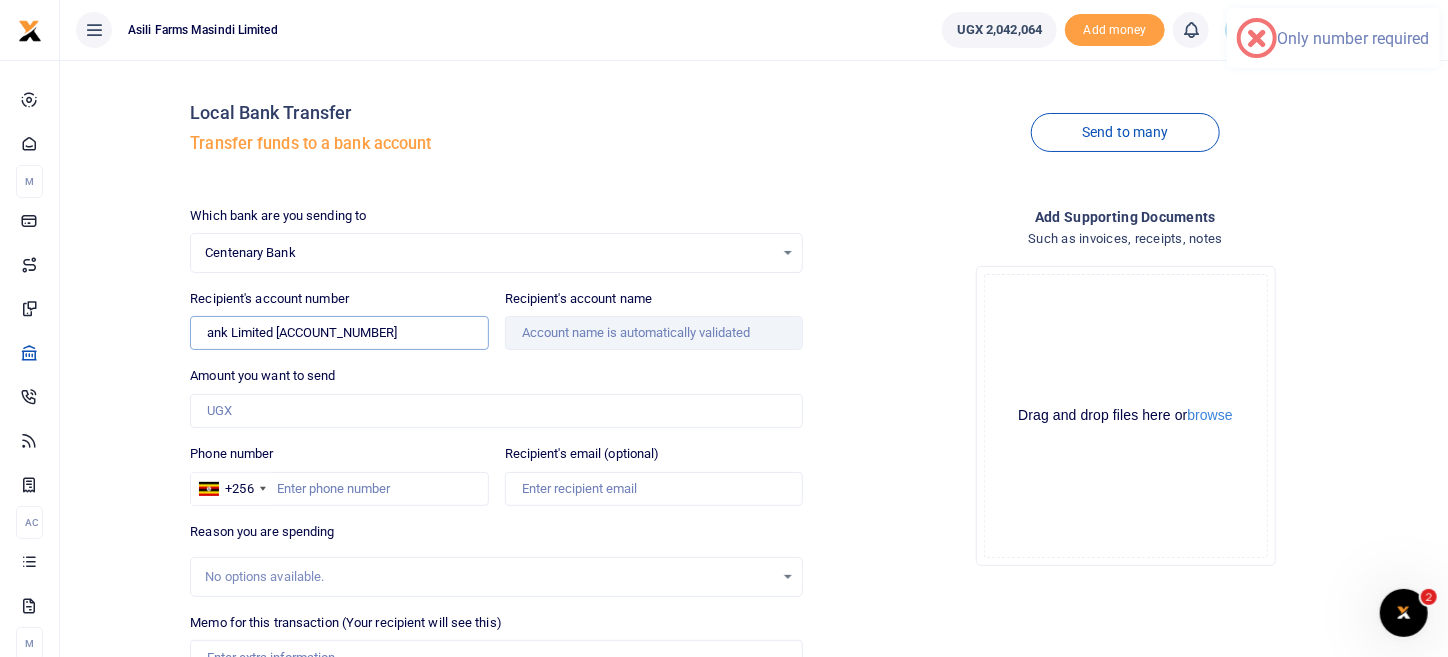 drag, startPoint x: 278, startPoint y: 327, endPoint x: 172, endPoint y: 353, distance: 109.14211 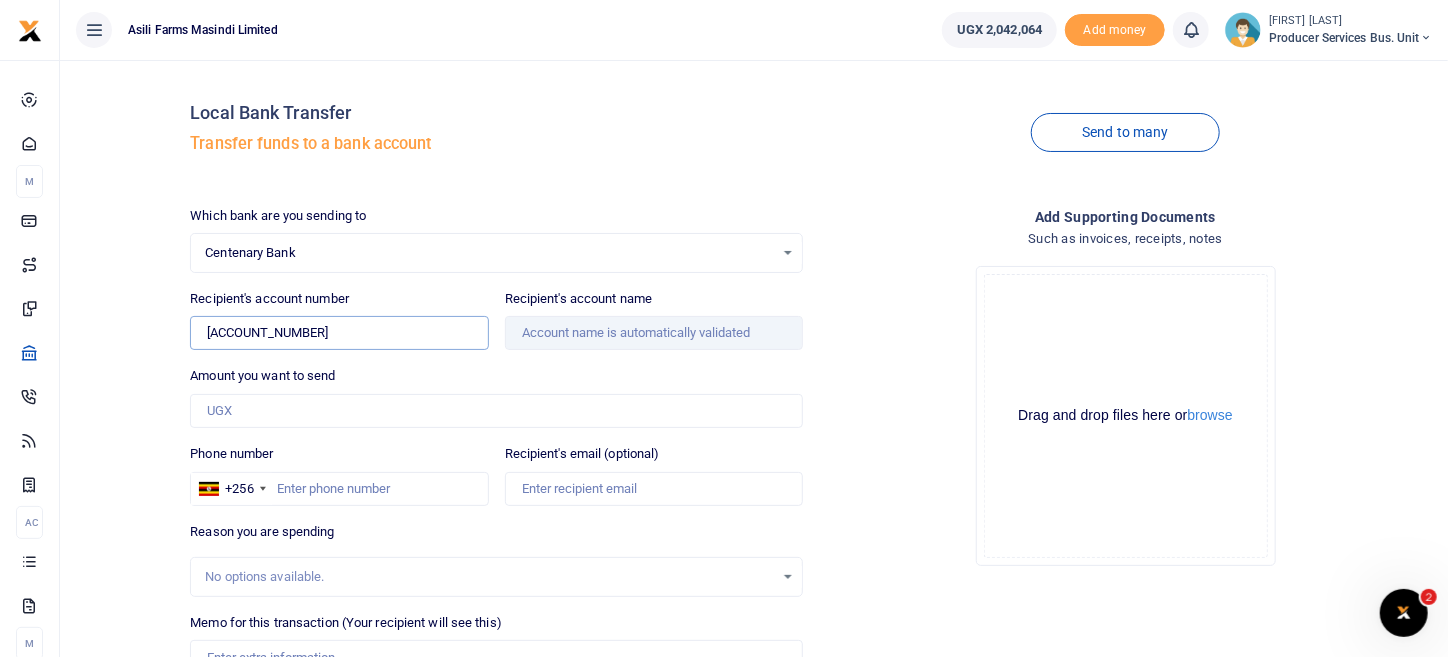 type on "[ACCOUNT_NUMBER]" 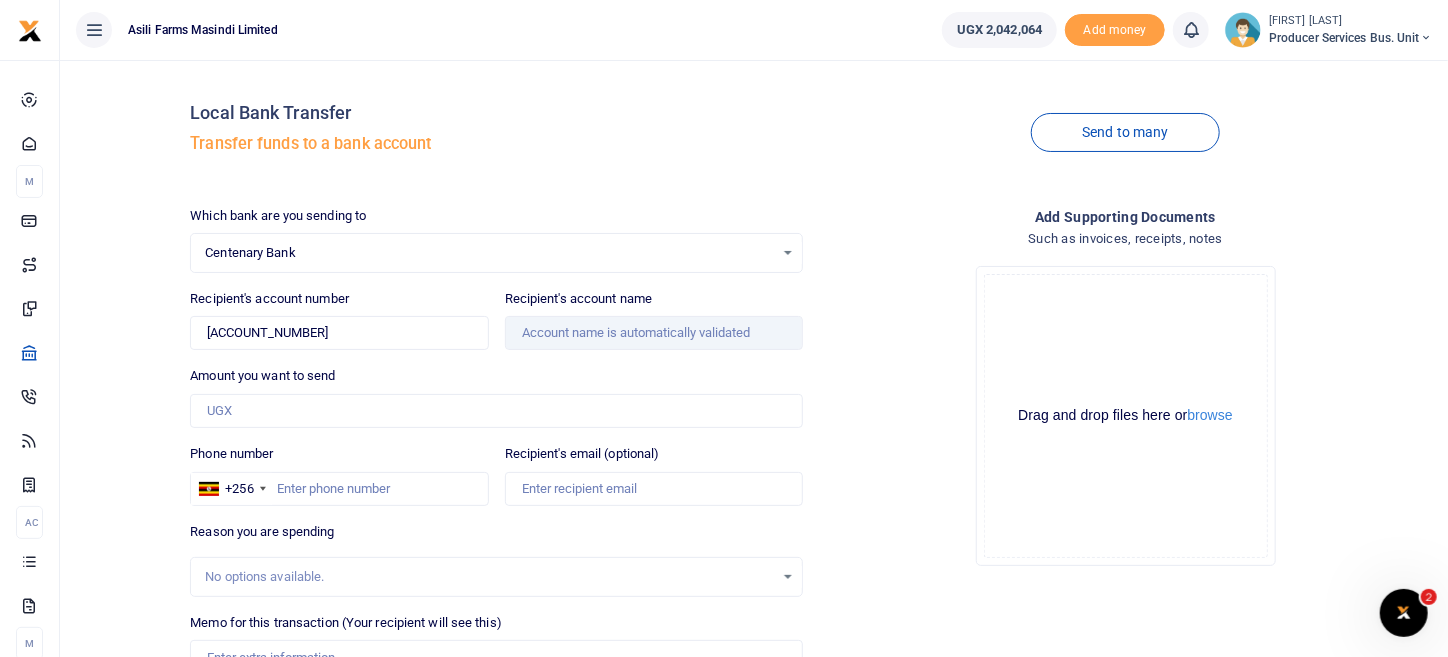 click on "Drop your files here Drag and drop files here or  browse Powered by  Uppy" at bounding box center (1125, 416) 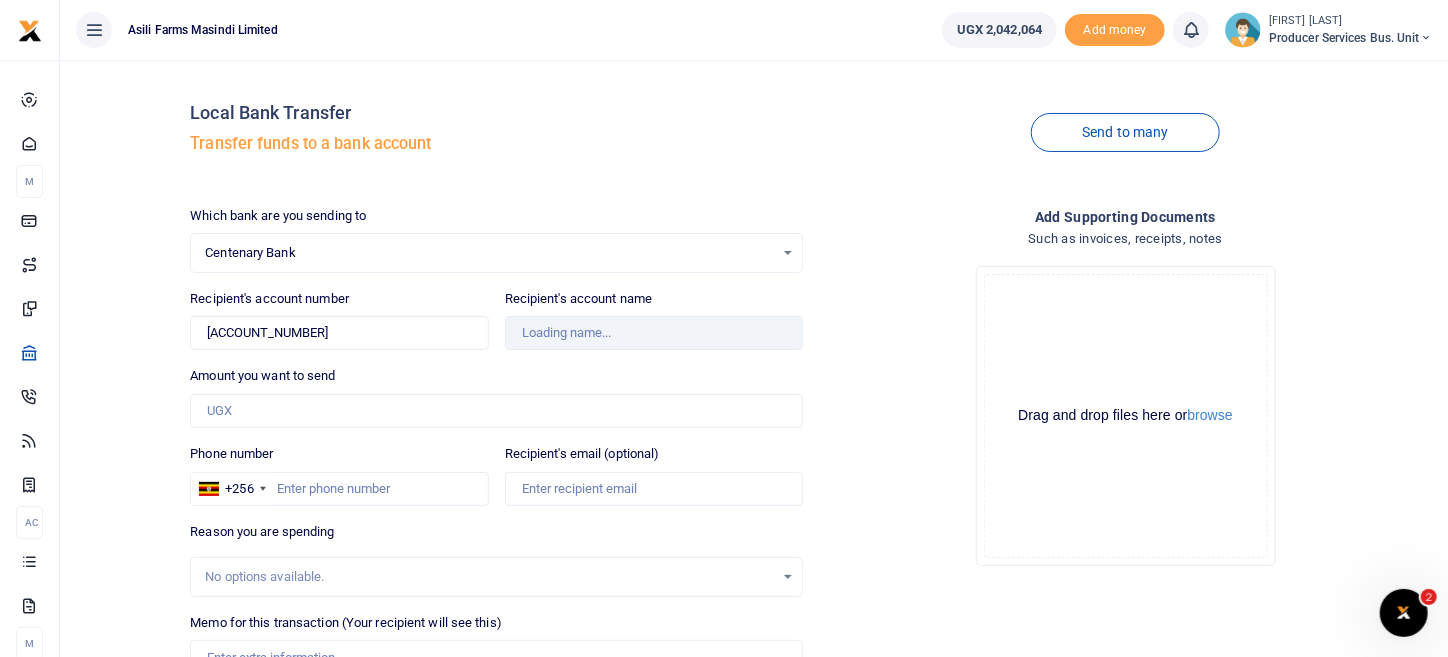 type on "[FIRST] [LAST]" 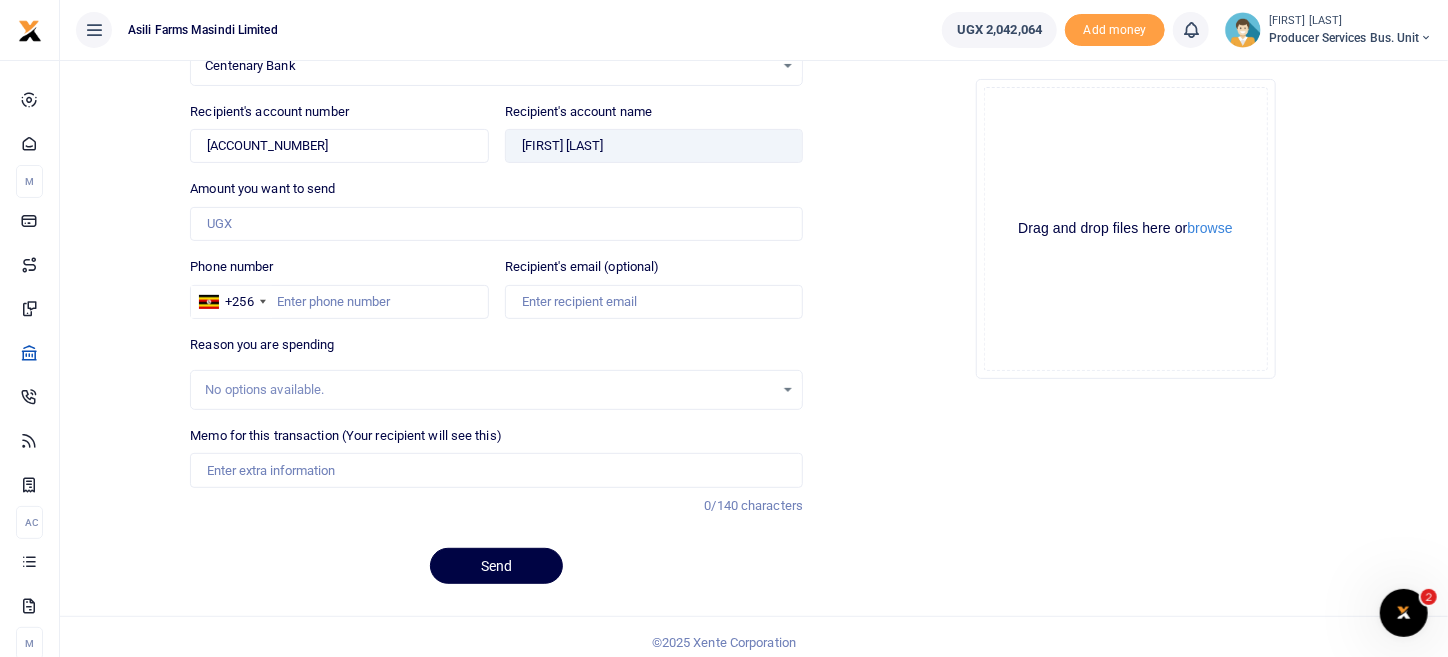 scroll, scrollTop: 194, scrollLeft: 0, axis: vertical 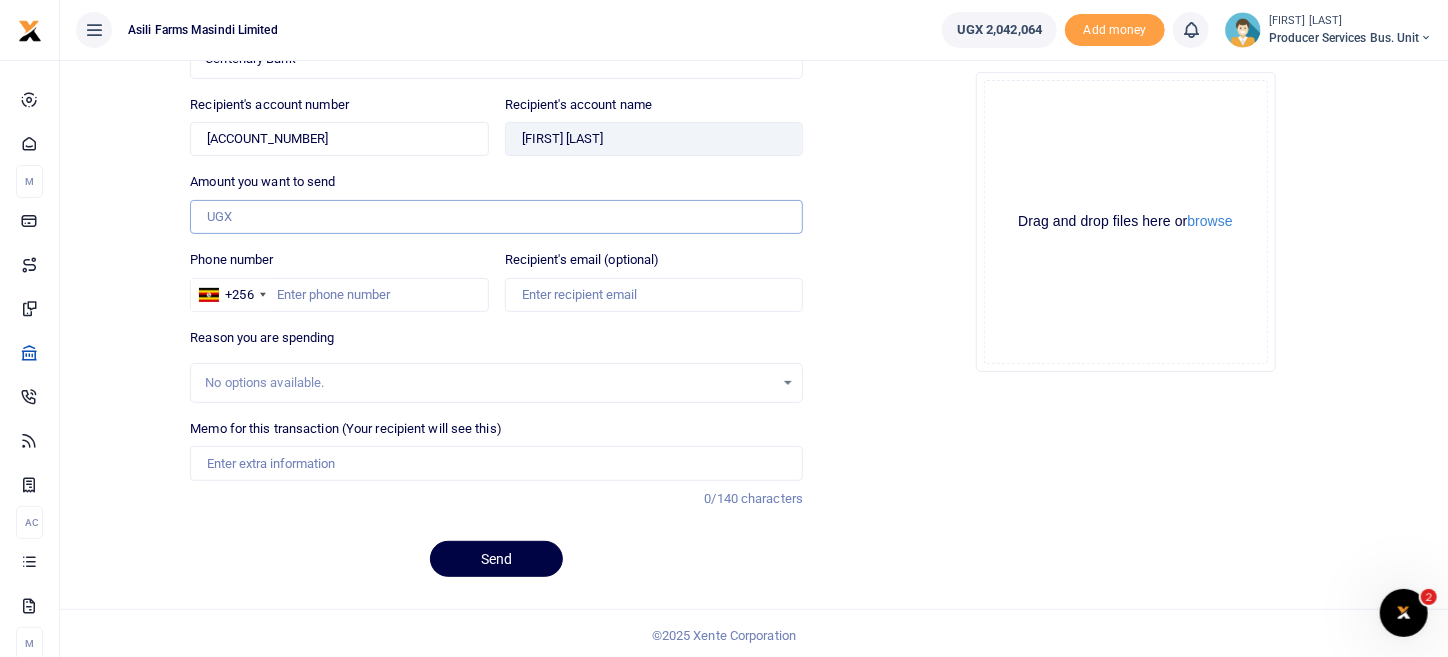 click on "Amount you want to send" at bounding box center [496, 217] 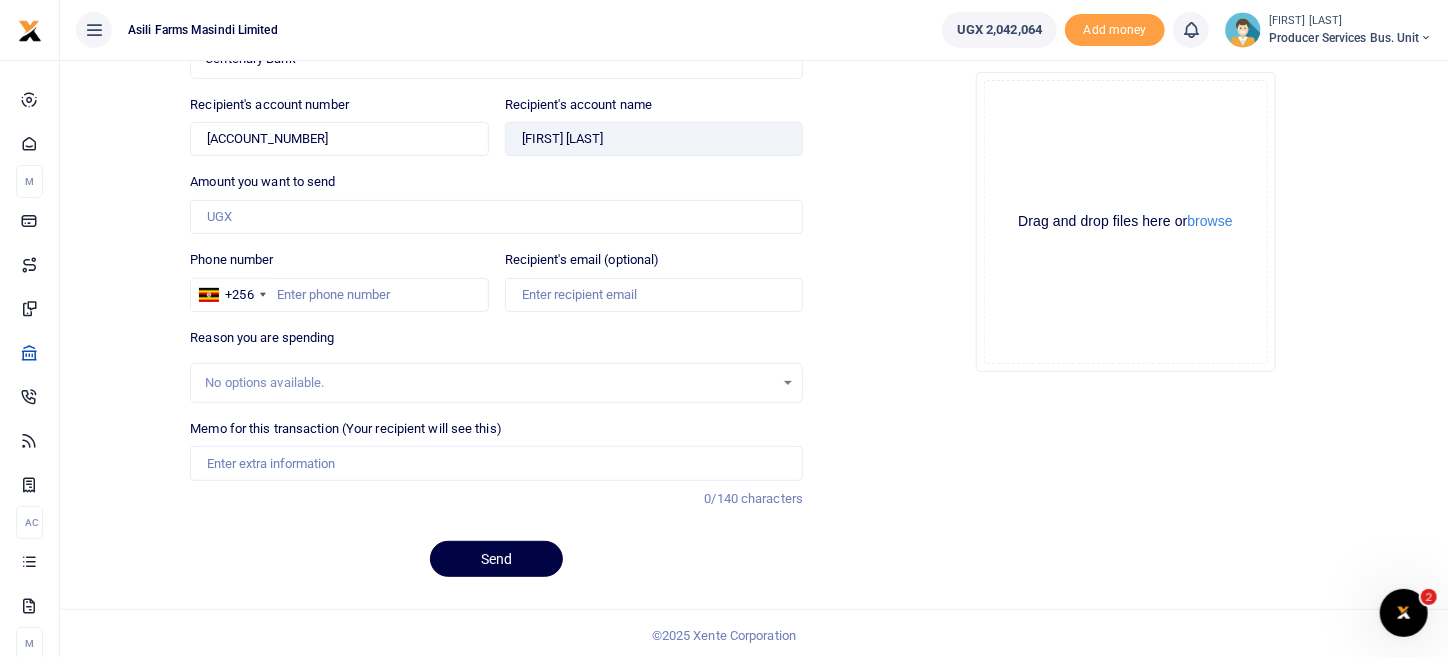 click on "Add supporting Documents
Such as invoices, receipts, notes
Drop your files here Drag and drop files here or  browse Powered by  Uppy" at bounding box center [1125, 303] 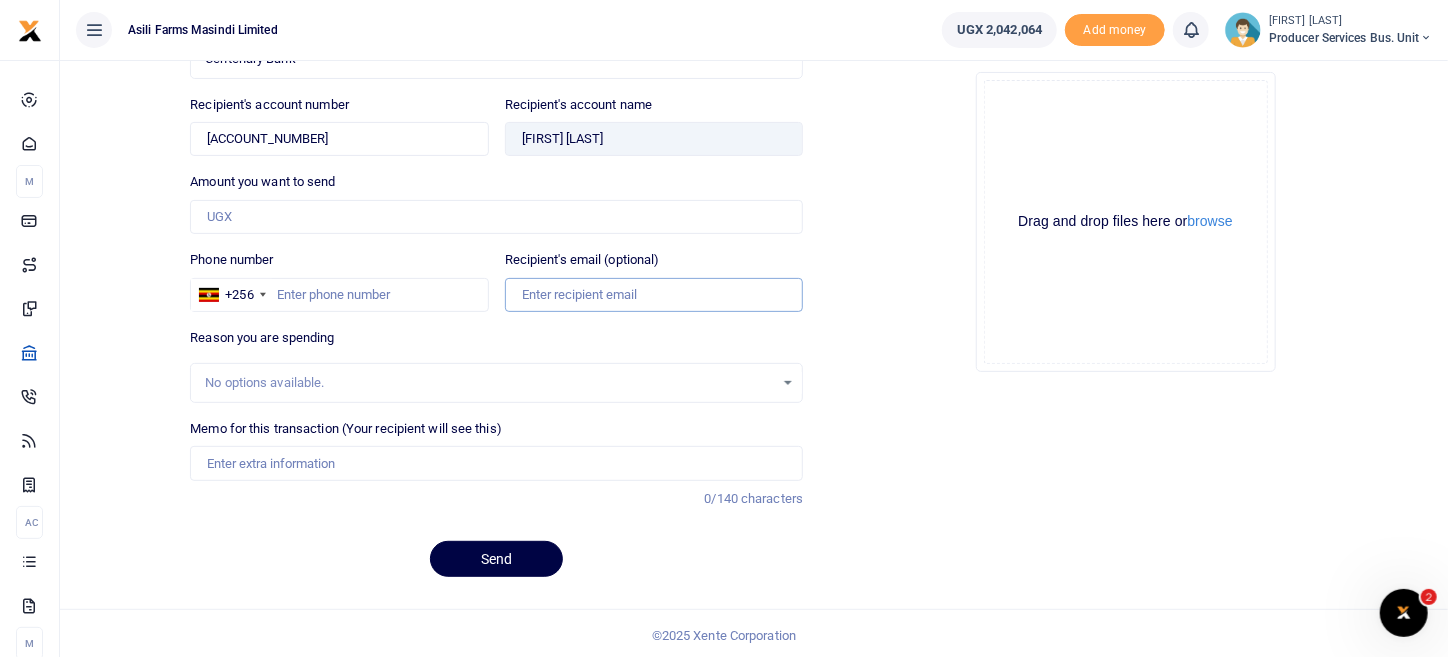 click on "Recipient's email (optional)" at bounding box center [654, 295] 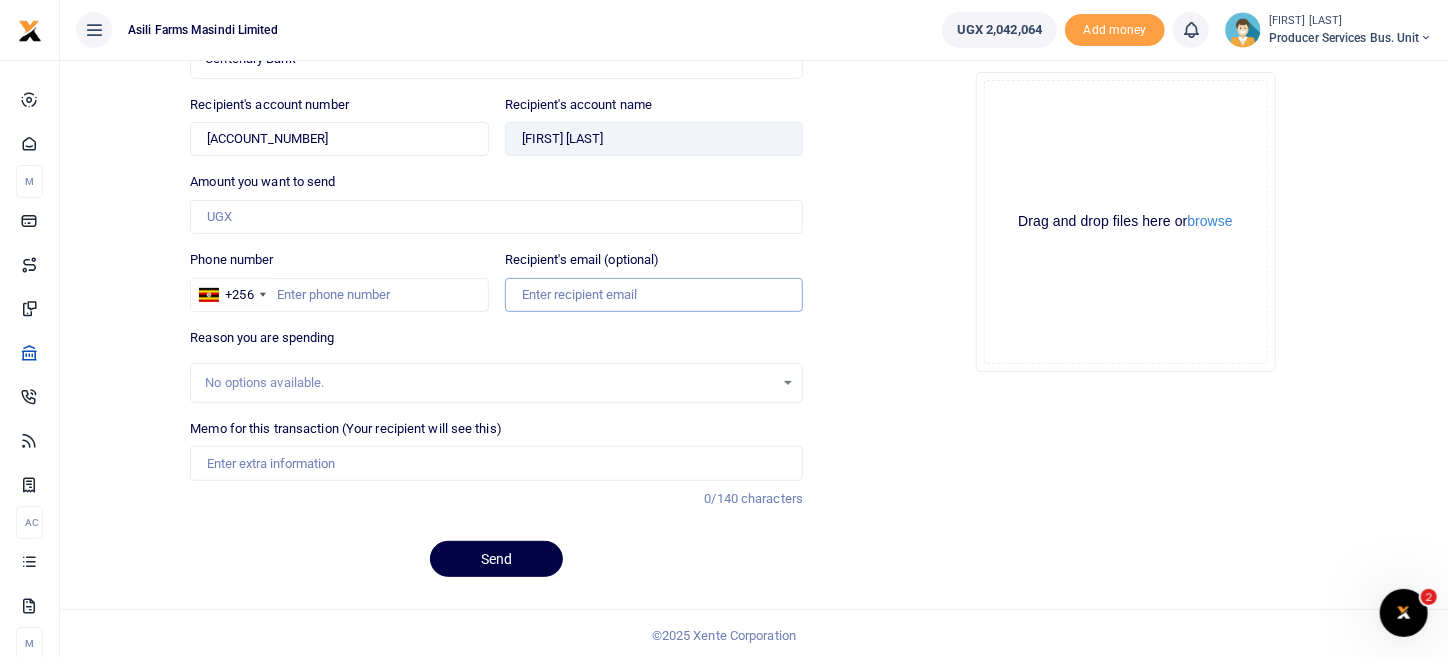 paste on "[PHONE]" 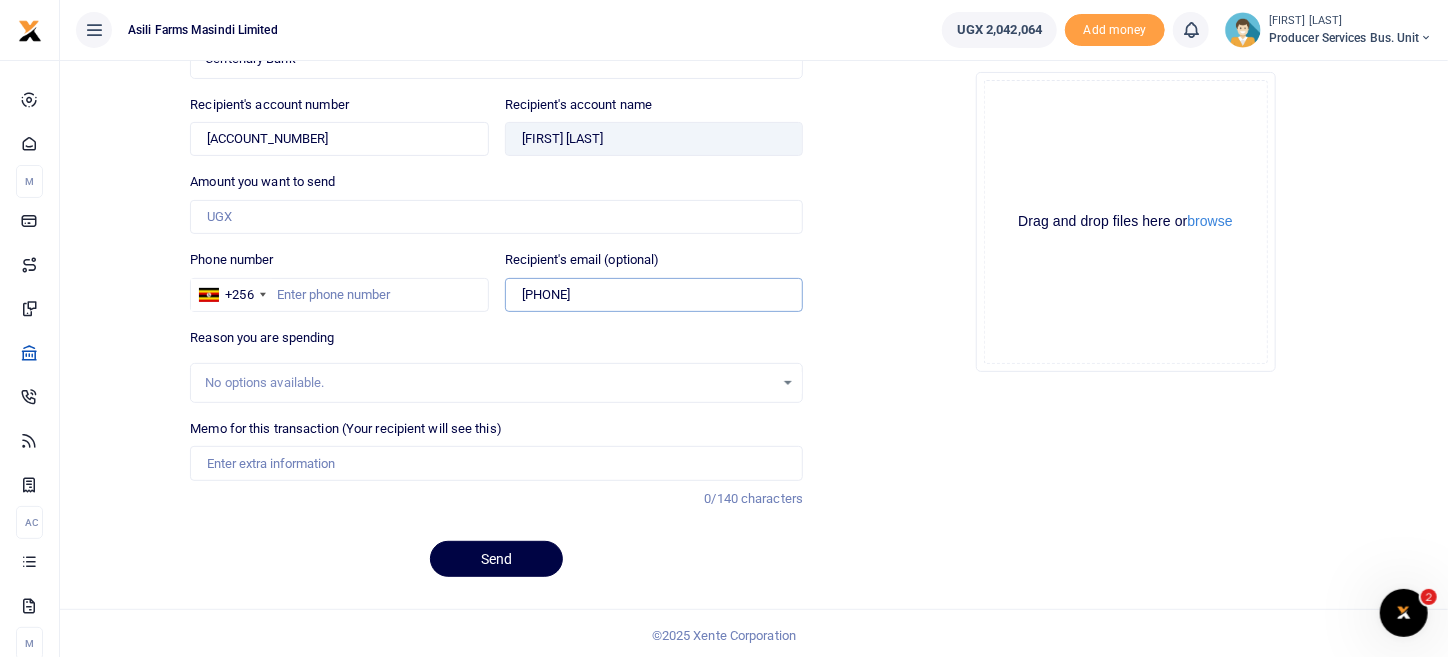 drag, startPoint x: 499, startPoint y: 298, endPoint x: 480, endPoint y: 298, distance: 19 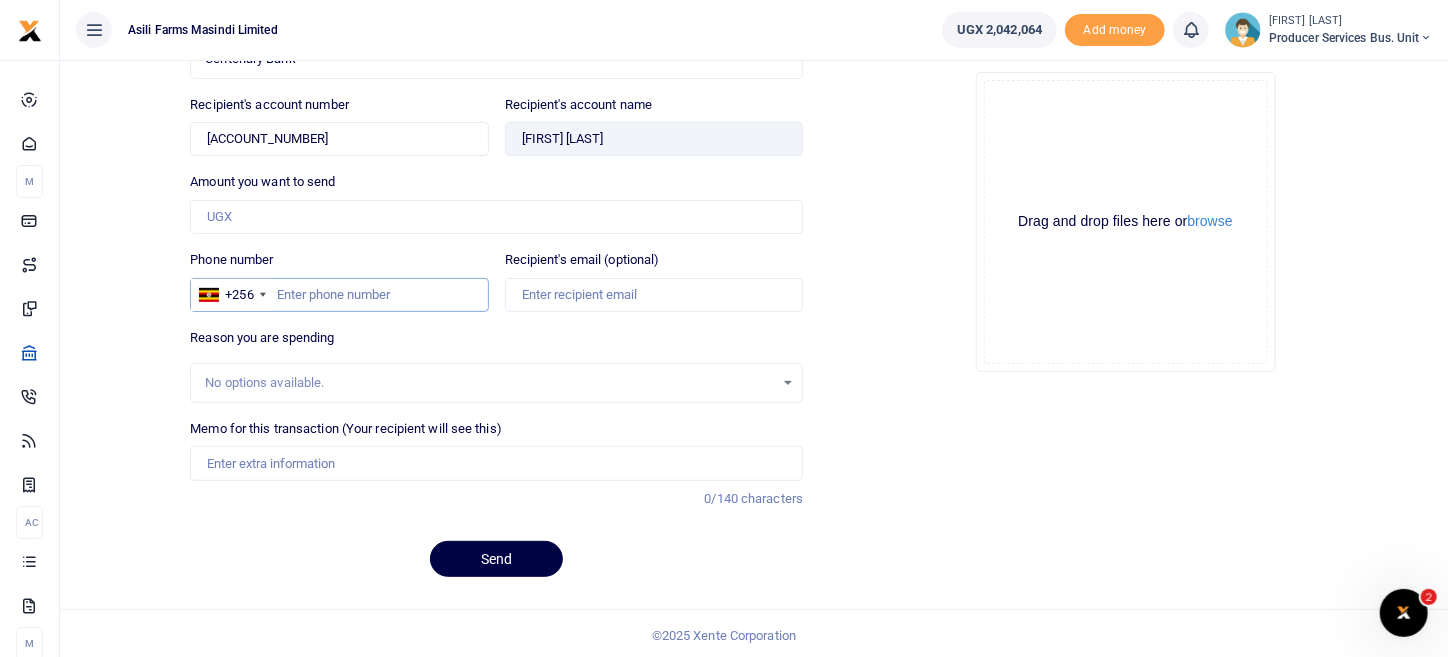 click on "Phone number" at bounding box center (339, 295) 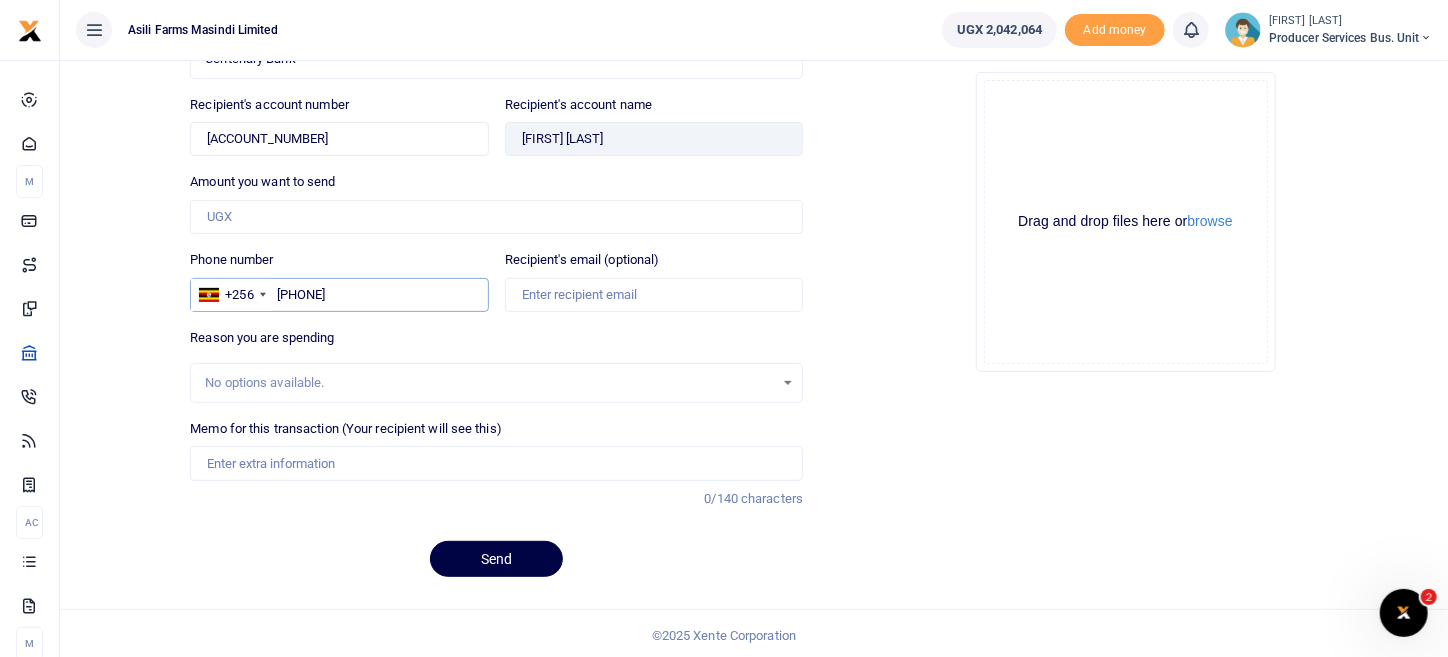 click on "[PHONE]" at bounding box center [339, 295] 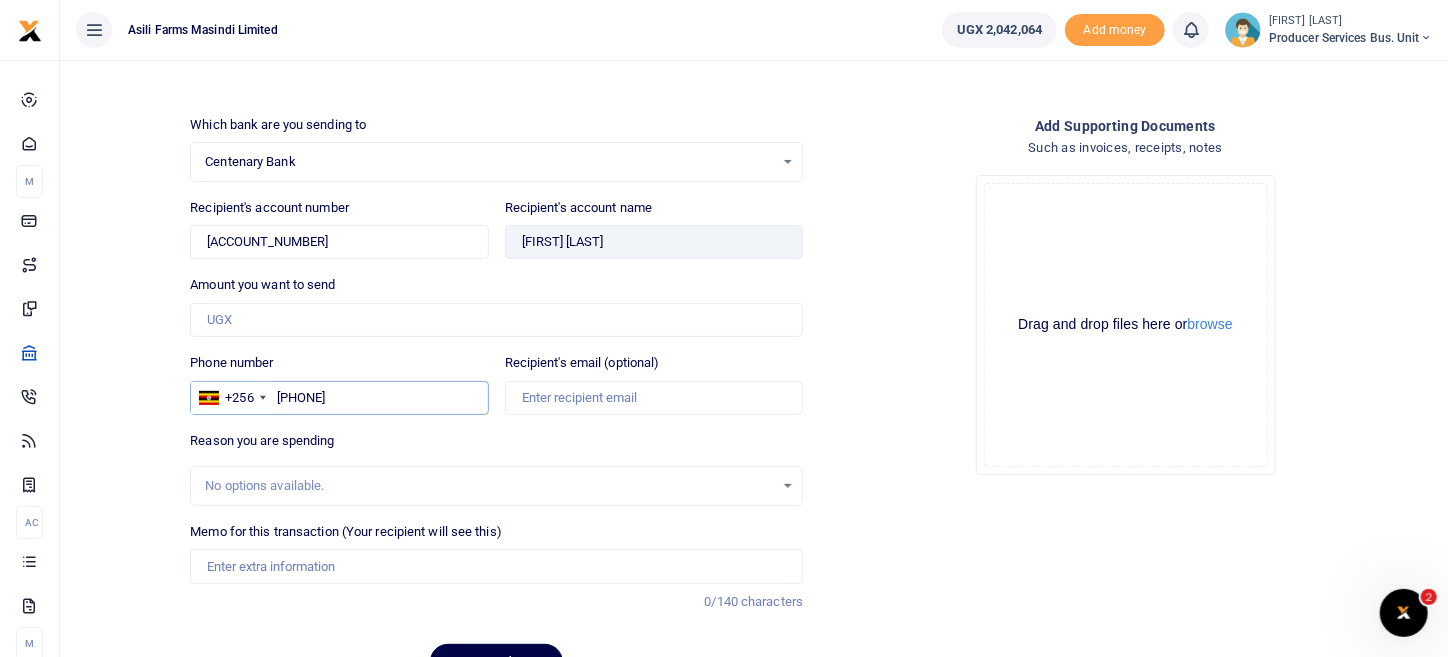 scroll, scrollTop: 0, scrollLeft: 0, axis: both 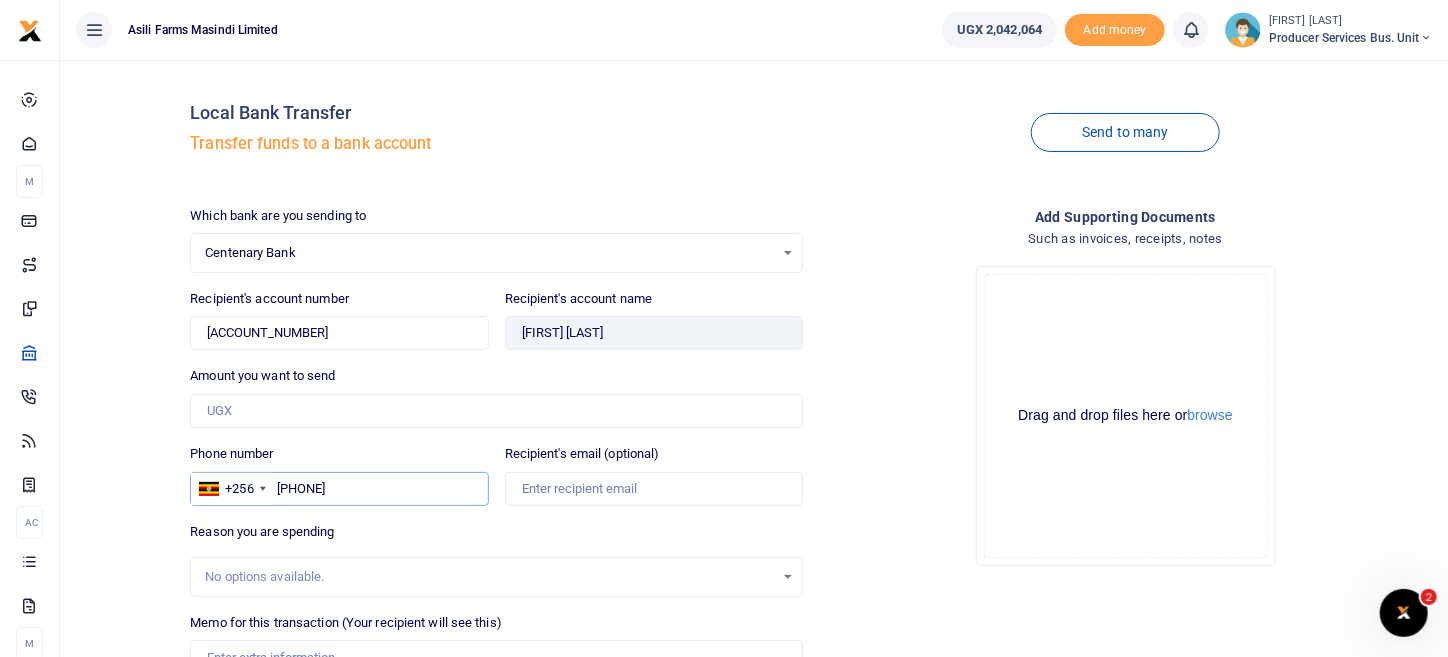 type on "[PHONE]" 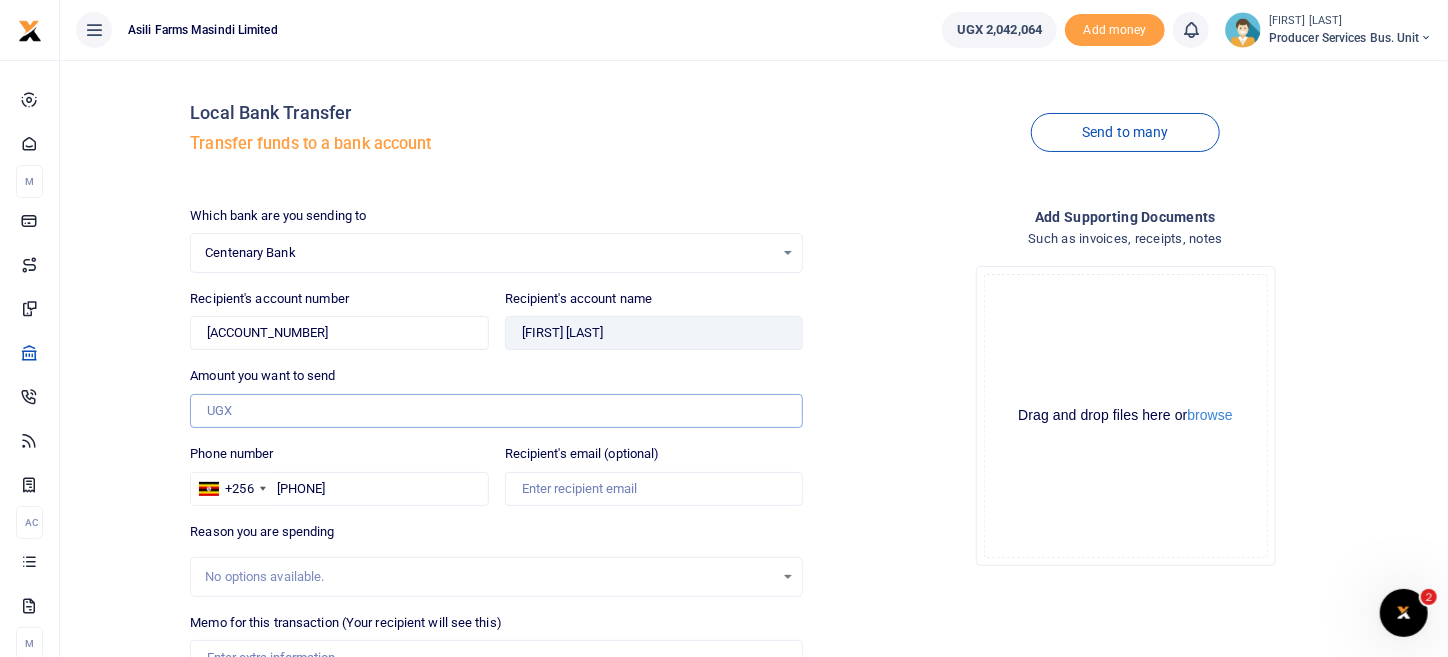 drag, startPoint x: 305, startPoint y: 409, endPoint x: 296, endPoint y: 404, distance: 10.29563 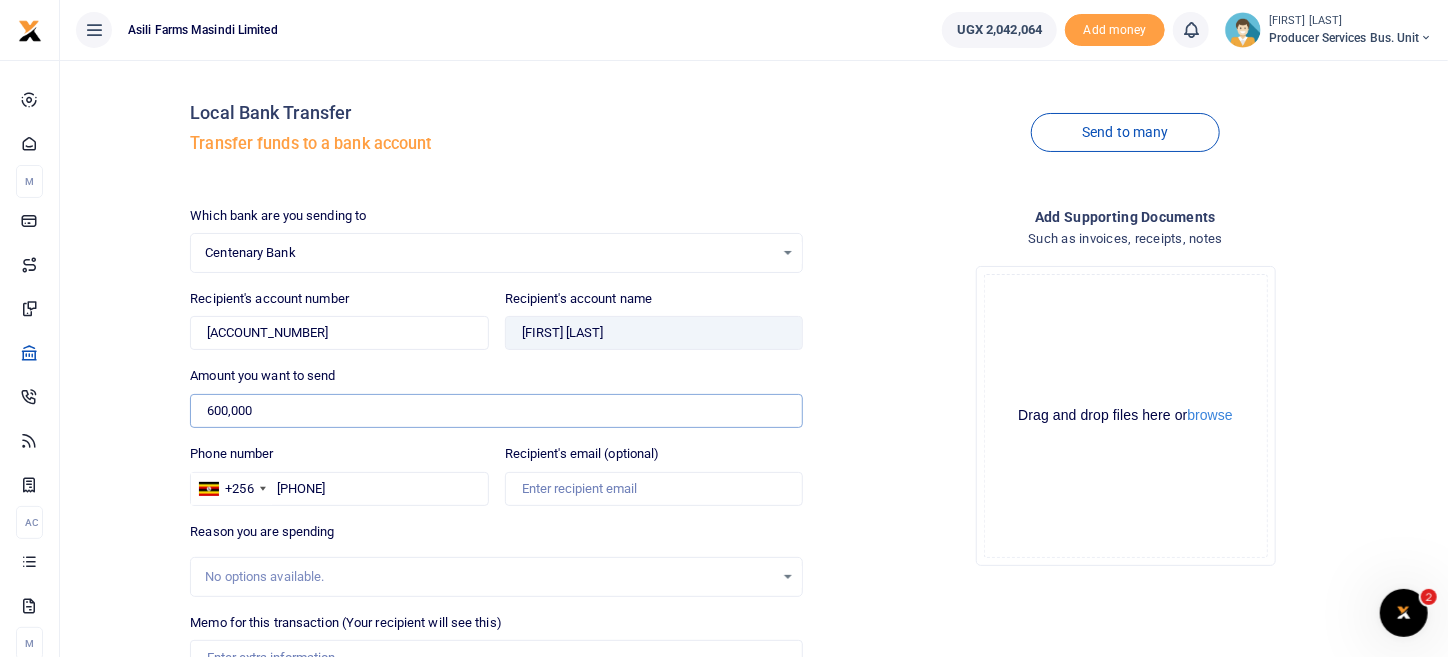 type on "600,000" 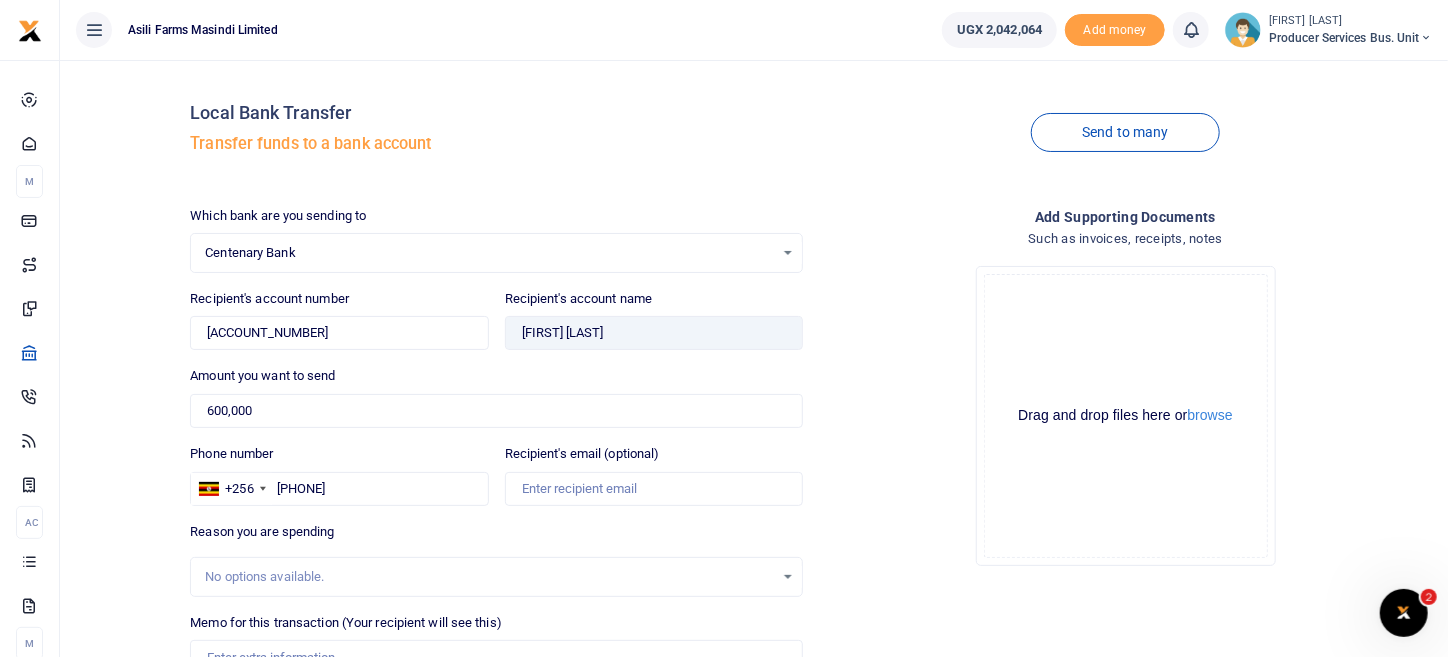 click on "Drop your files here Drag and drop files here or  browse Powered by  Uppy" at bounding box center (1125, 416) 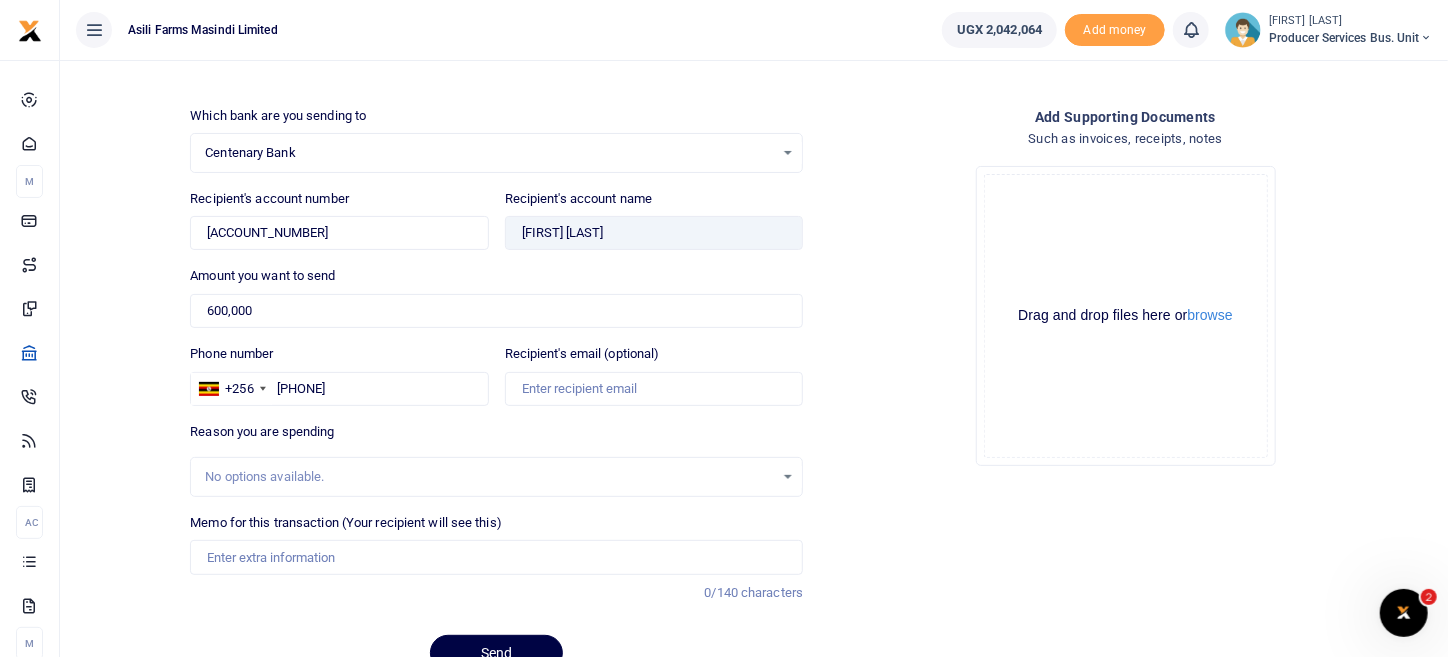 scroll, scrollTop: 194, scrollLeft: 0, axis: vertical 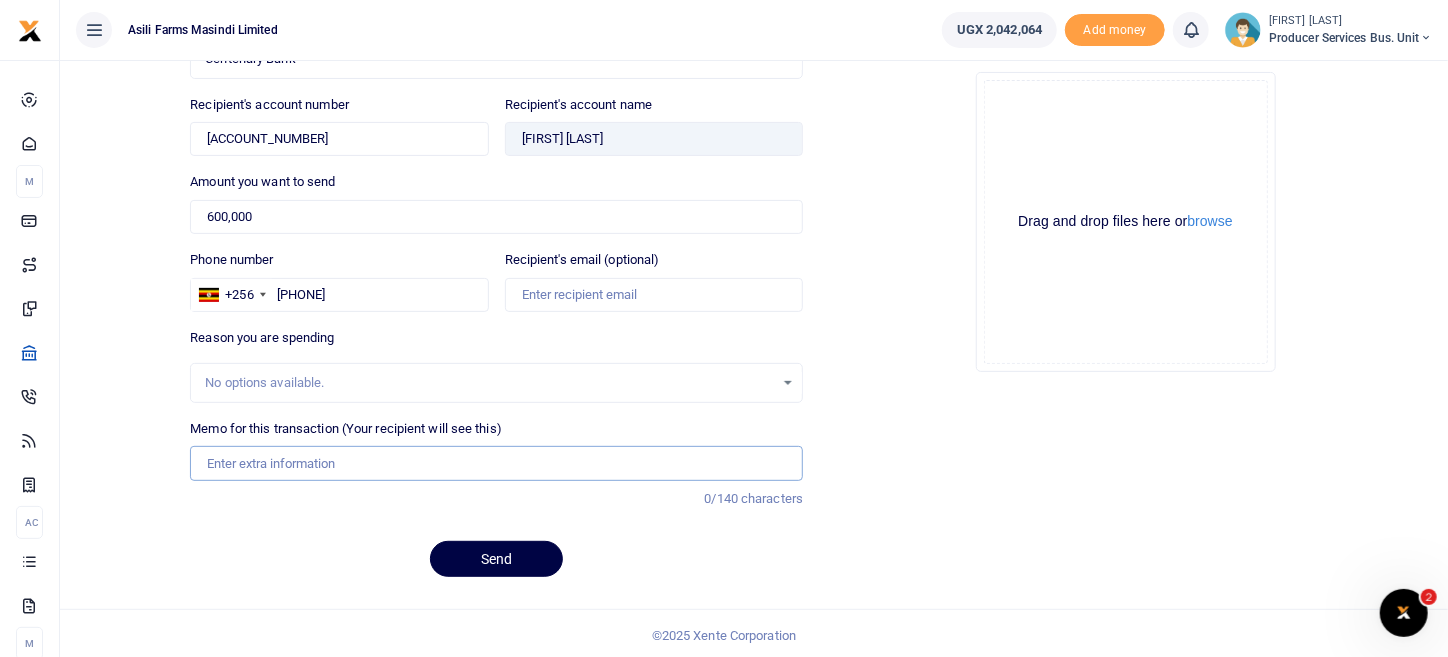 click on "Memo for this transaction (Your recipient will see this)" at bounding box center (496, 463) 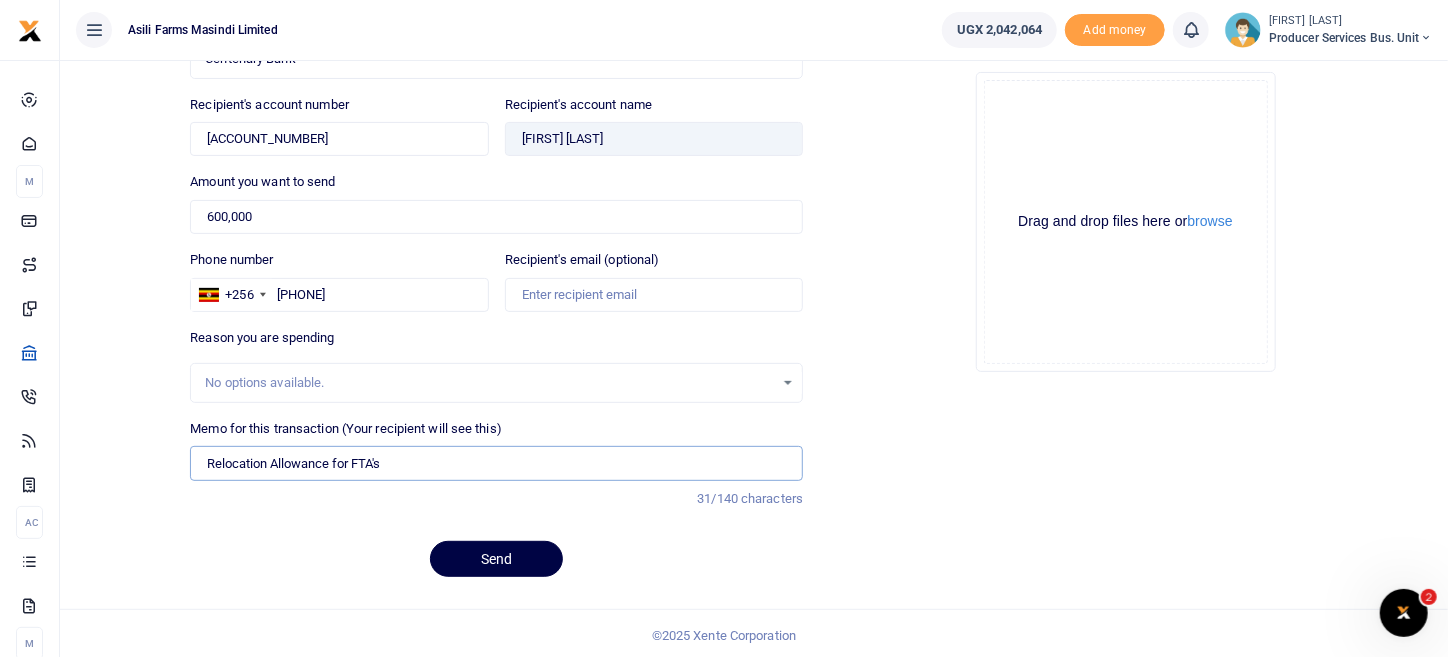 click on "Relocation Allowance for FTA's" at bounding box center (496, 463) 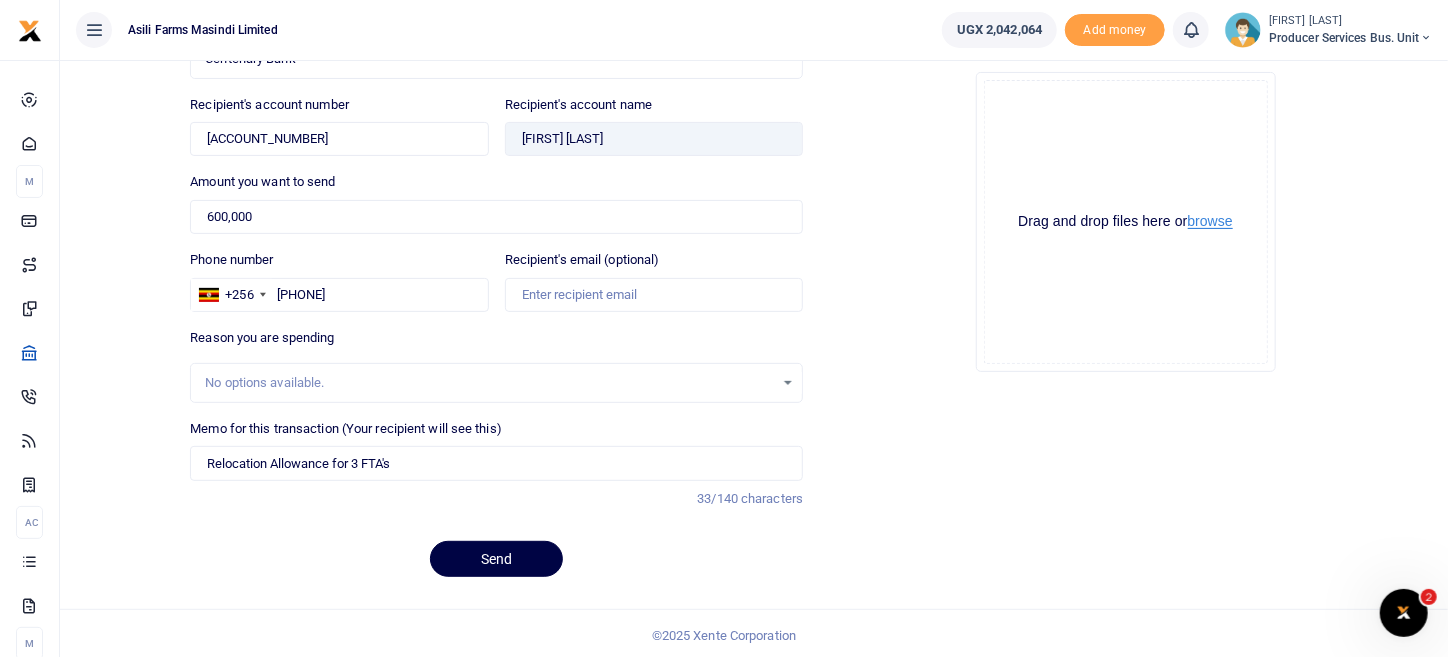 click on "browse" at bounding box center [1210, 221] 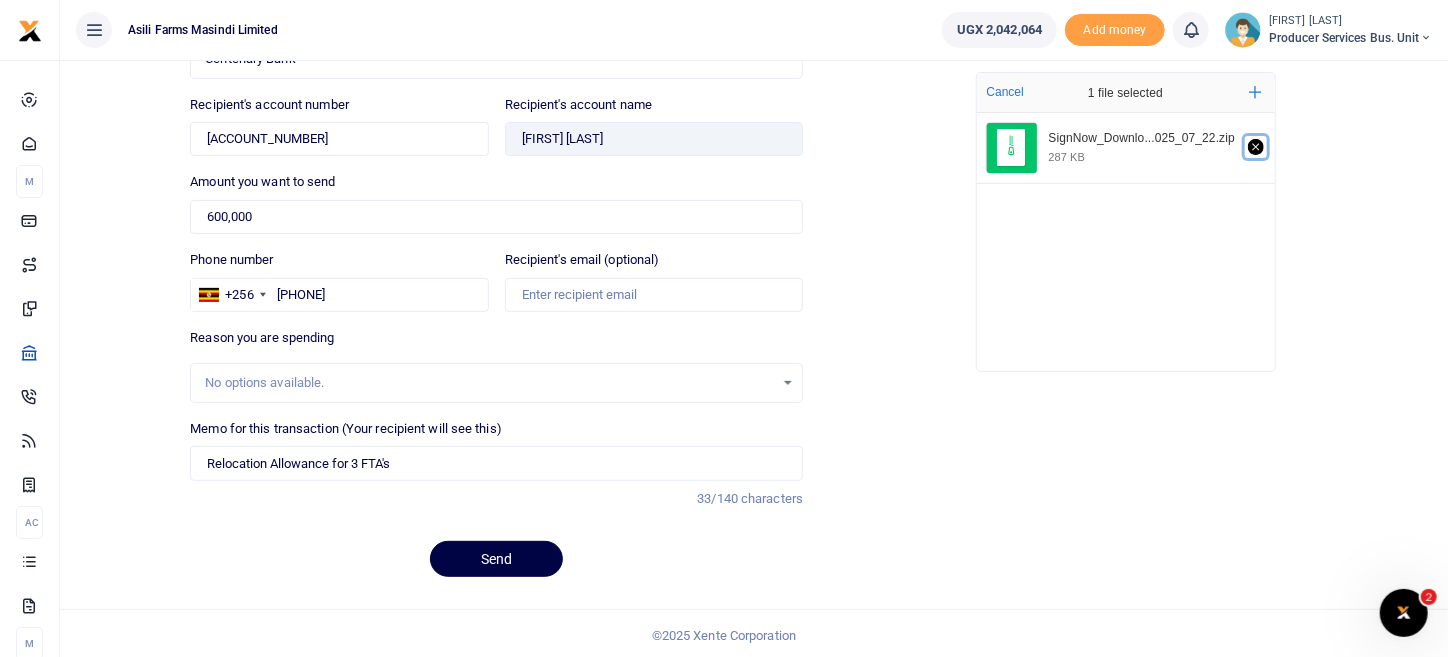 click 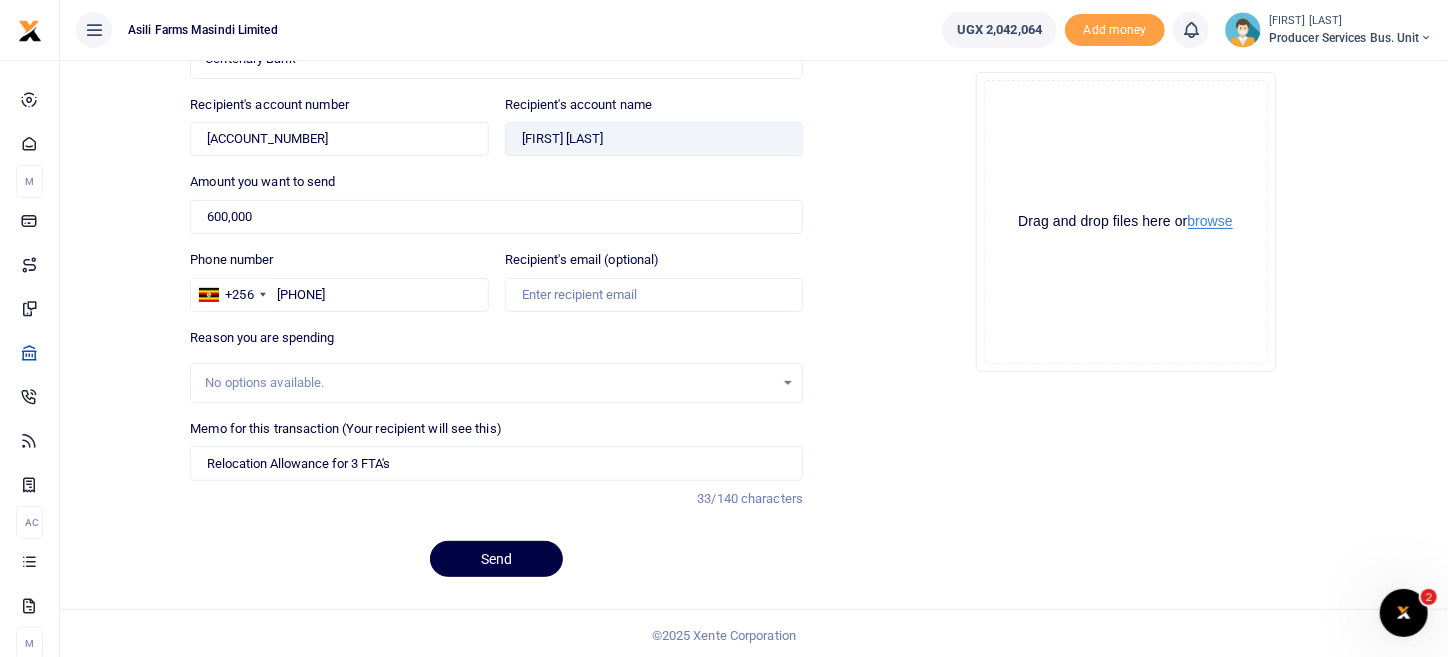 click on "browse" at bounding box center (1210, 221) 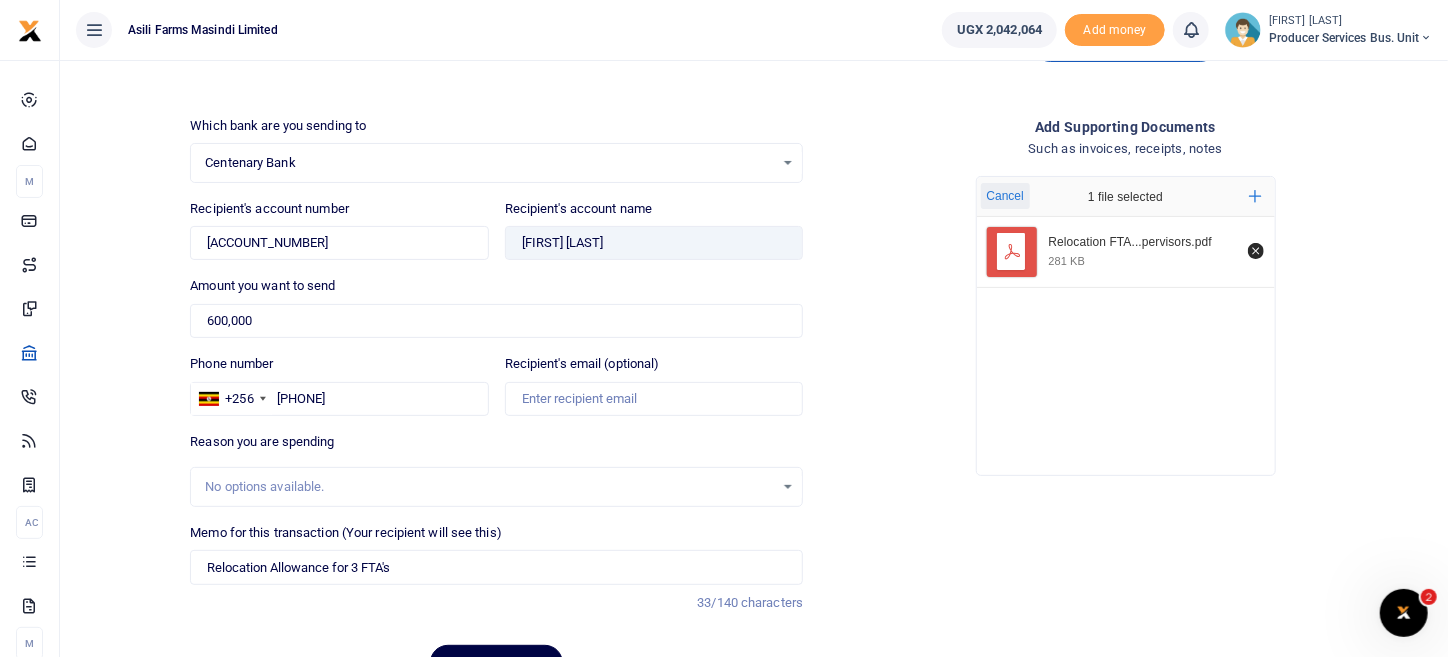 scroll, scrollTop: 194, scrollLeft: 0, axis: vertical 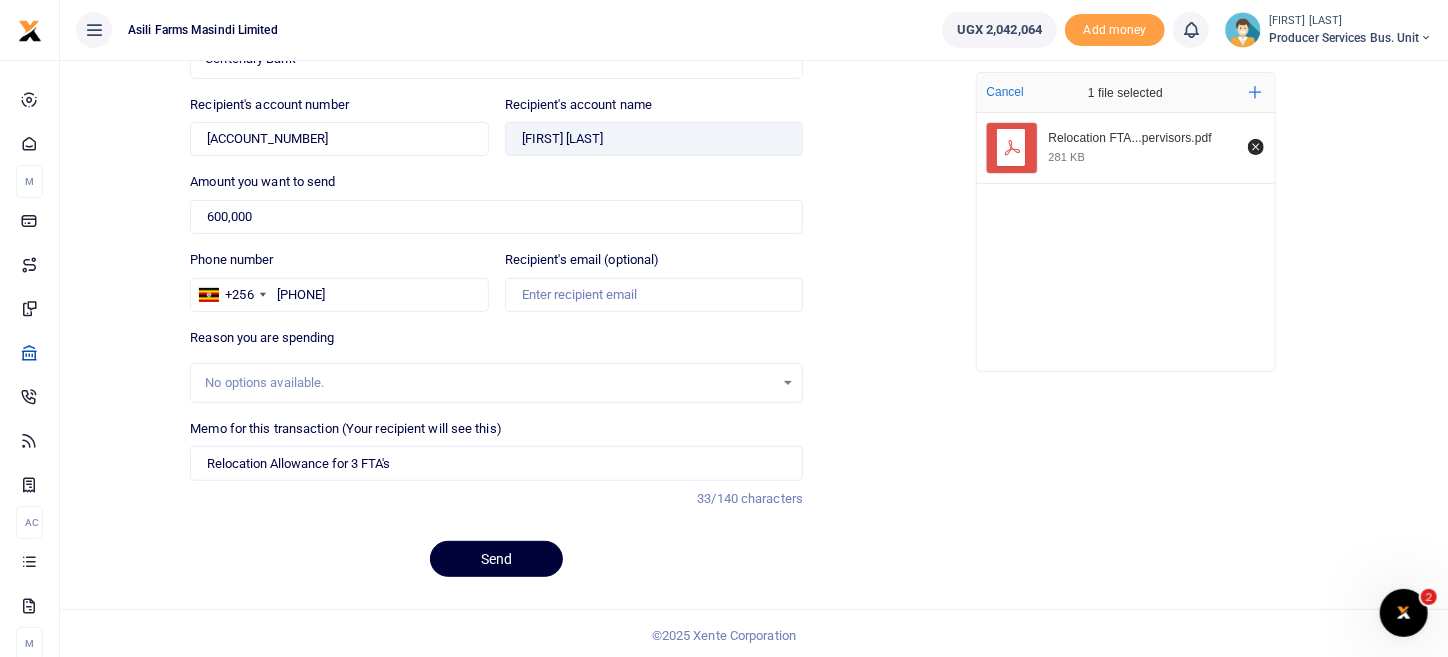 click on "Send" at bounding box center [496, 559] 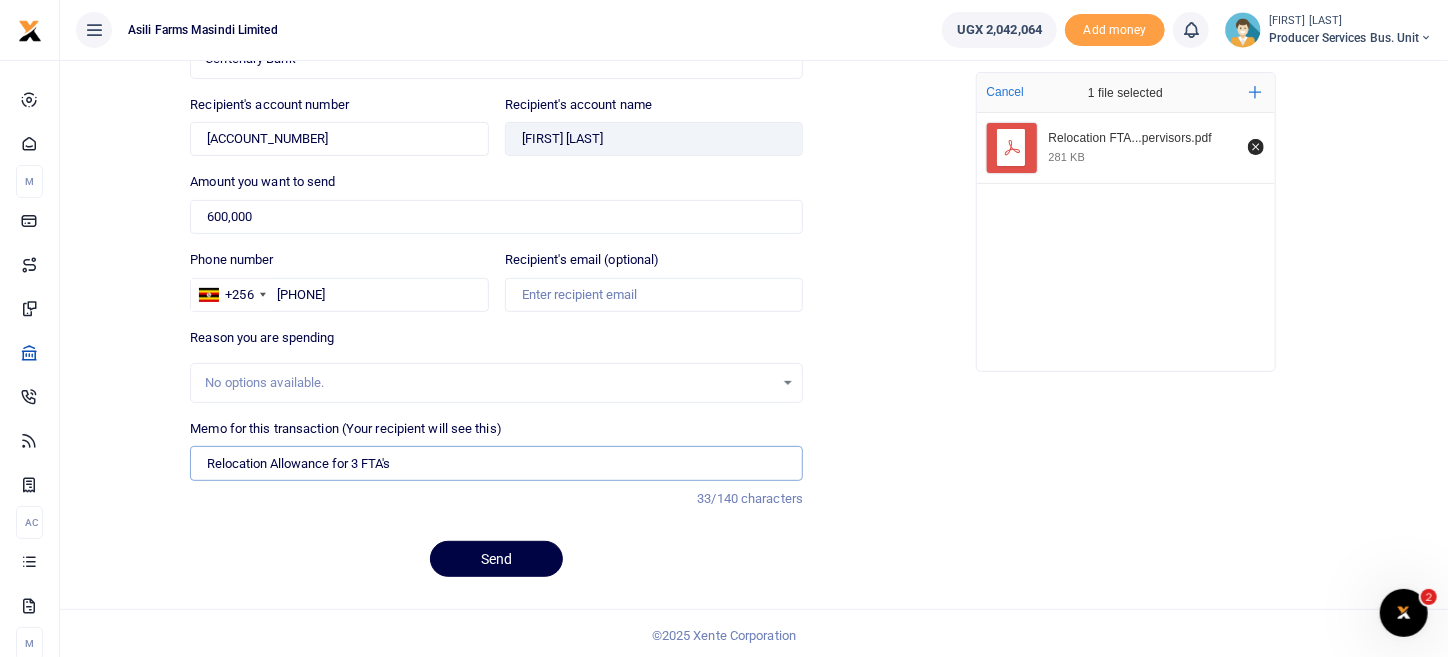 click on "Relocation Allowance for 3 FTA's" at bounding box center [496, 463] 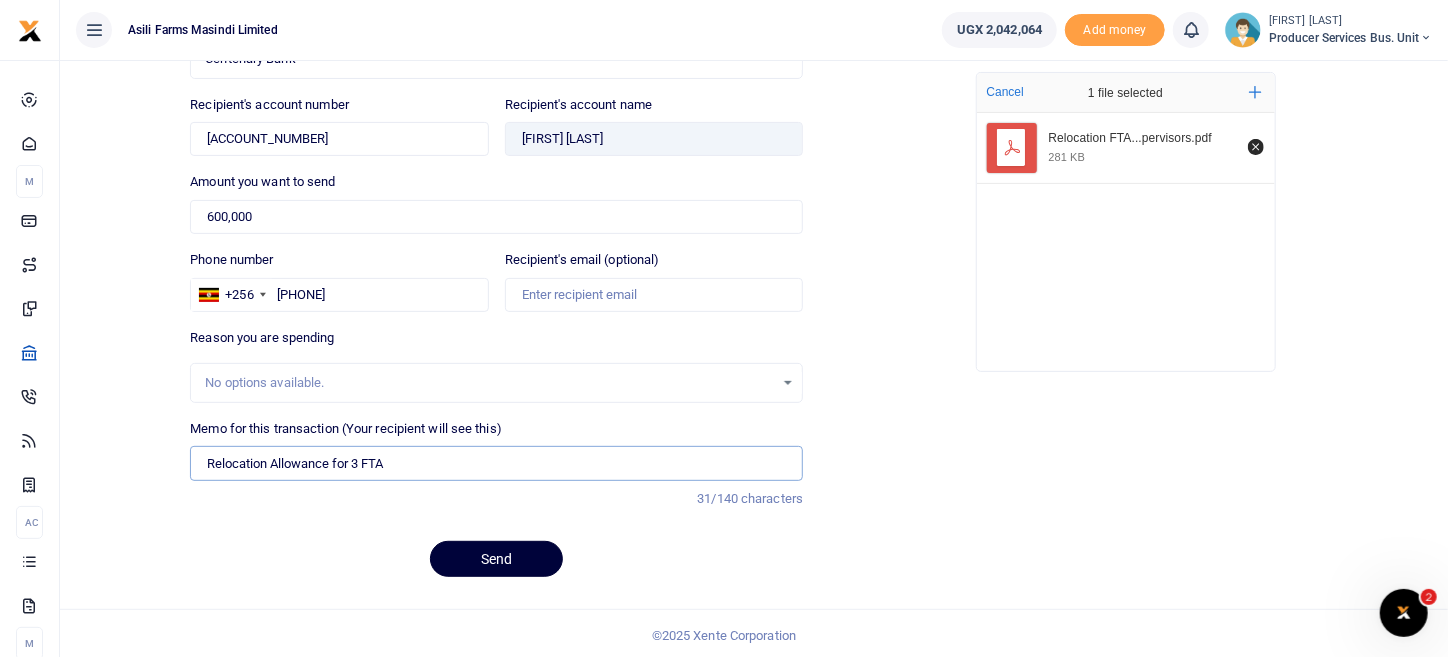 type on "Relocation Allowance for 3 FTA" 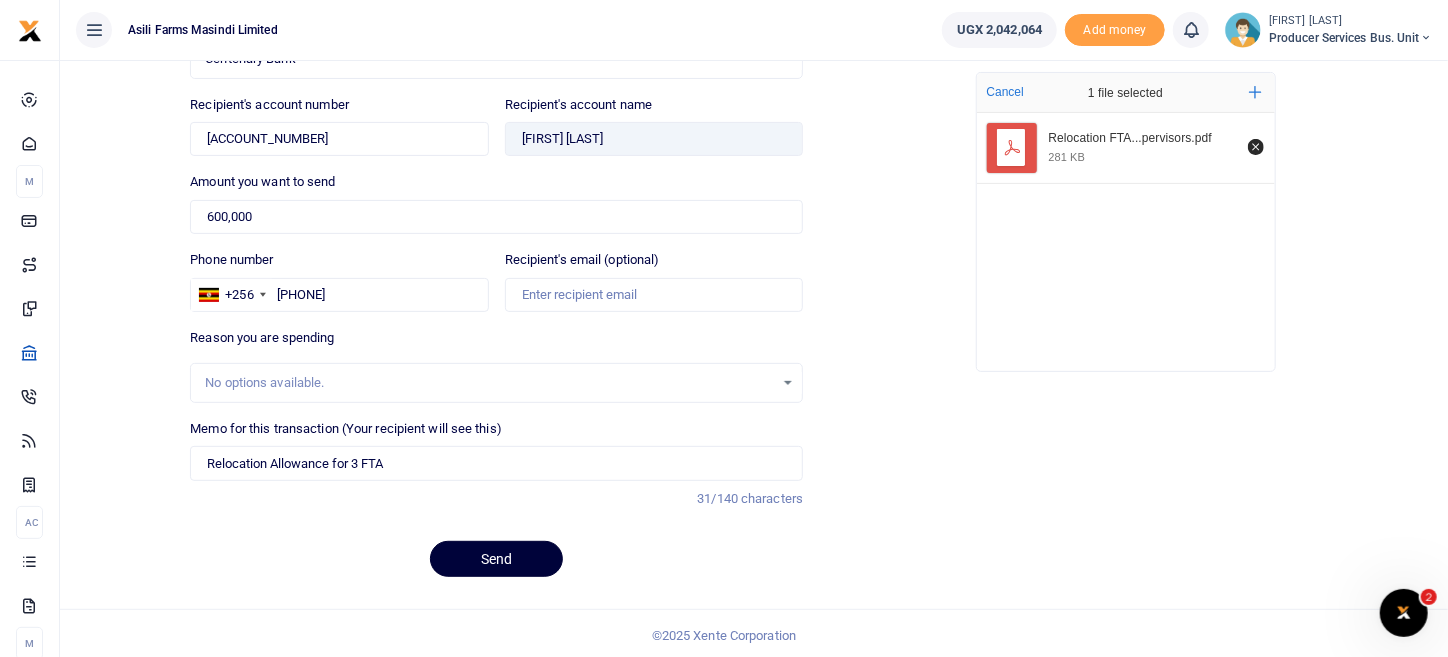 click on "Send" at bounding box center (496, 559) 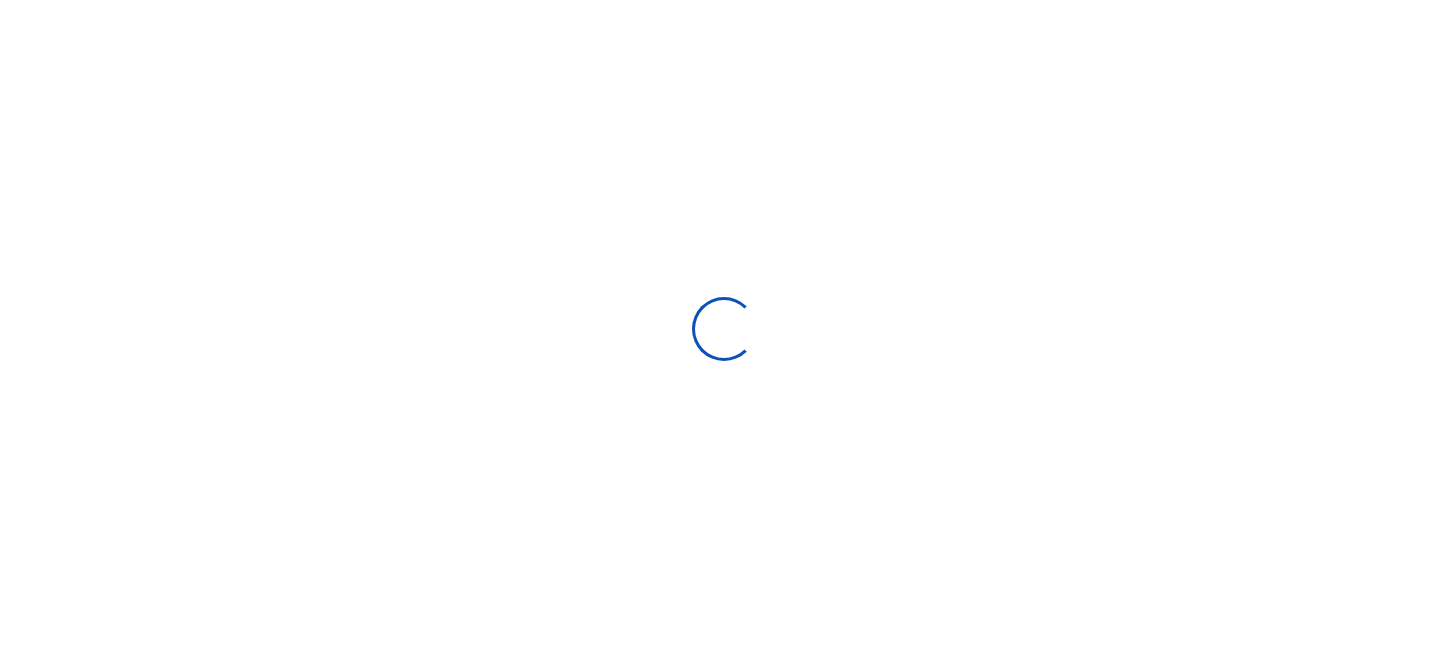 scroll, scrollTop: 194, scrollLeft: 0, axis: vertical 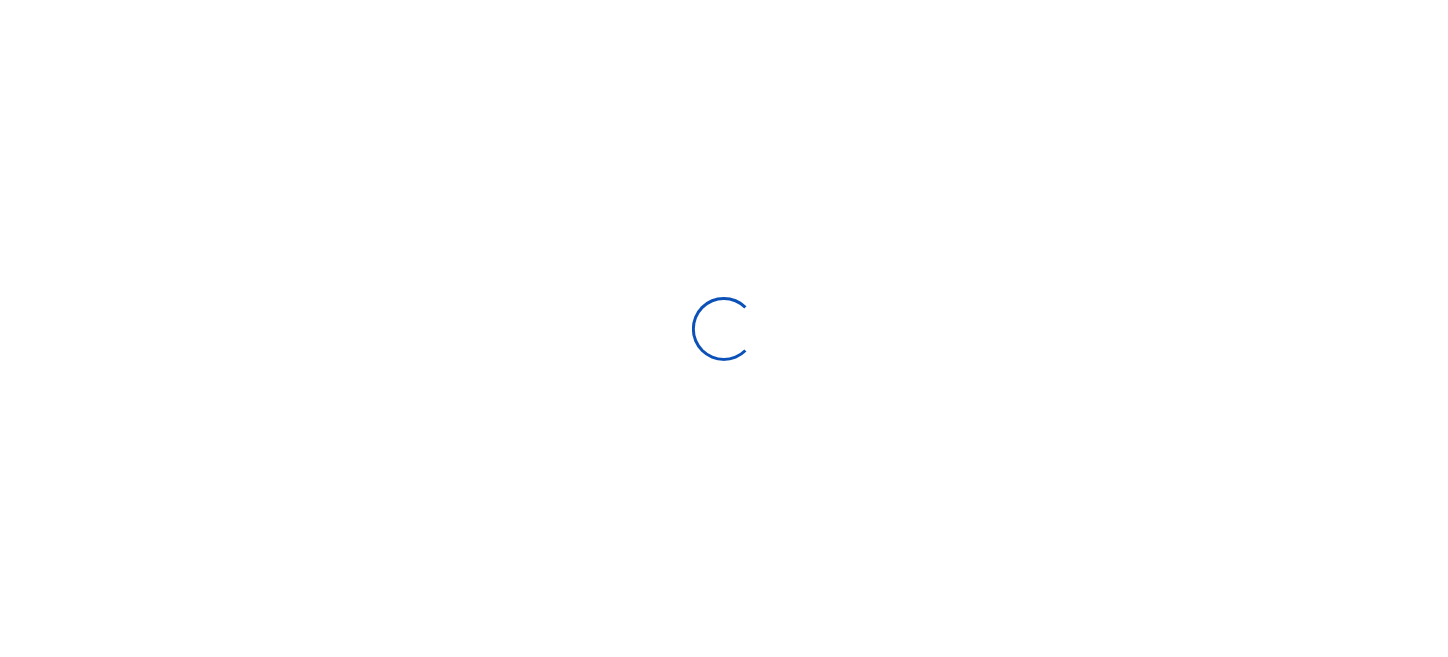 select 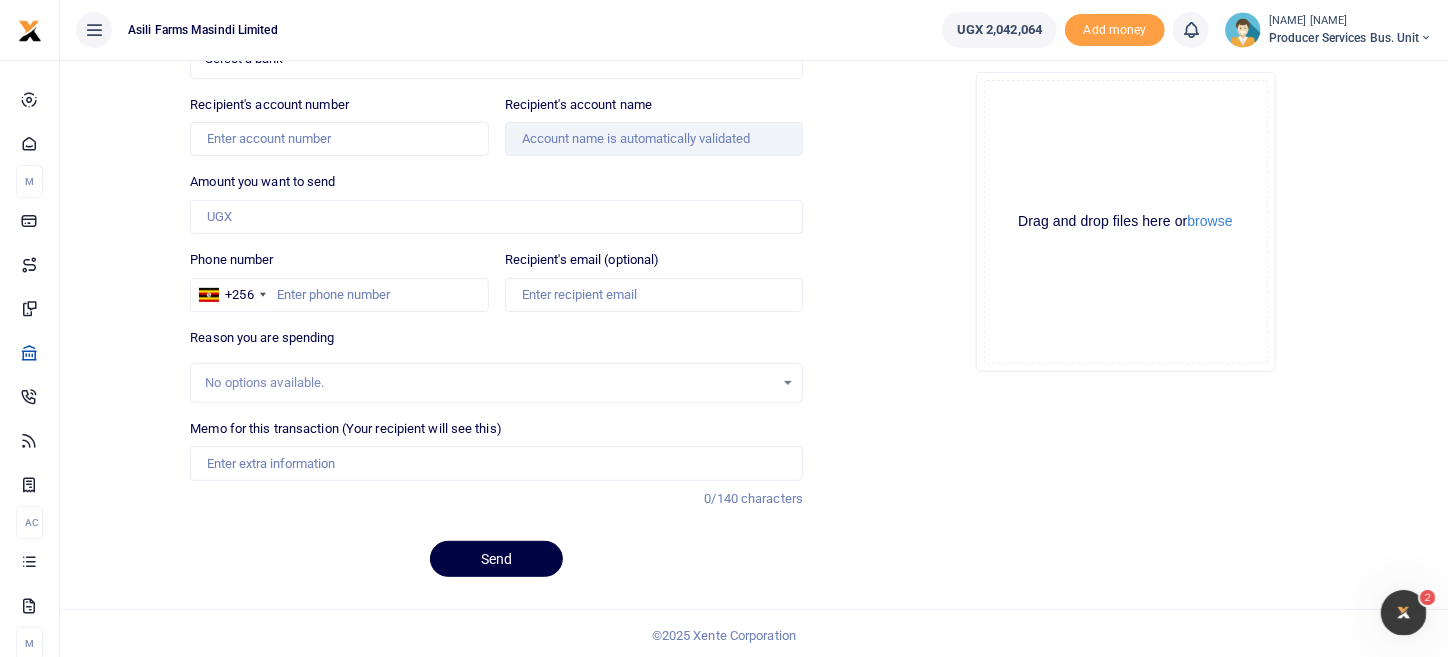 scroll, scrollTop: 0, scrollLeft: 0, axis: both 